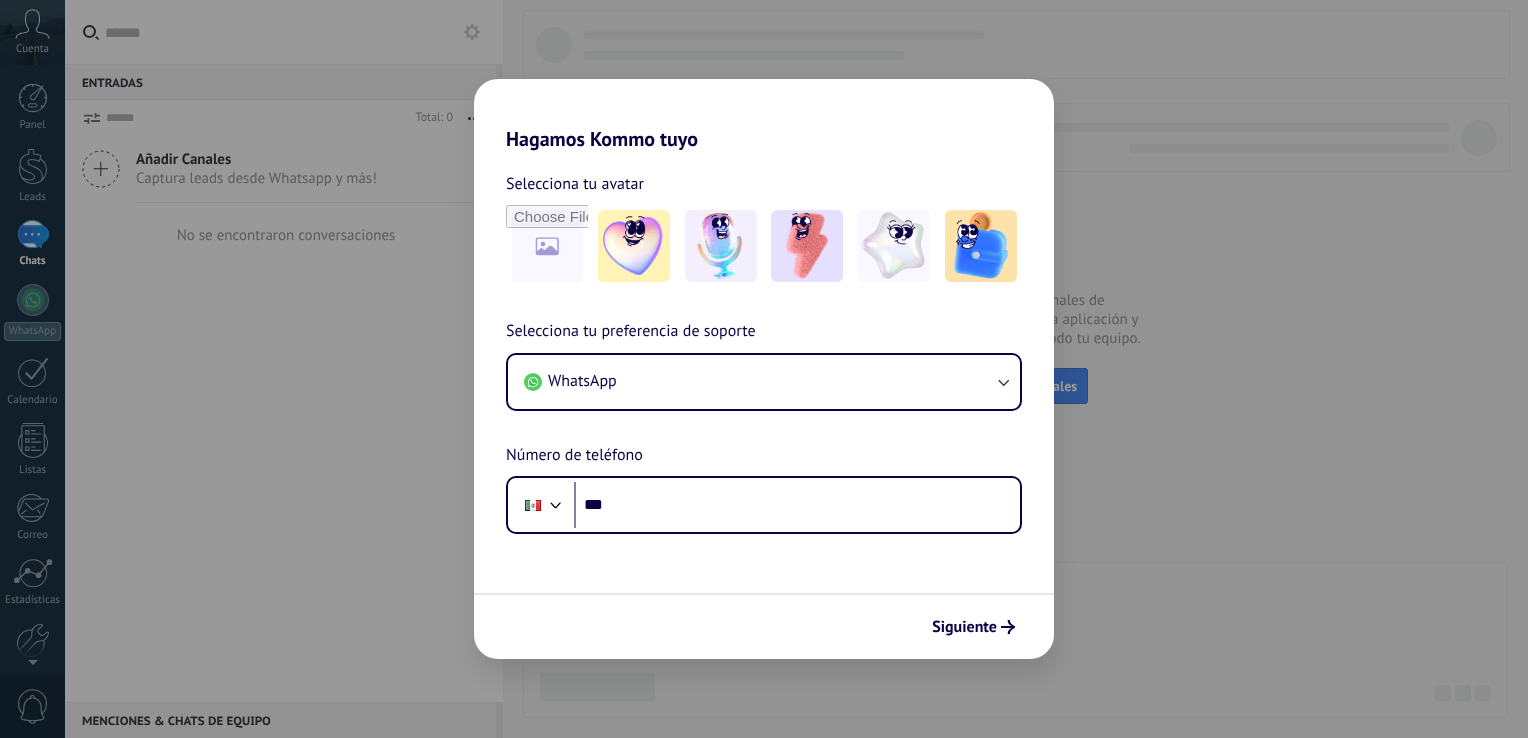 scroll, scrollTop: 0, scrollLeft: 0, axis: both 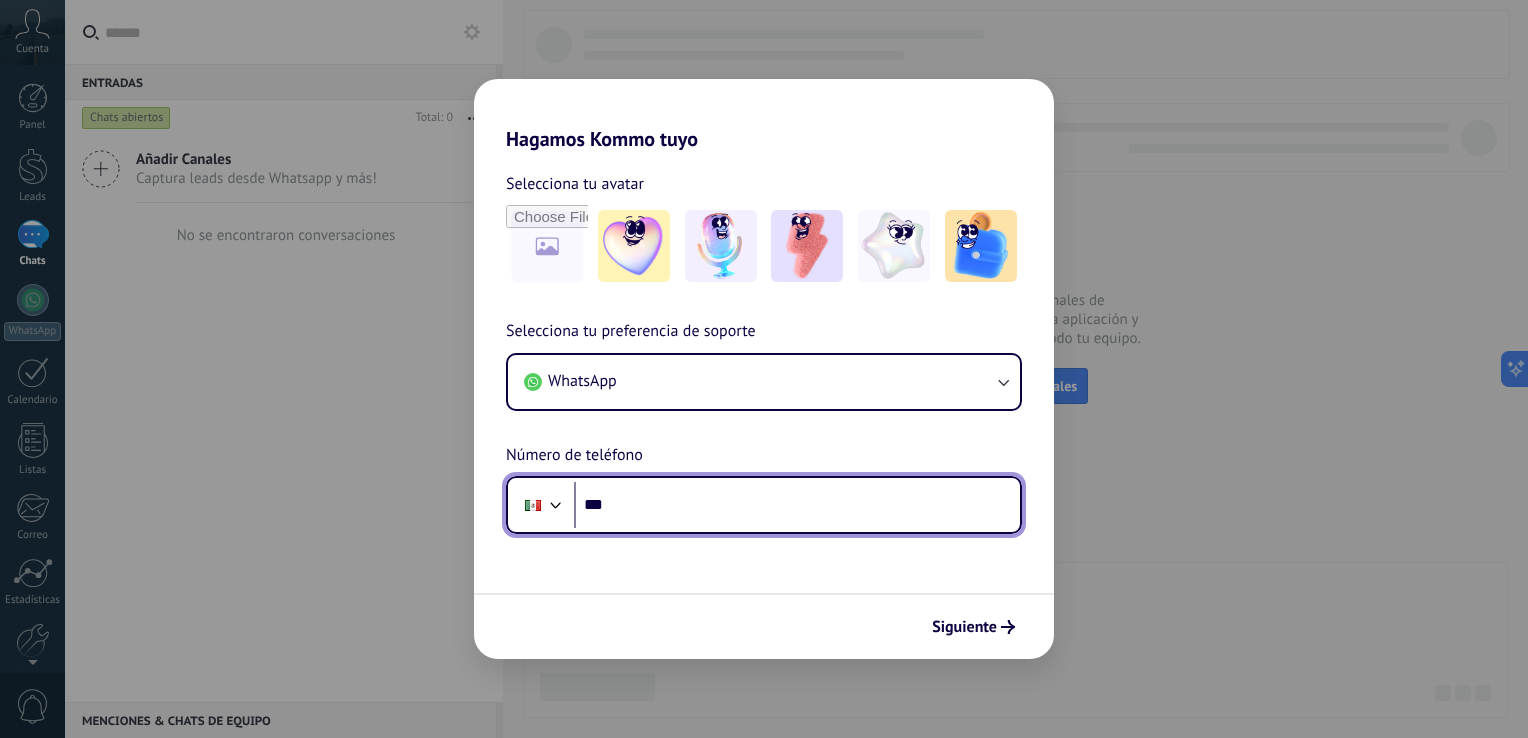 click on "***" at bounding box center (797, 505) 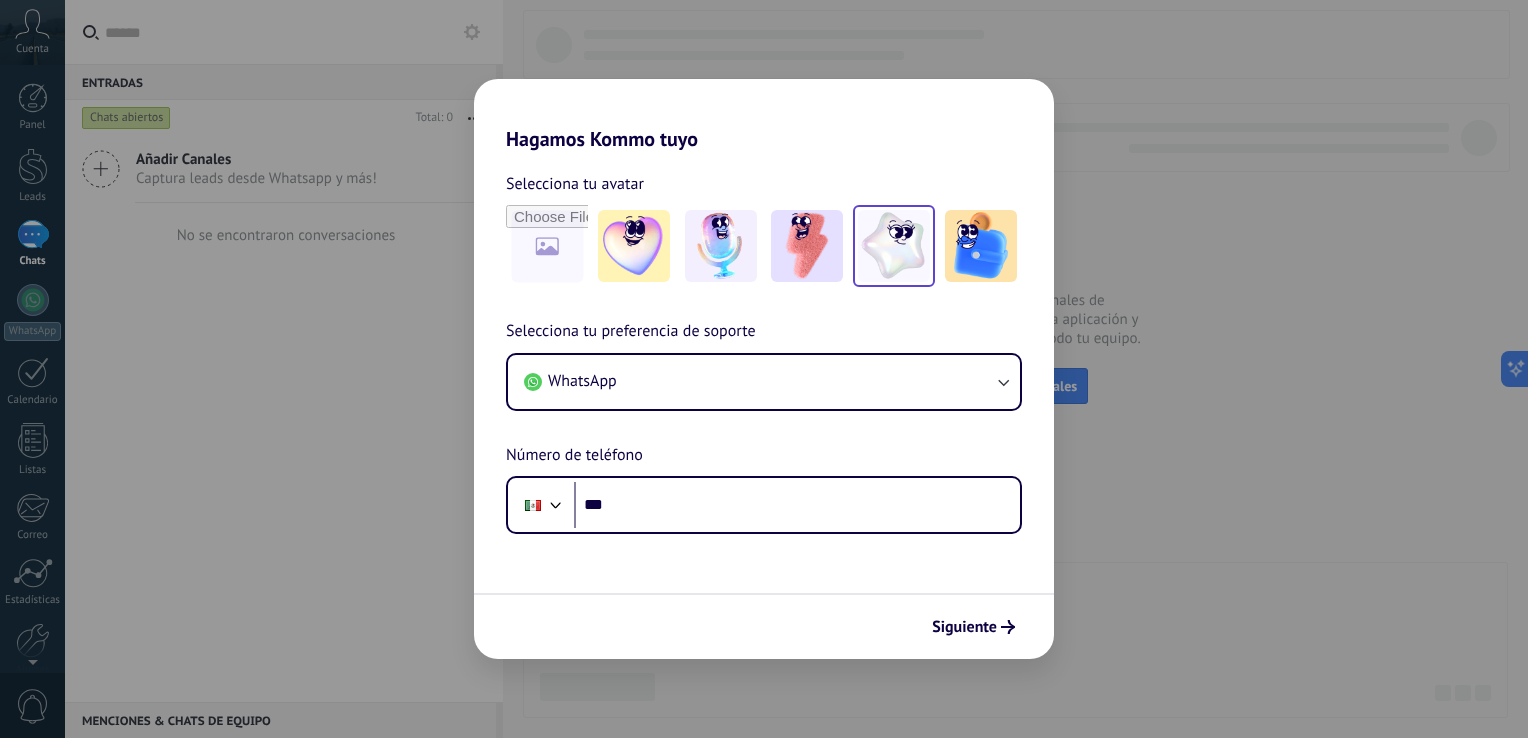 click at bounding box center [894, 246] 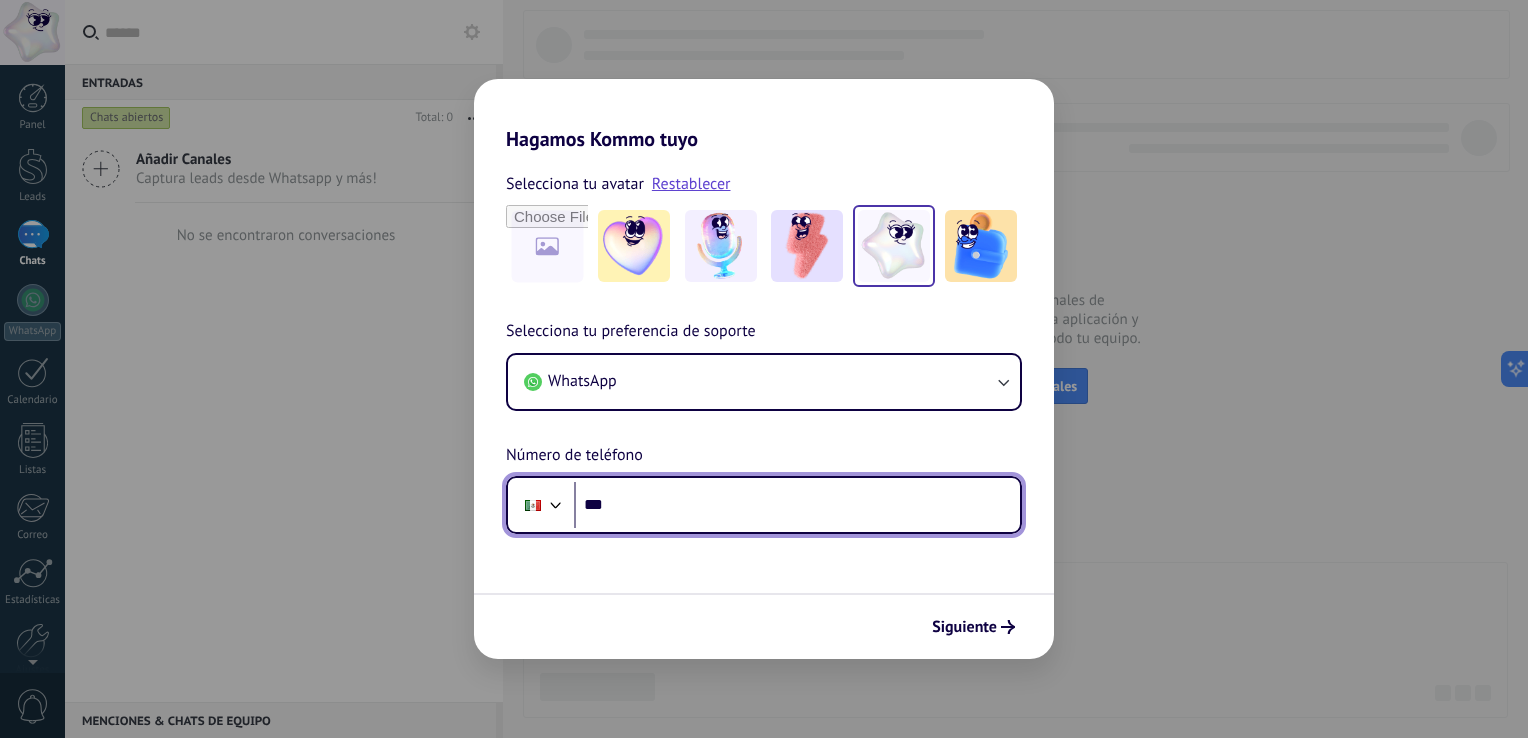 click on "***" at bounding box center [797, 505] 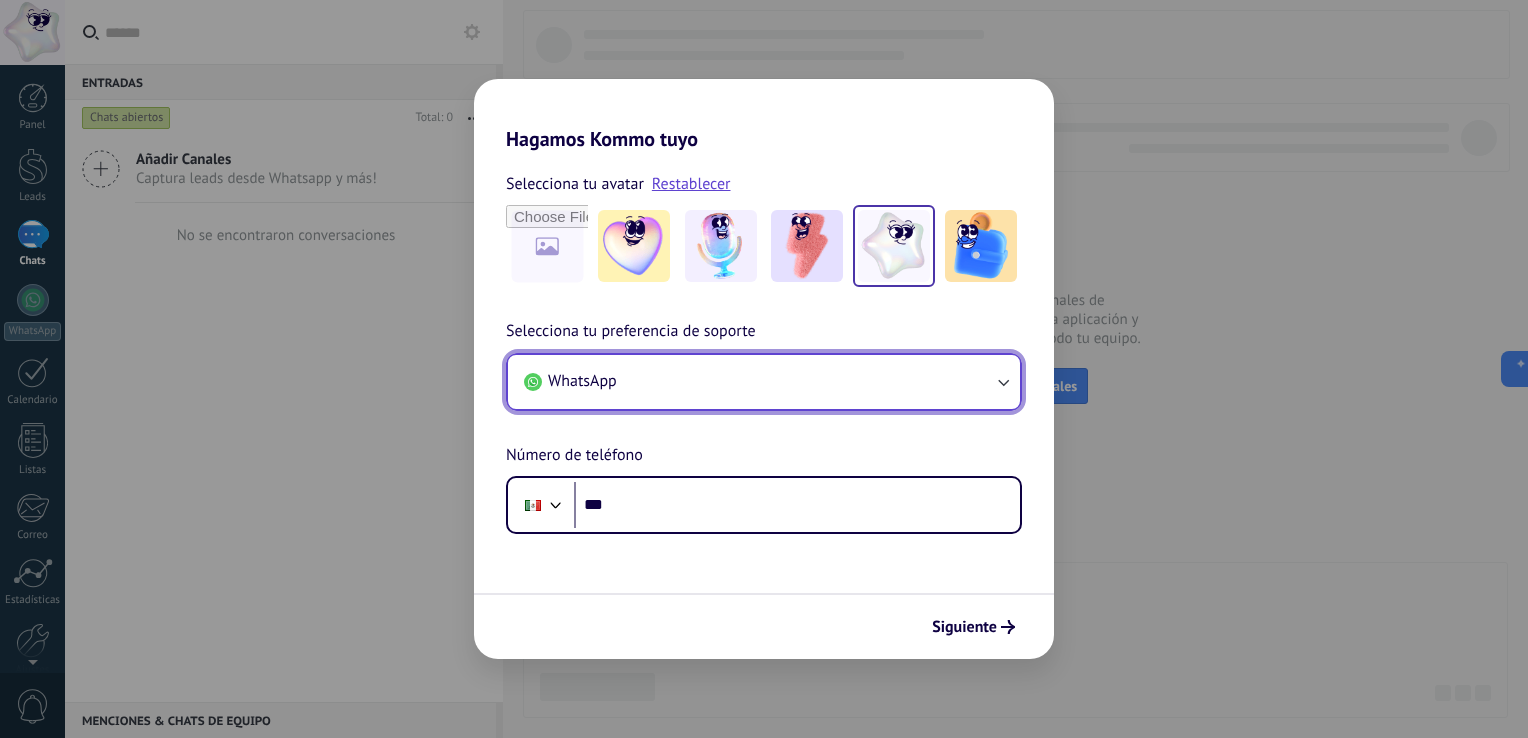 click on "WhatsApp" at bounding box center (764, 382) 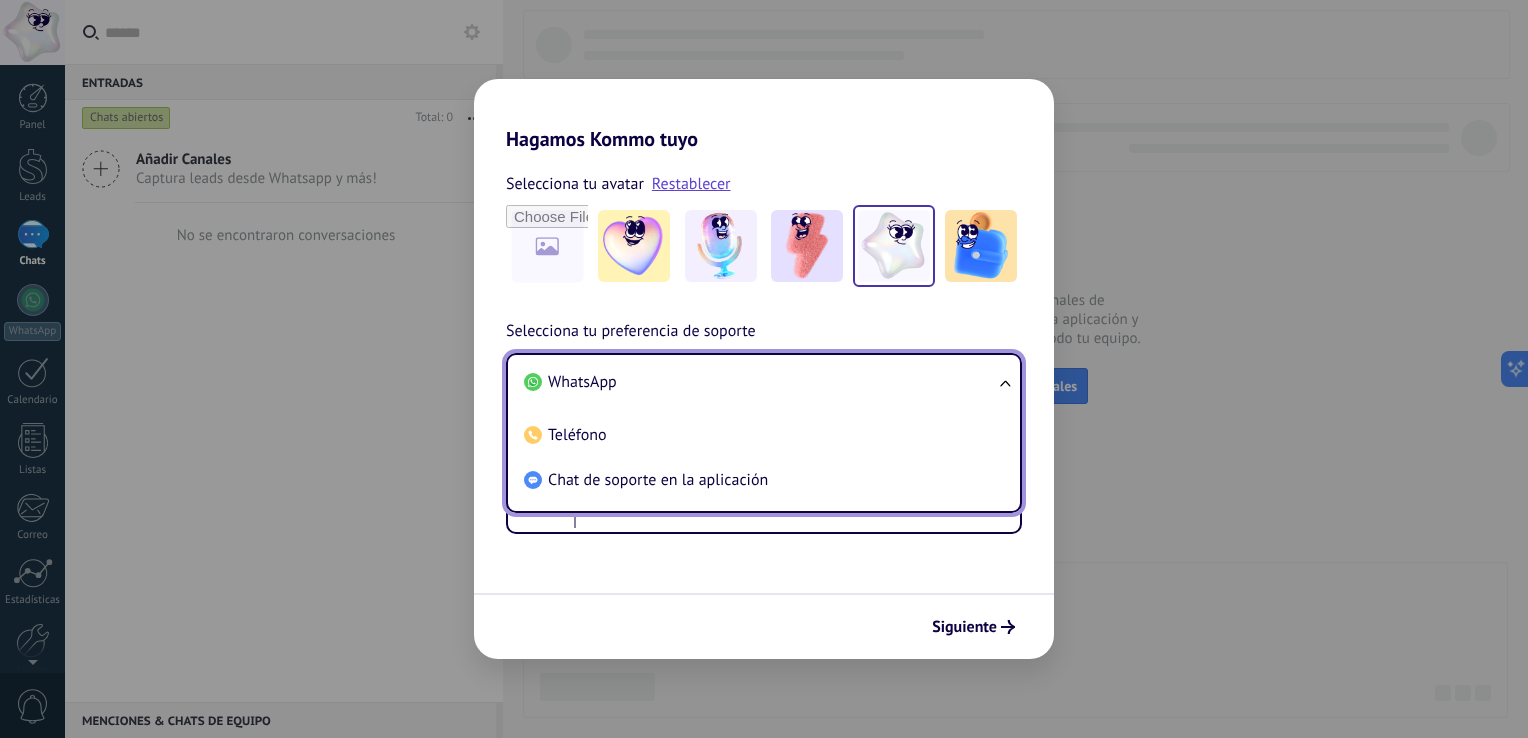 click on "WhatsApp" at bounding box center [760, 382] 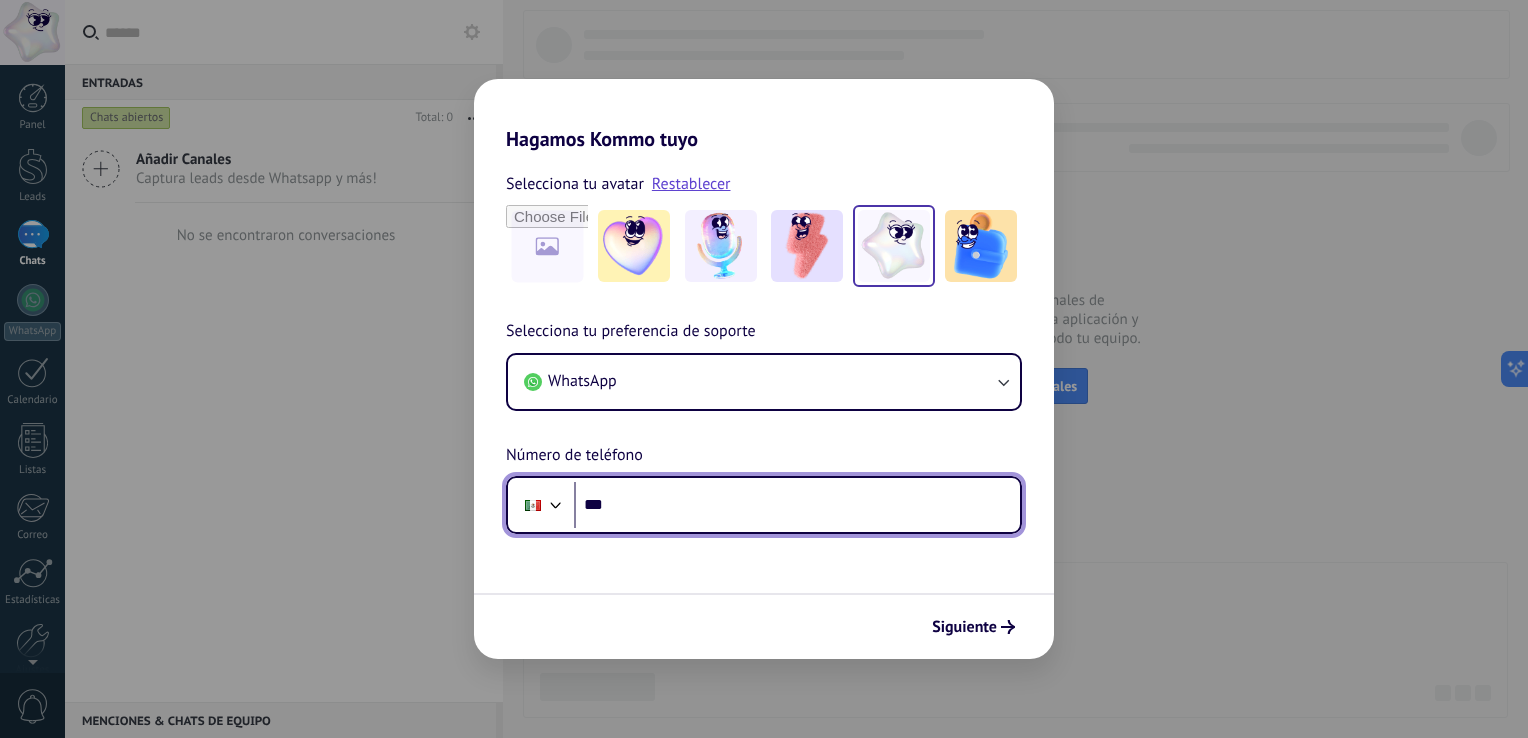 click on "***" at bounding box center [797, 505] 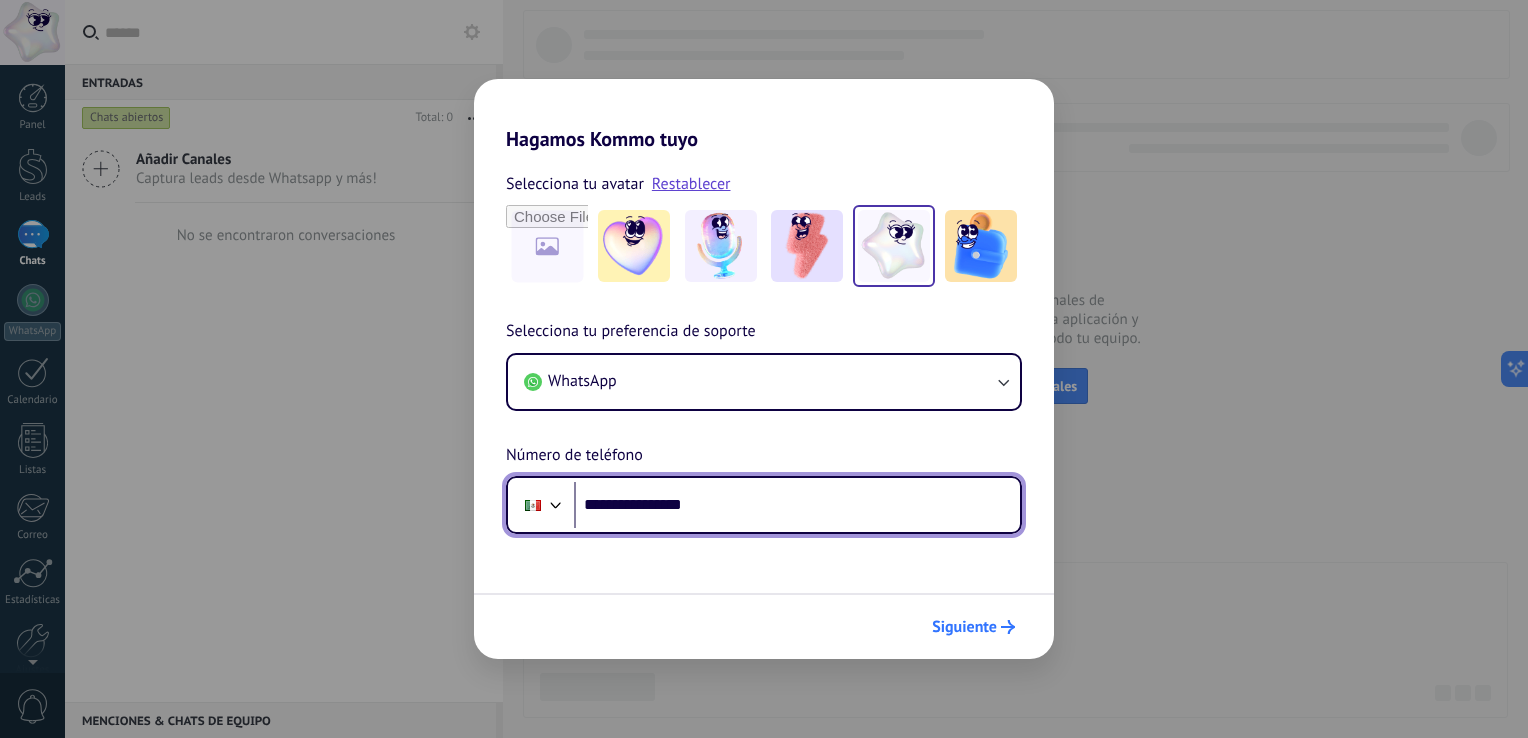 type on "**********" 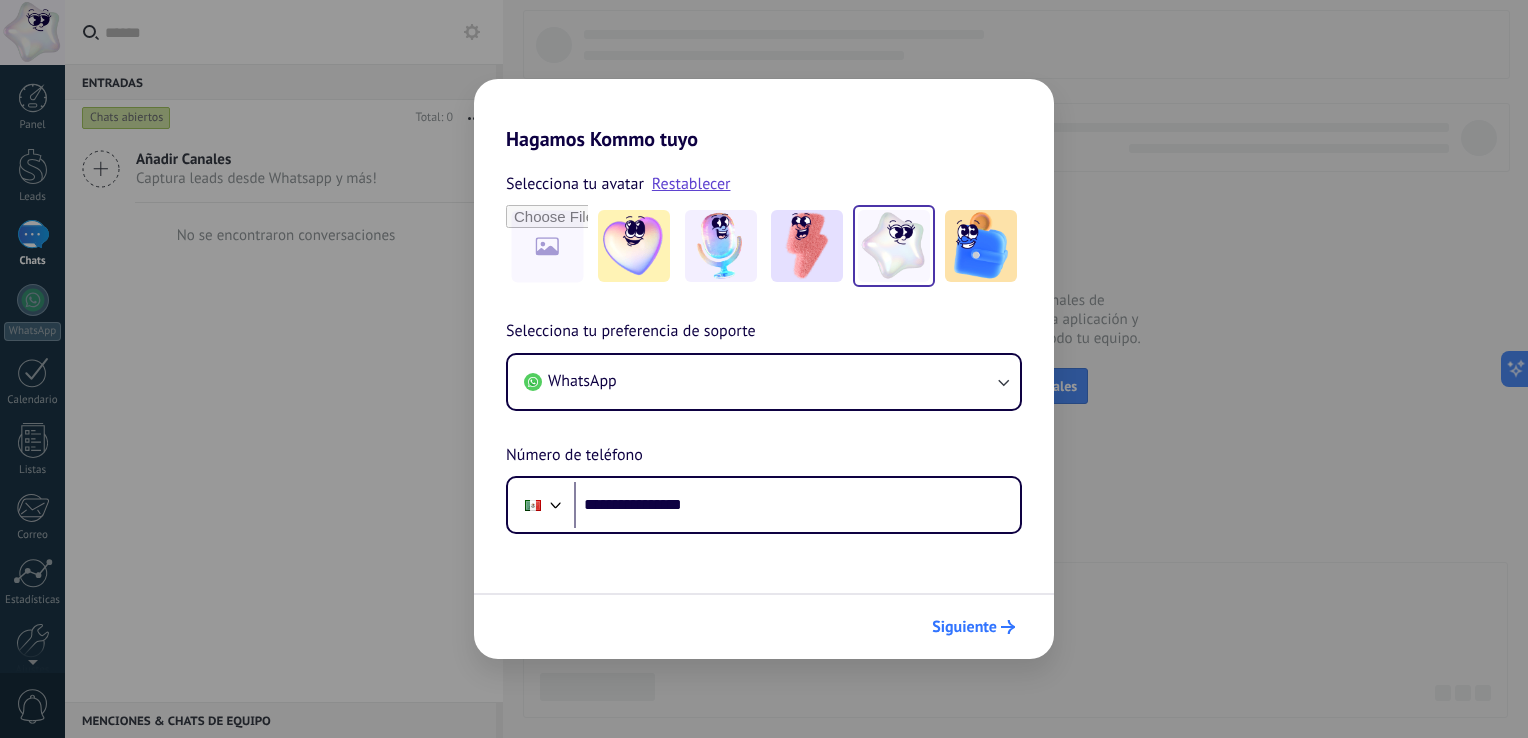 click on "Siguiente" at bounding box center (964, 627) 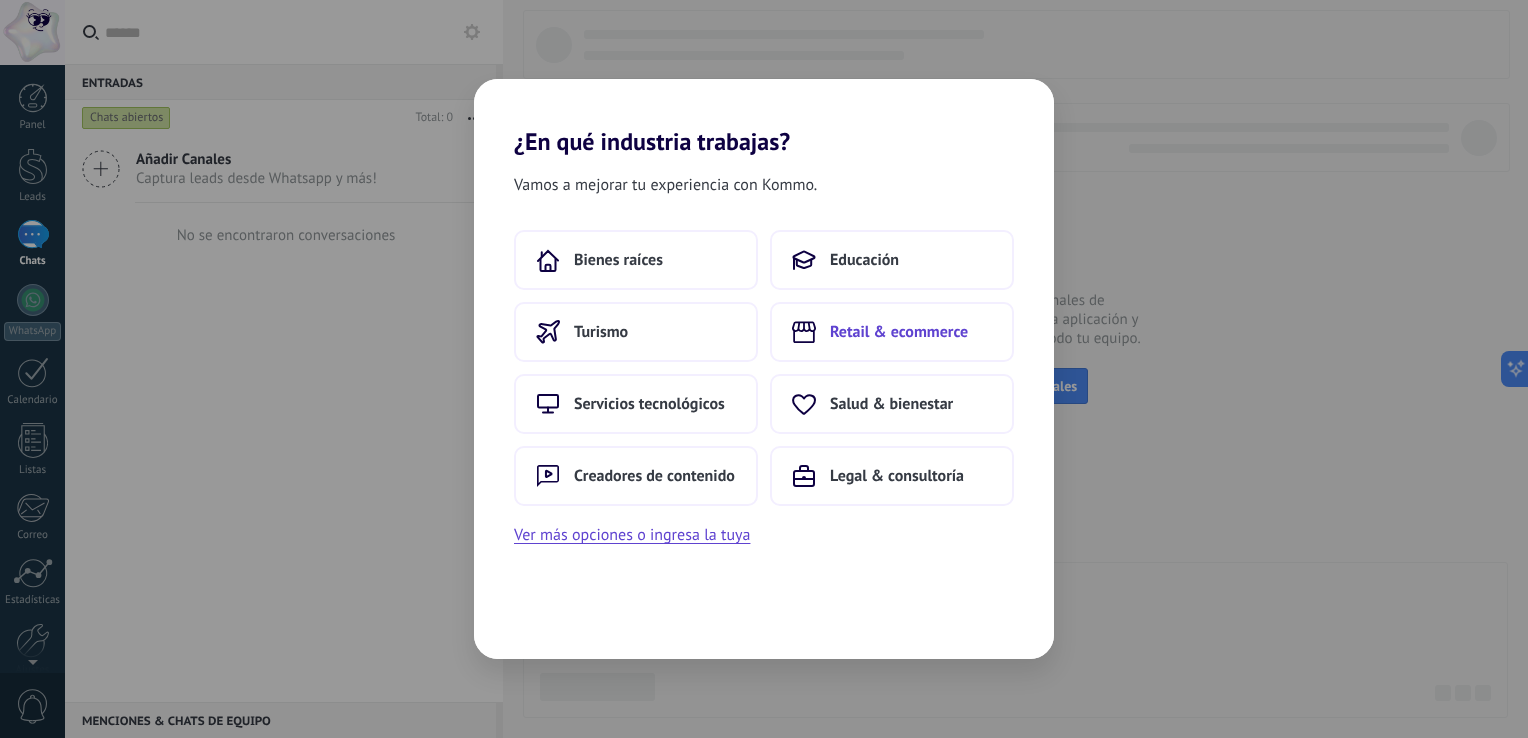 click on "Retail & ecommerce" at bounding box center (899, 332) 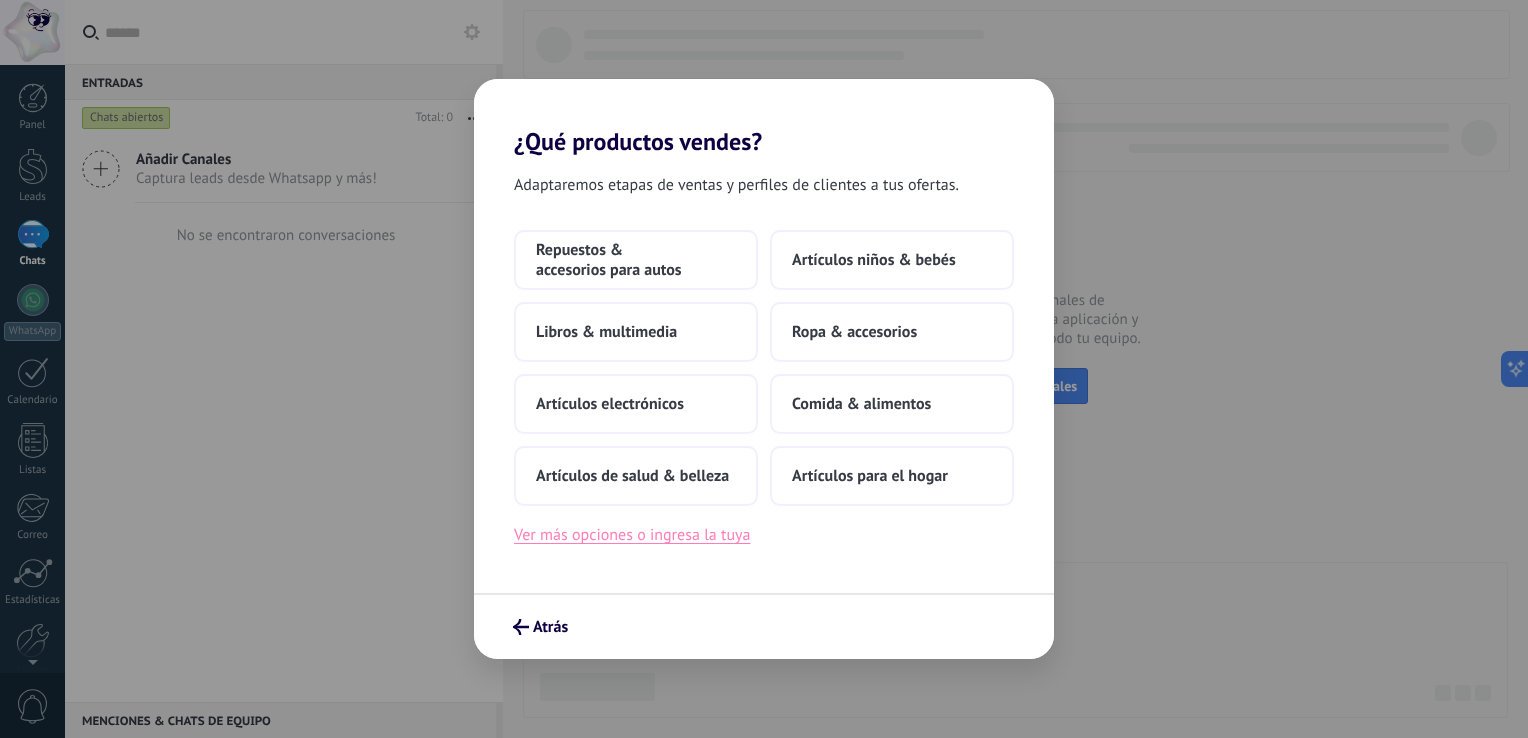 click on "Ver más opciones o ingresa la tuya" at bounding box center (632, 535) 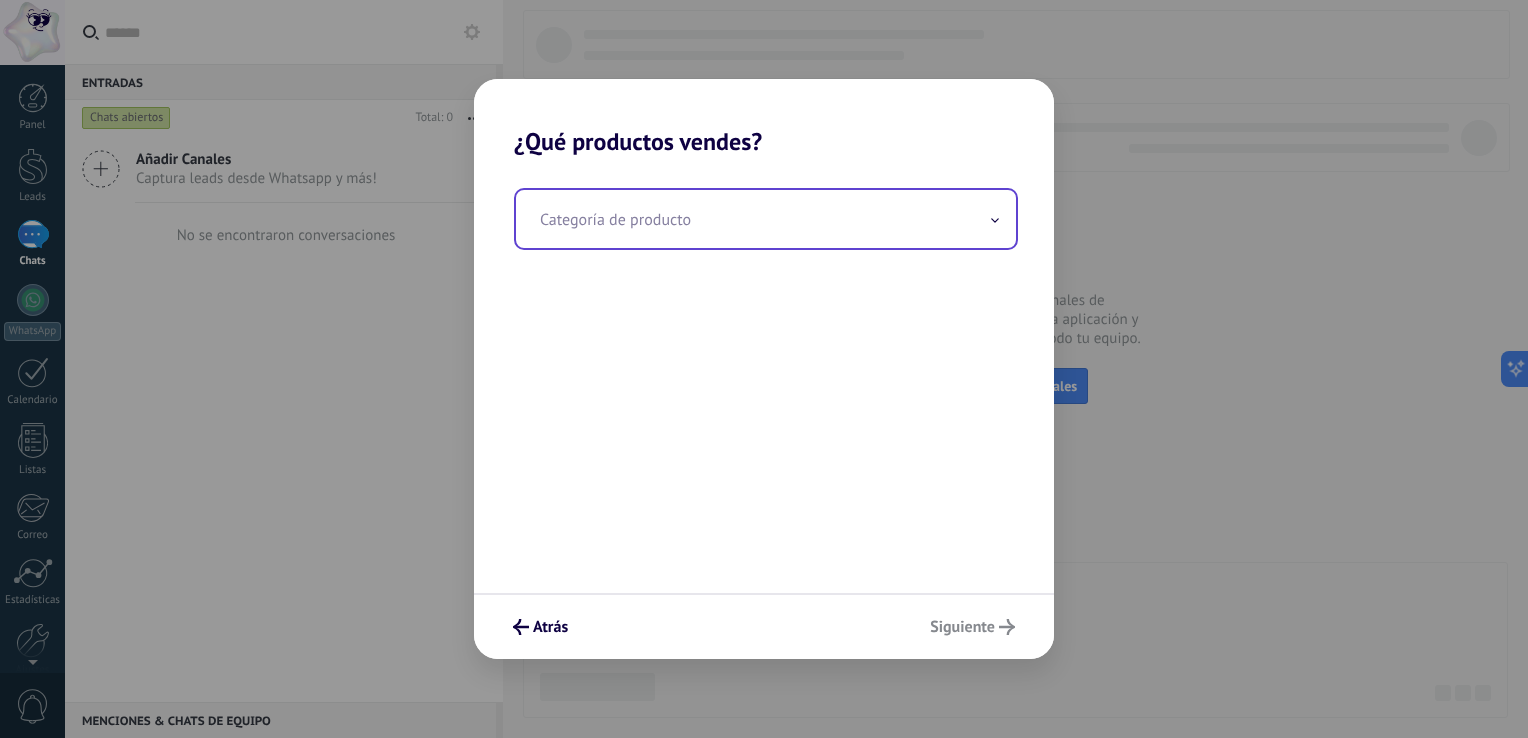 click at bounding box center [766, 219] 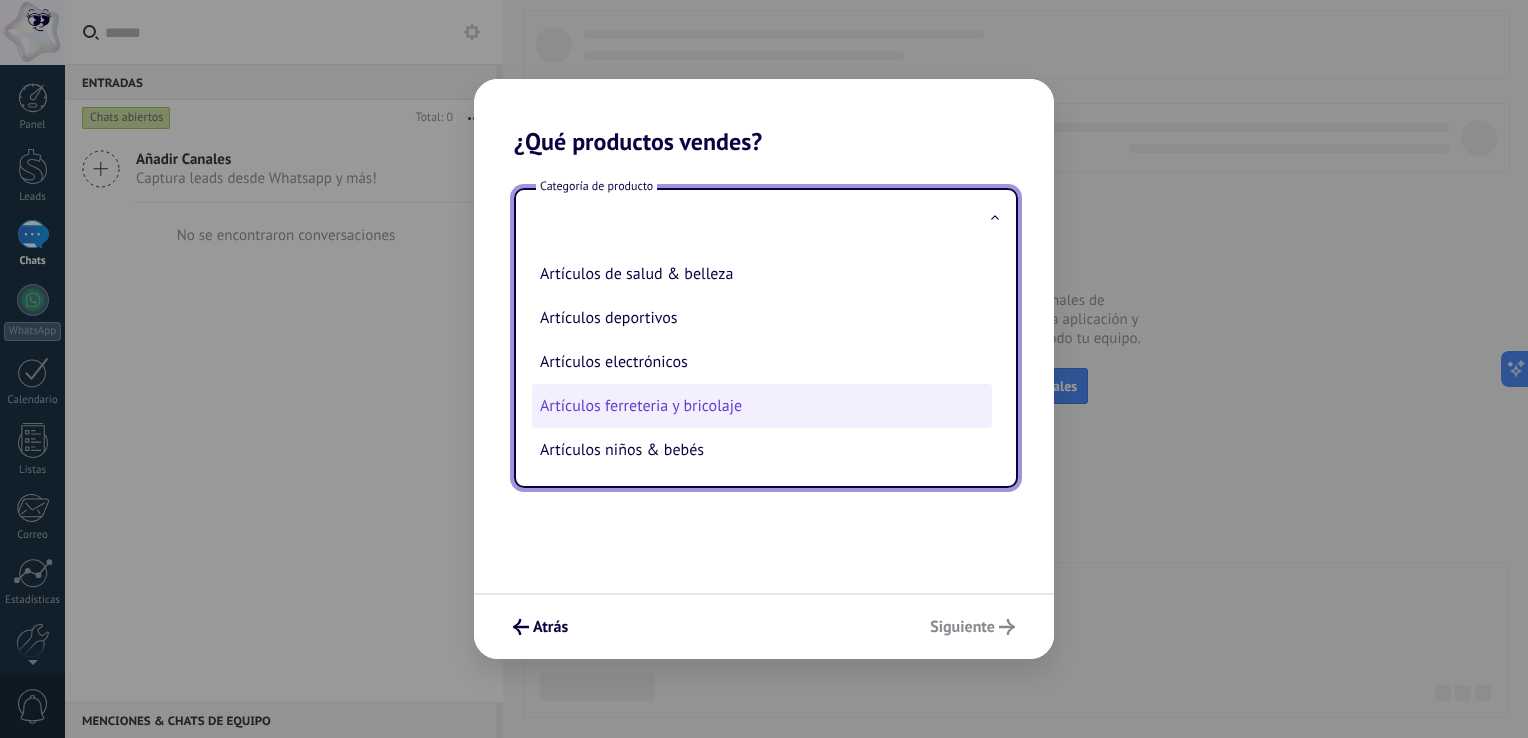 click on "Artículos ferreteria y bricolaje" at bounding box center [762, 406] 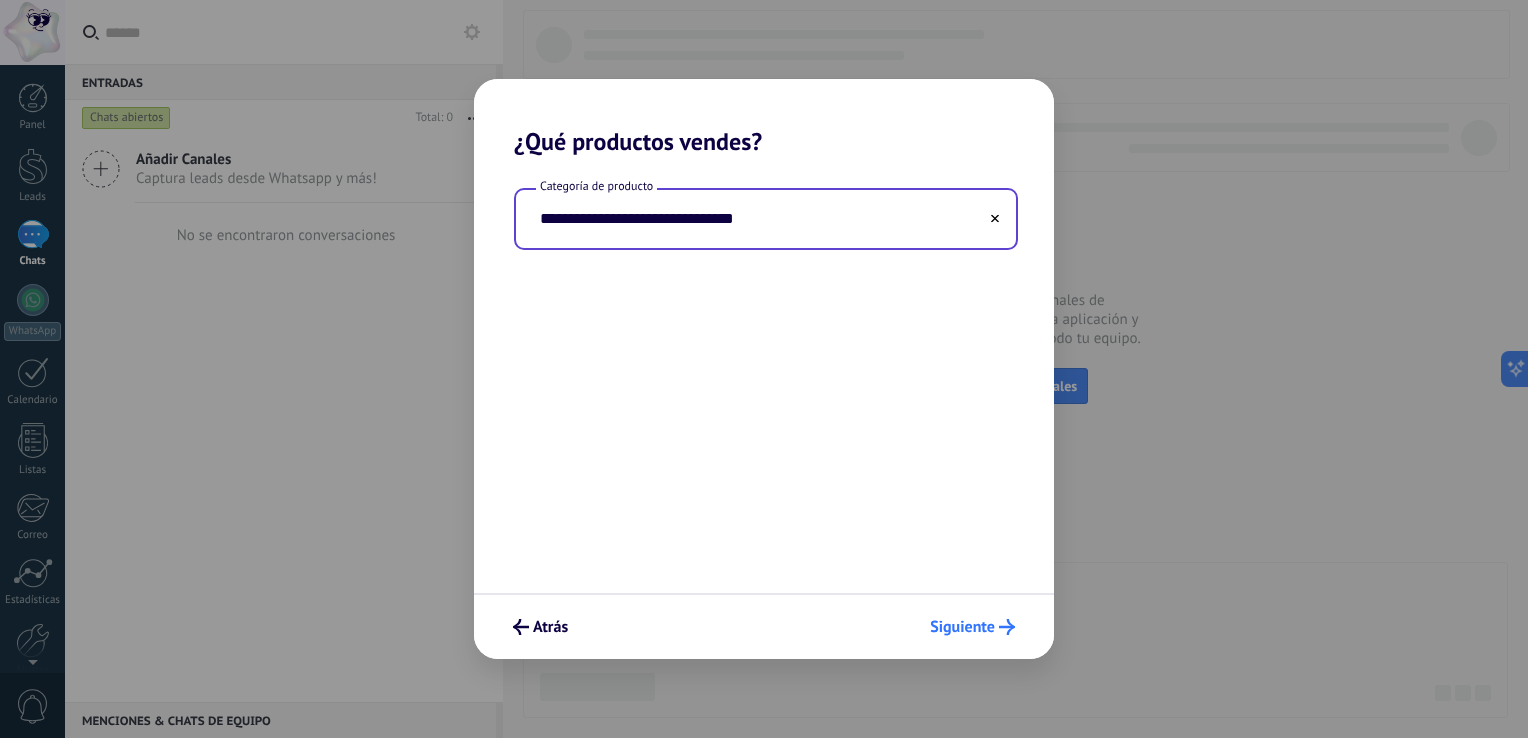 click on "Siguiente" at bounding box center [972, 627] 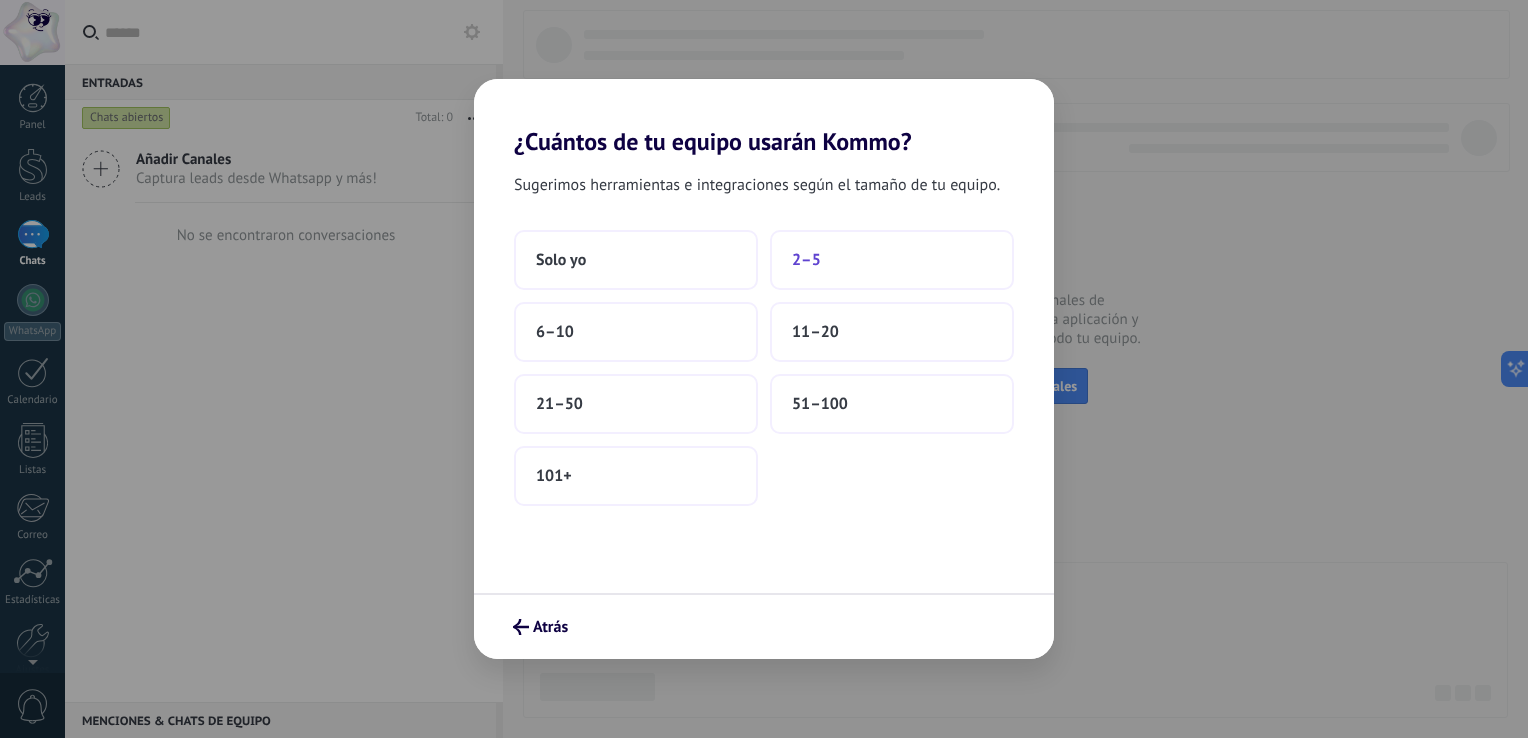 click on "2–5" at bounding box center (892, 260) 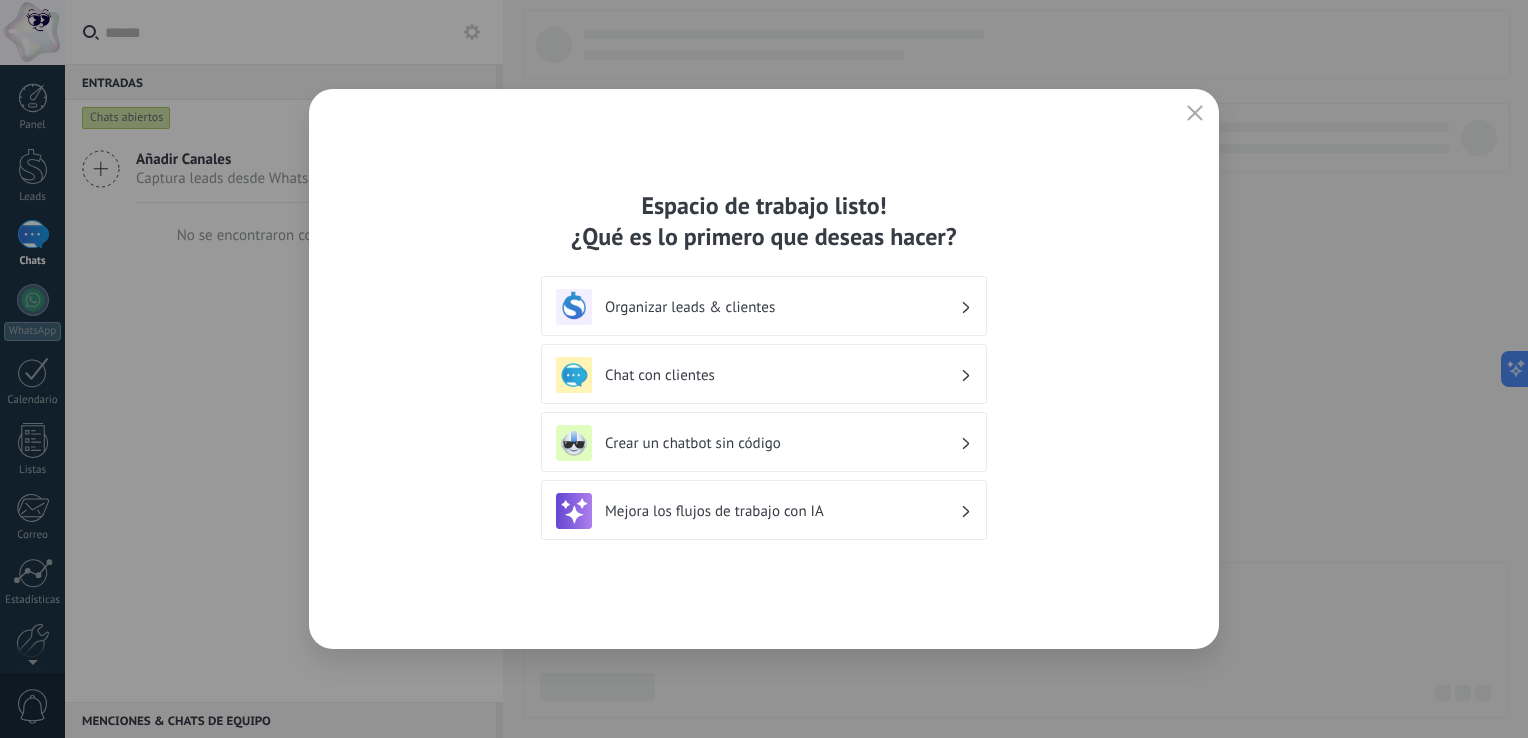 click on "Chat con clientes" at bounding box center (782, 375) 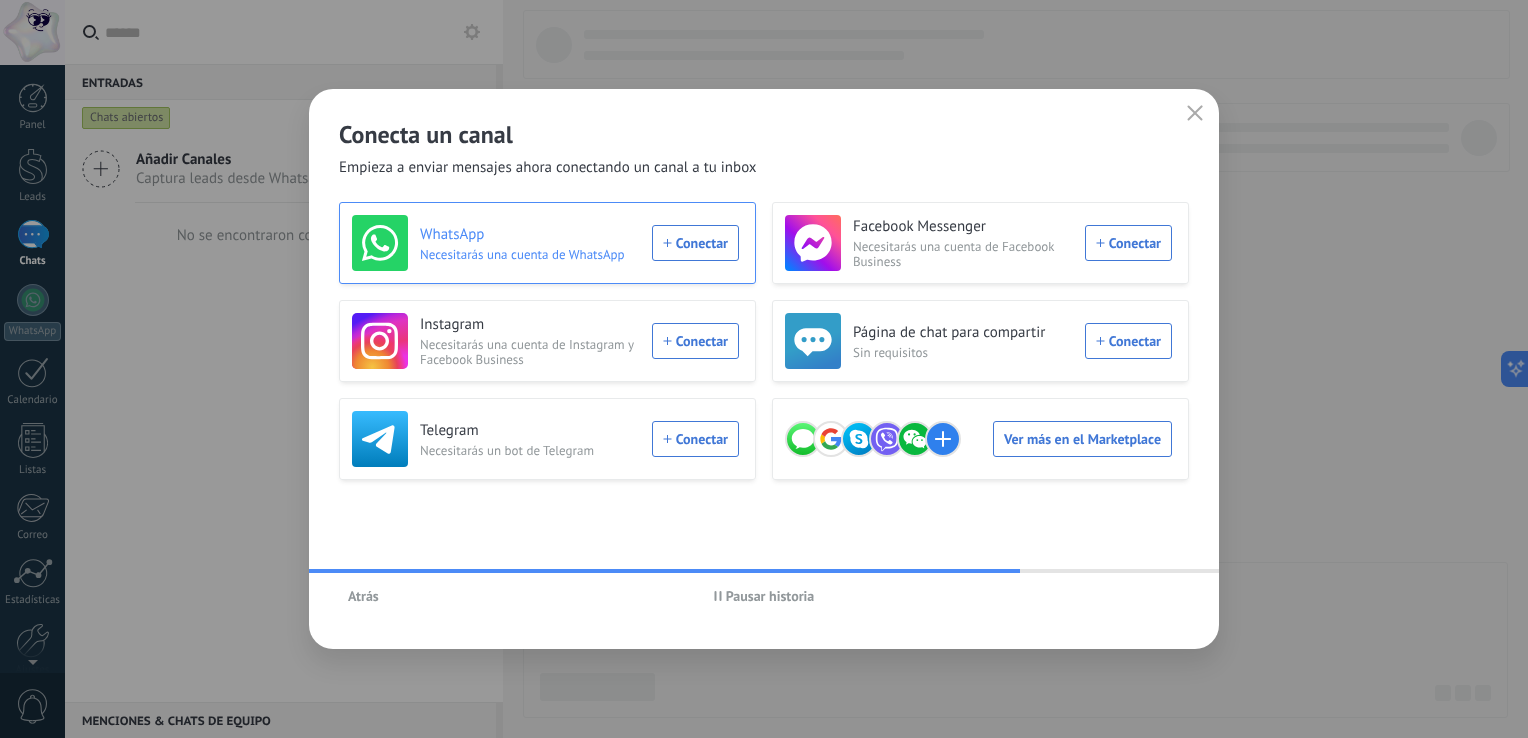 click on "WhatsApp Necesitarás una cuenta de WhatsApp Conectar" at bounding box center (545, 243) 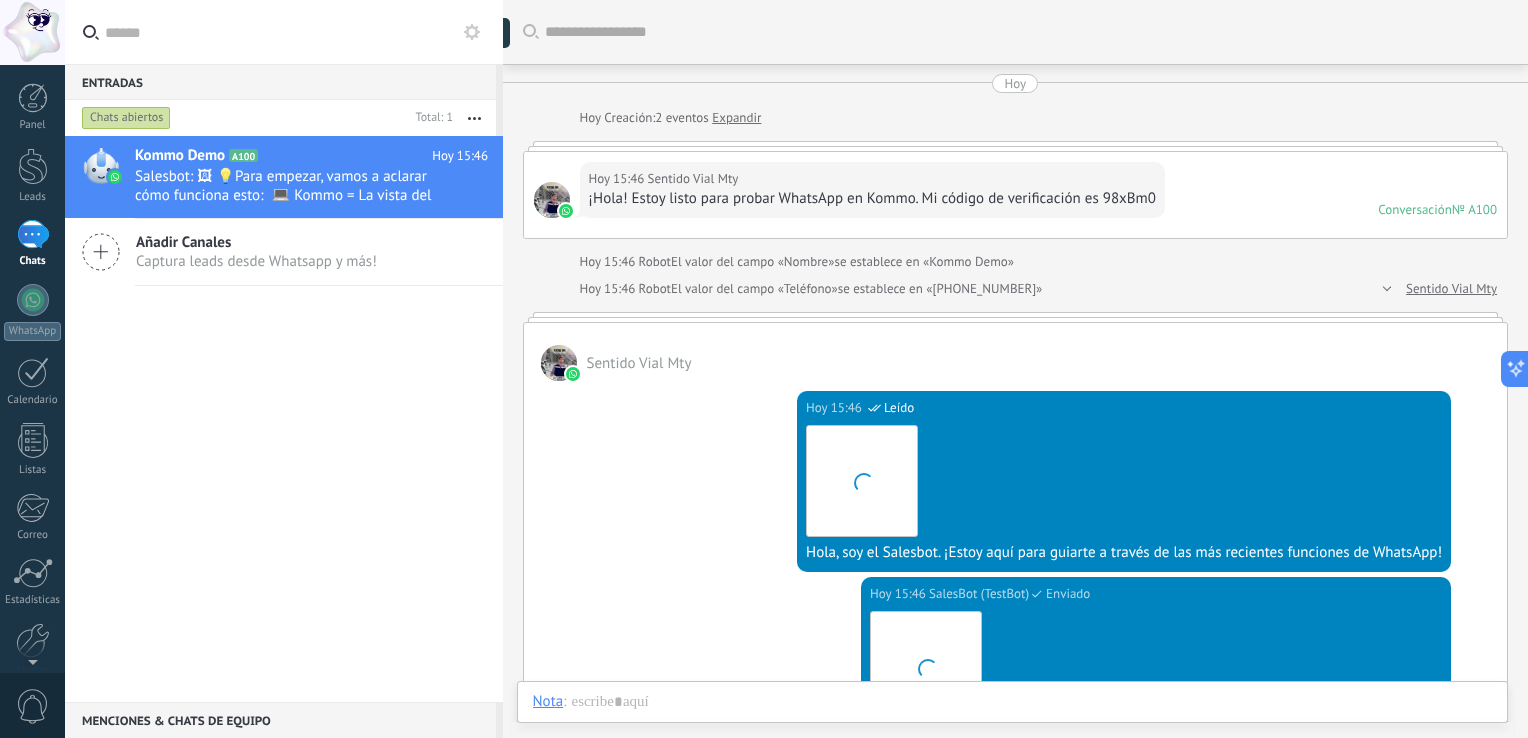 scroll, scrollTop: 584, scrollLeft: 0, axis: vertical 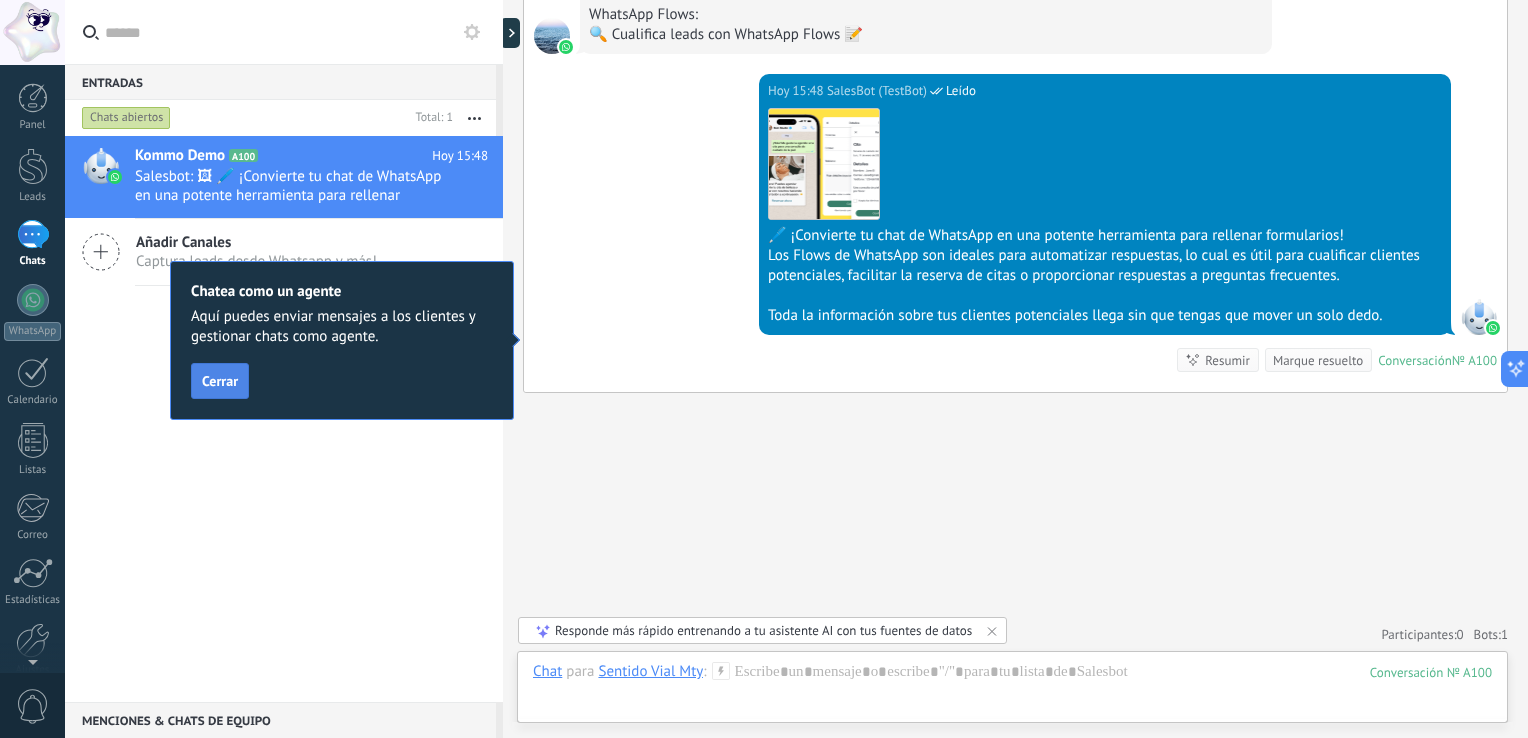 click on "Cerrar" at bounding box center [220, 381] 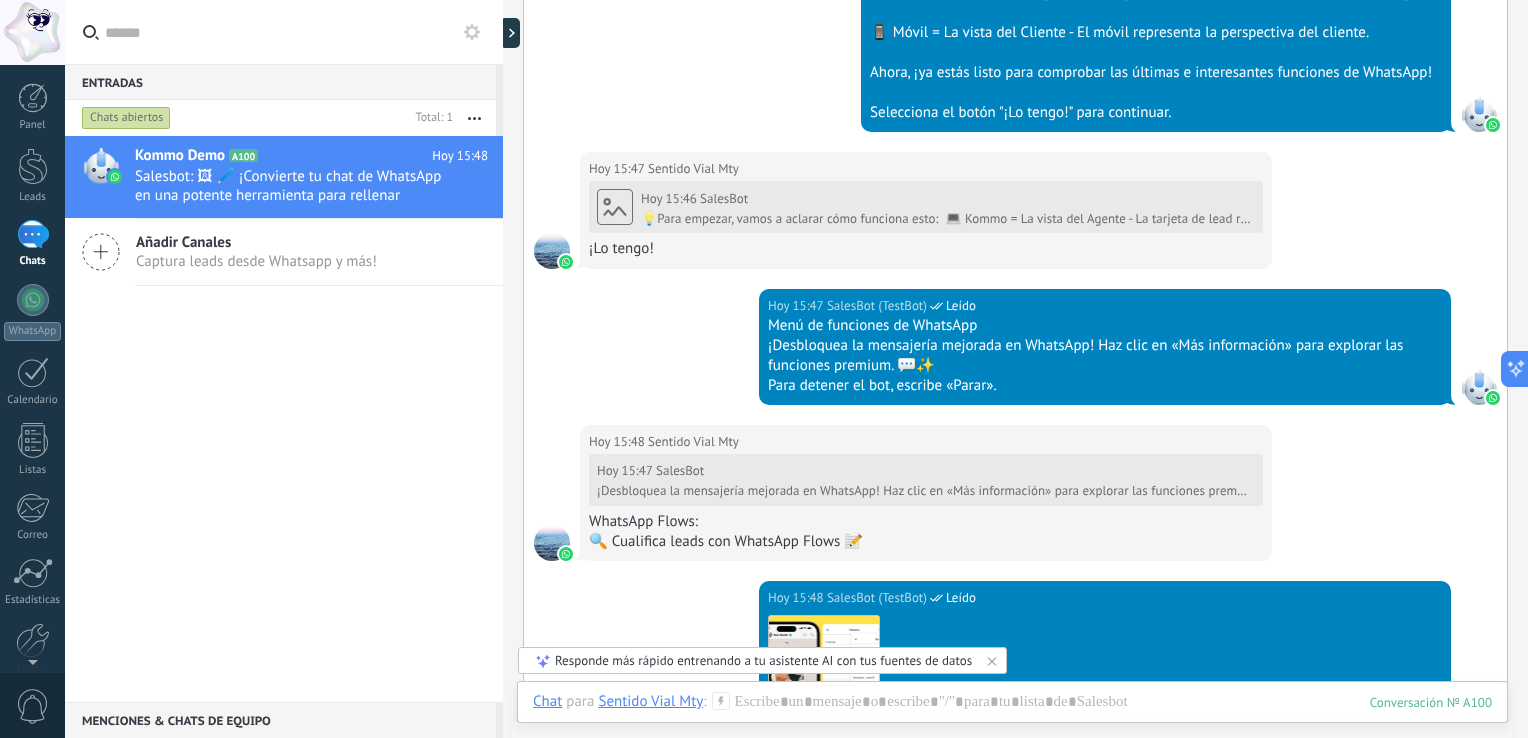 scroll, scrollTop: 1293, scrollLeft: 0, axis: vertical 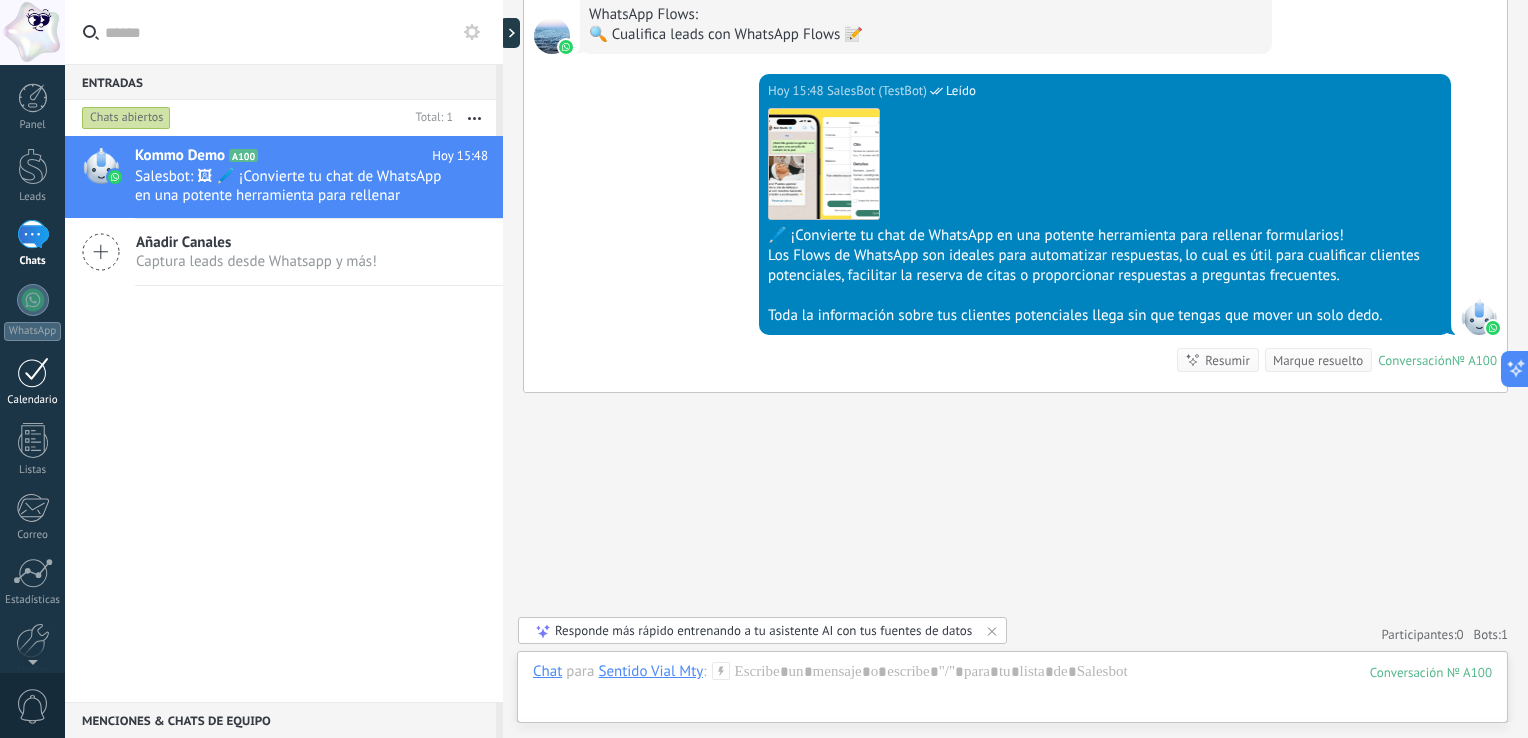 click at bounding box center [33, 372] 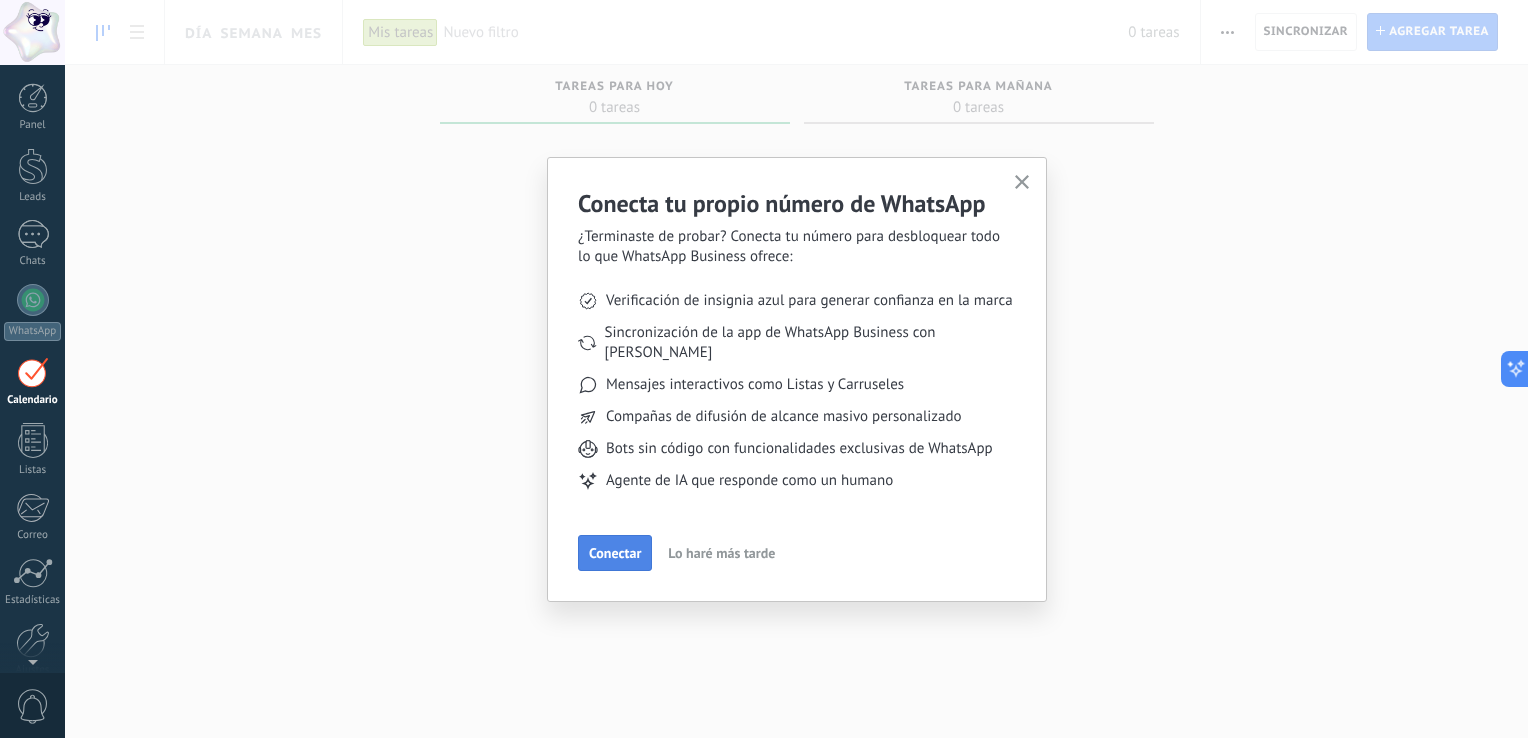 click on "Conectar" at bounding box center (615, 553) 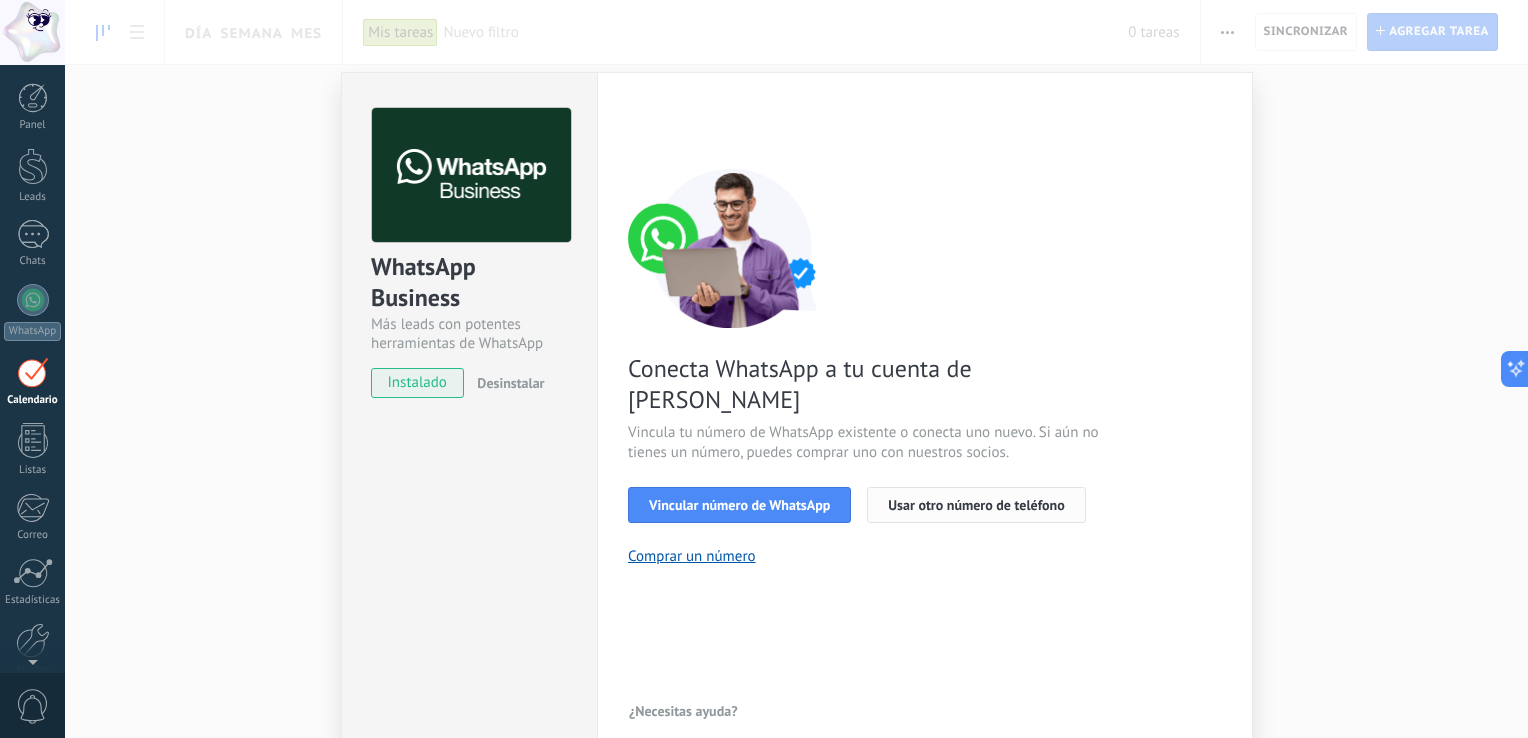 click on "Usar otro número de teléfono" at bounding box center (976, 505) 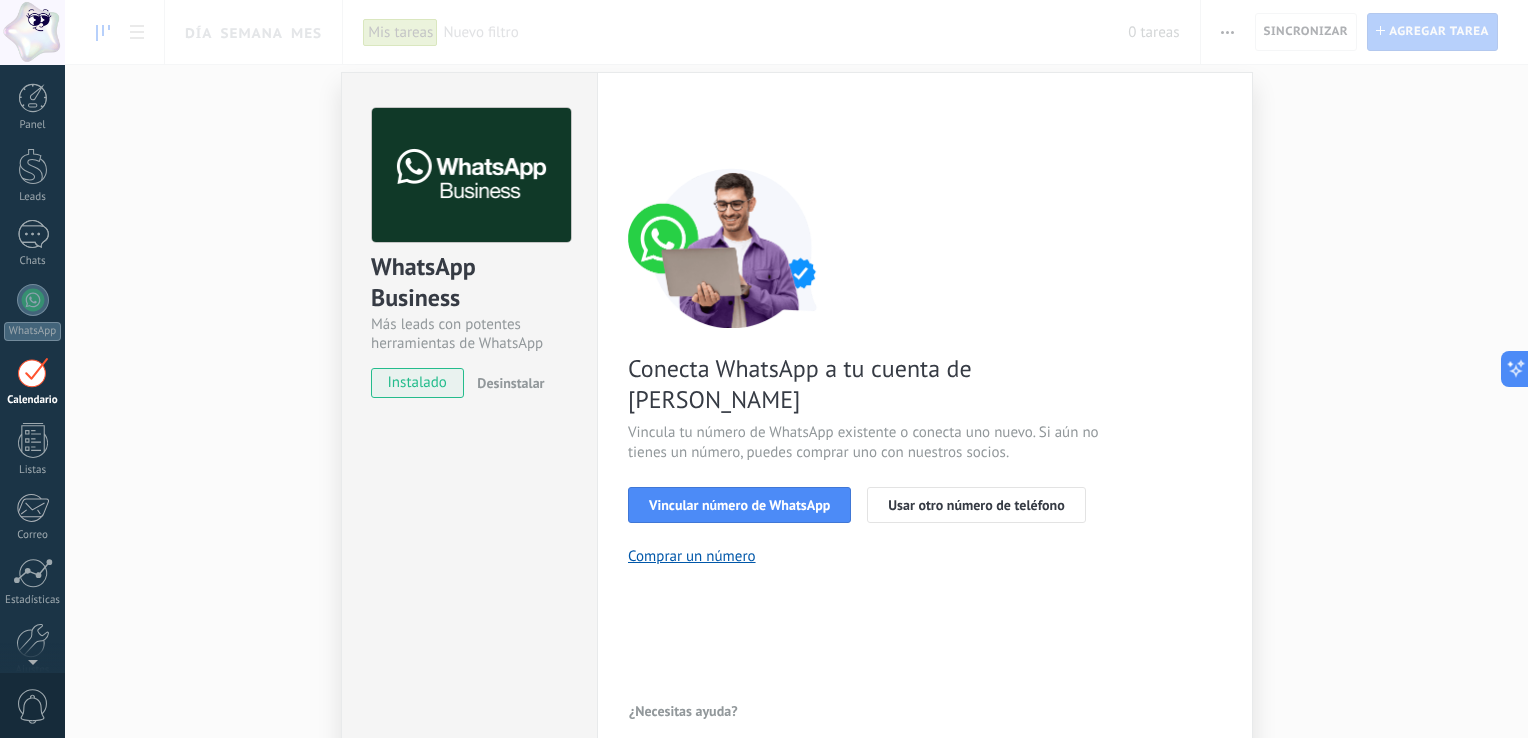click on "WhatsApp Business Más leads con potentes herramientas de WhatsApp instalado Desinstalar Configuraciones Autorizaciones This tab logs the users who have granted integration access to this account. If you want to to remove a user's ability to send requests to the account on behalf of this integration, you can revoke access. If access is revoked from all users, the integration will stop working. This app is installed, but no one has given it access yet. WhatsApp Cloud API más _:  Guardar < Volver 1 Seleccionar aplicación 2 Conectar Facebook  3 Finalizar configuración Conecta WhatsApp a tu cuenta de Kommo Vincula tu número de WhatsApp existente o conecta uno nuevo. Si aún no tienes un número, puedes comprar uno con nuestros socios. Vincular número de WhatsApp Usar otro número de teléfono Comprar un número ¿Necesitas ayuda?" at bounding box center [796, 369] 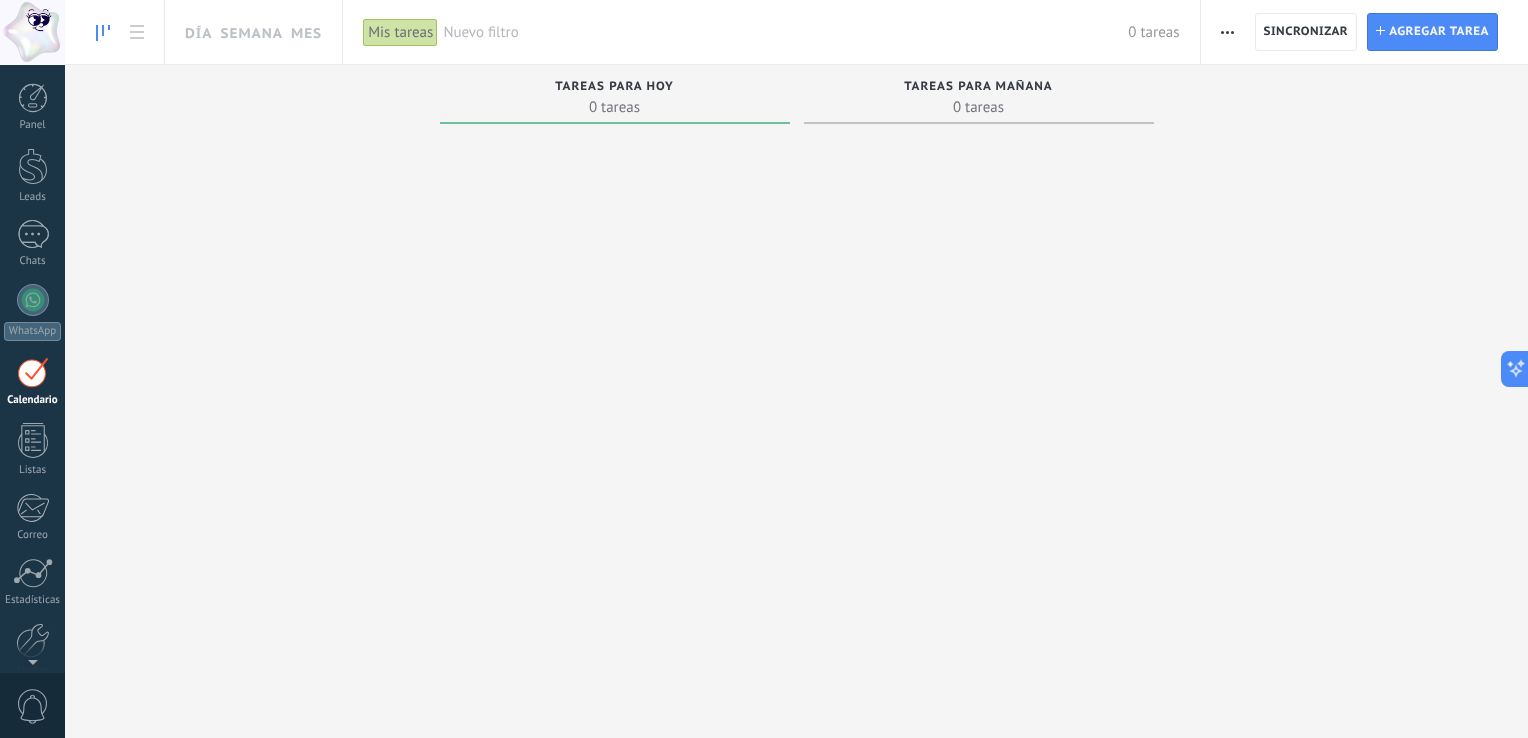click on "Panel
Leads
1
Chats
WhatsApp
Clientes" at bounding box center [32, 425] 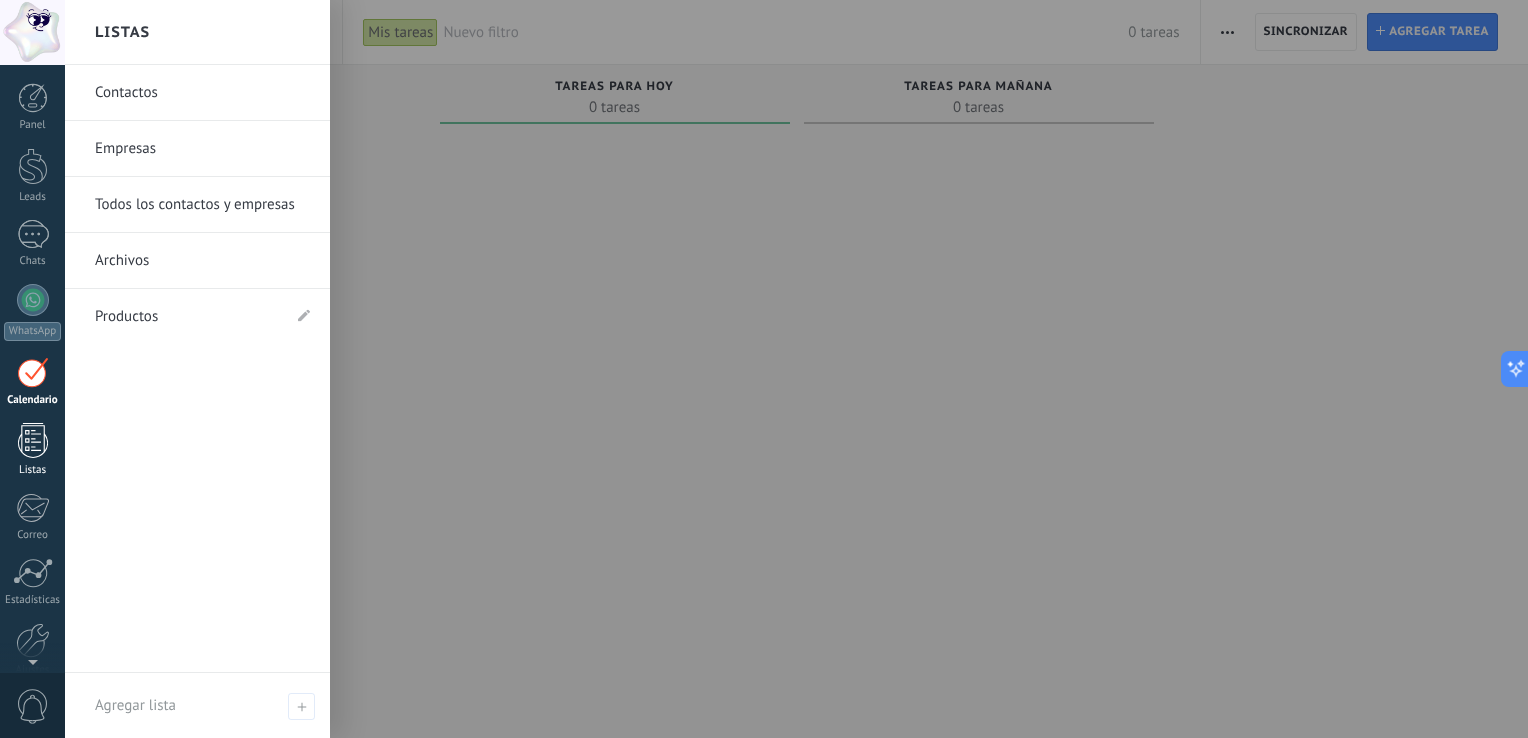 click at bounding box center [33, 440] 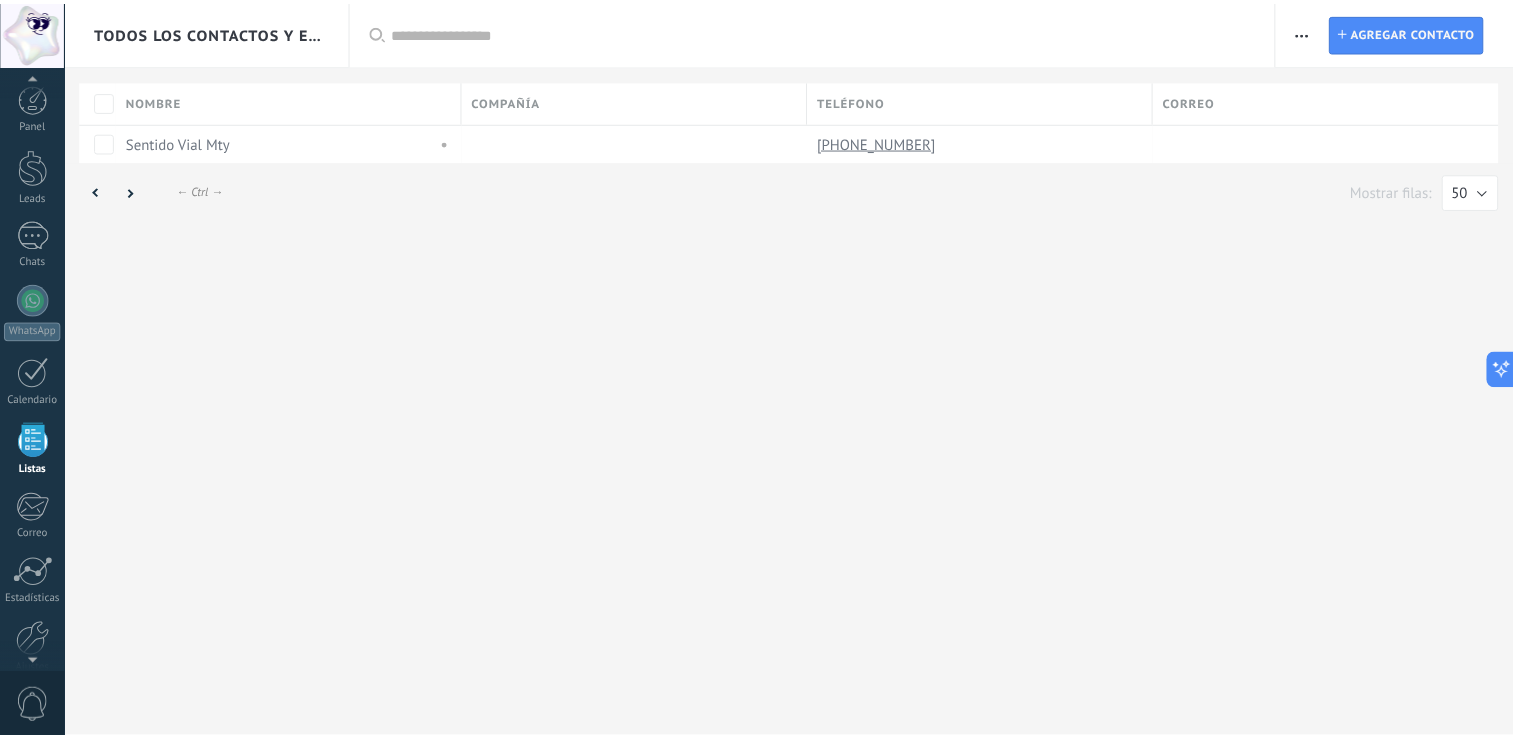 scroll, scrollTop: 51, scrollLeft: 0, axis: vertical 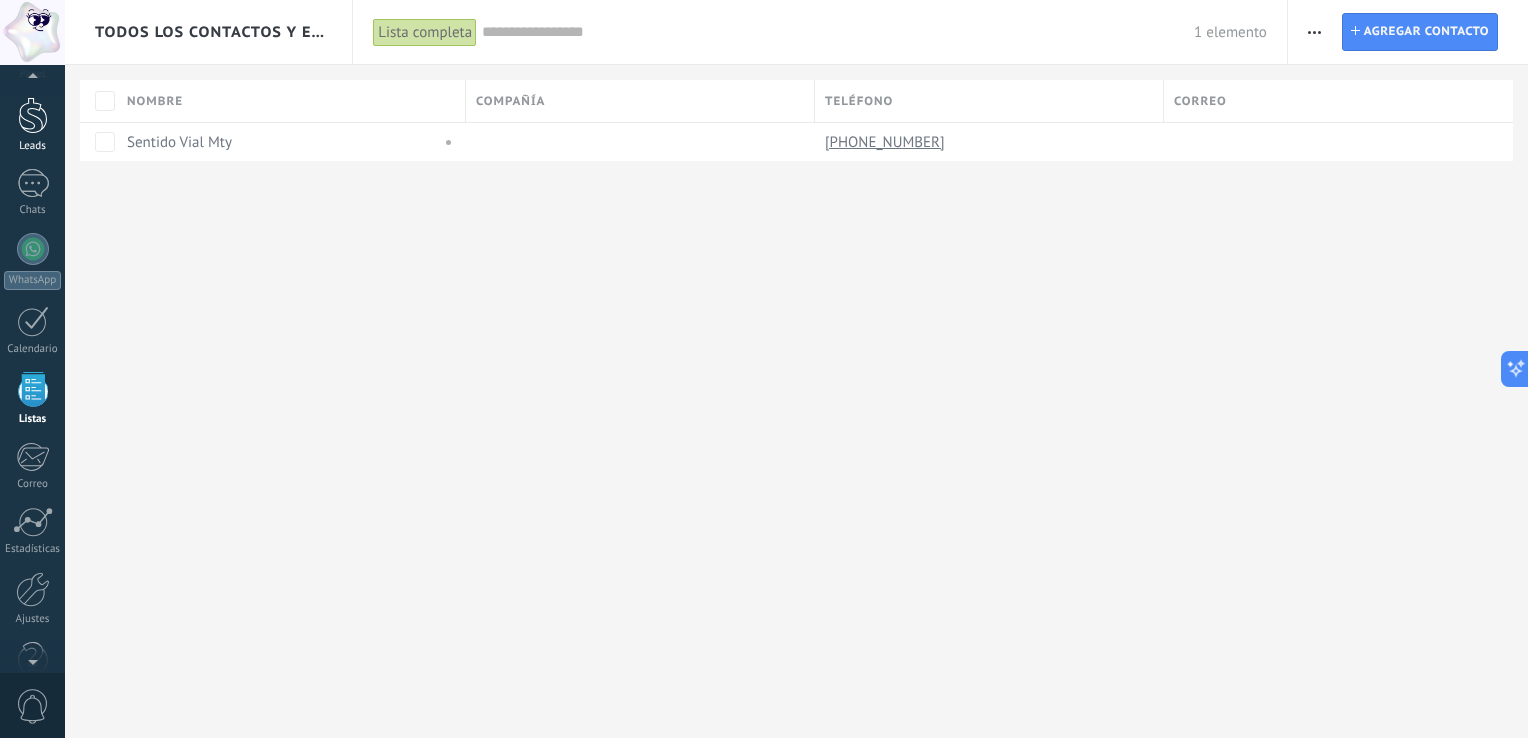 click at bounding box center (33, 115) 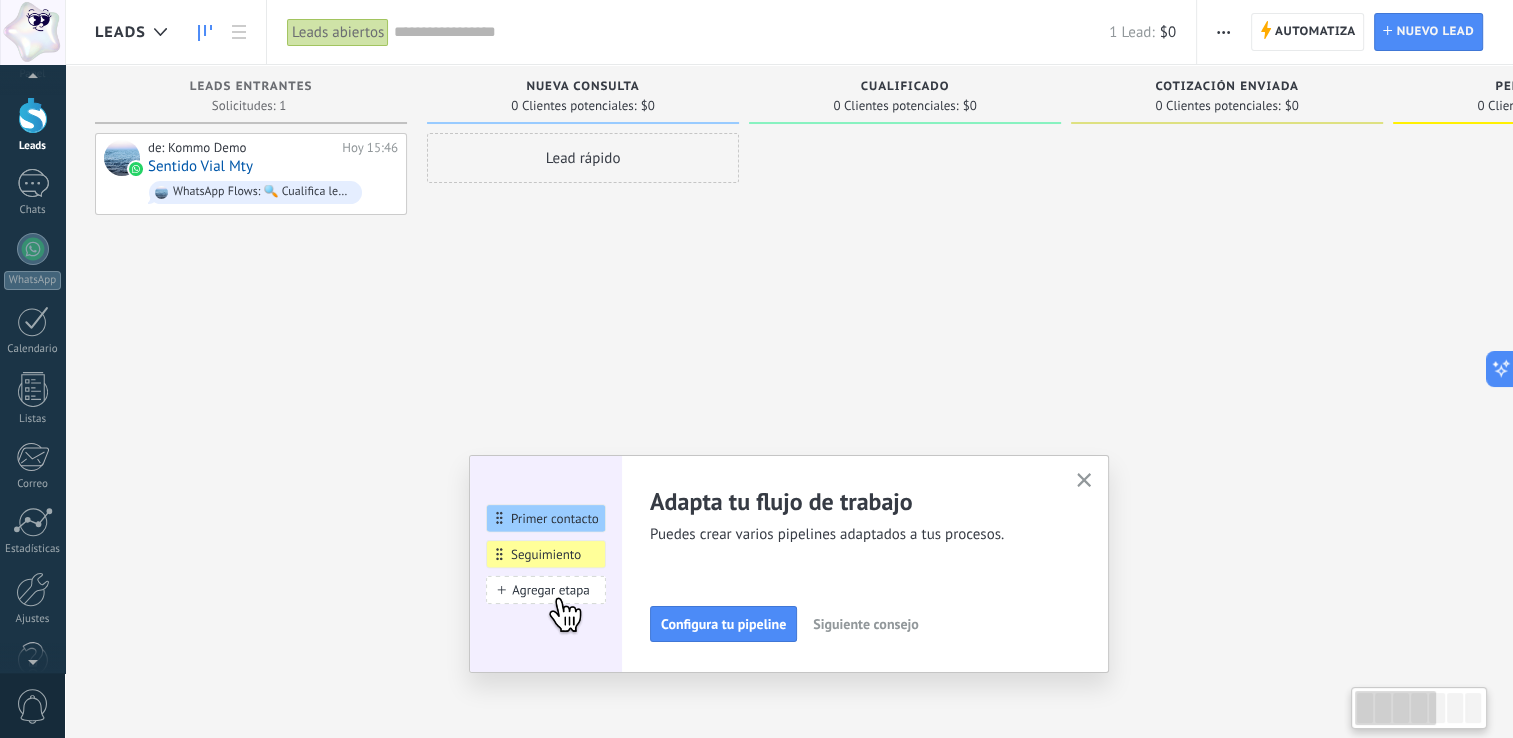 scroll, scrollTop: 0, scrollLeft: 0, axis: both 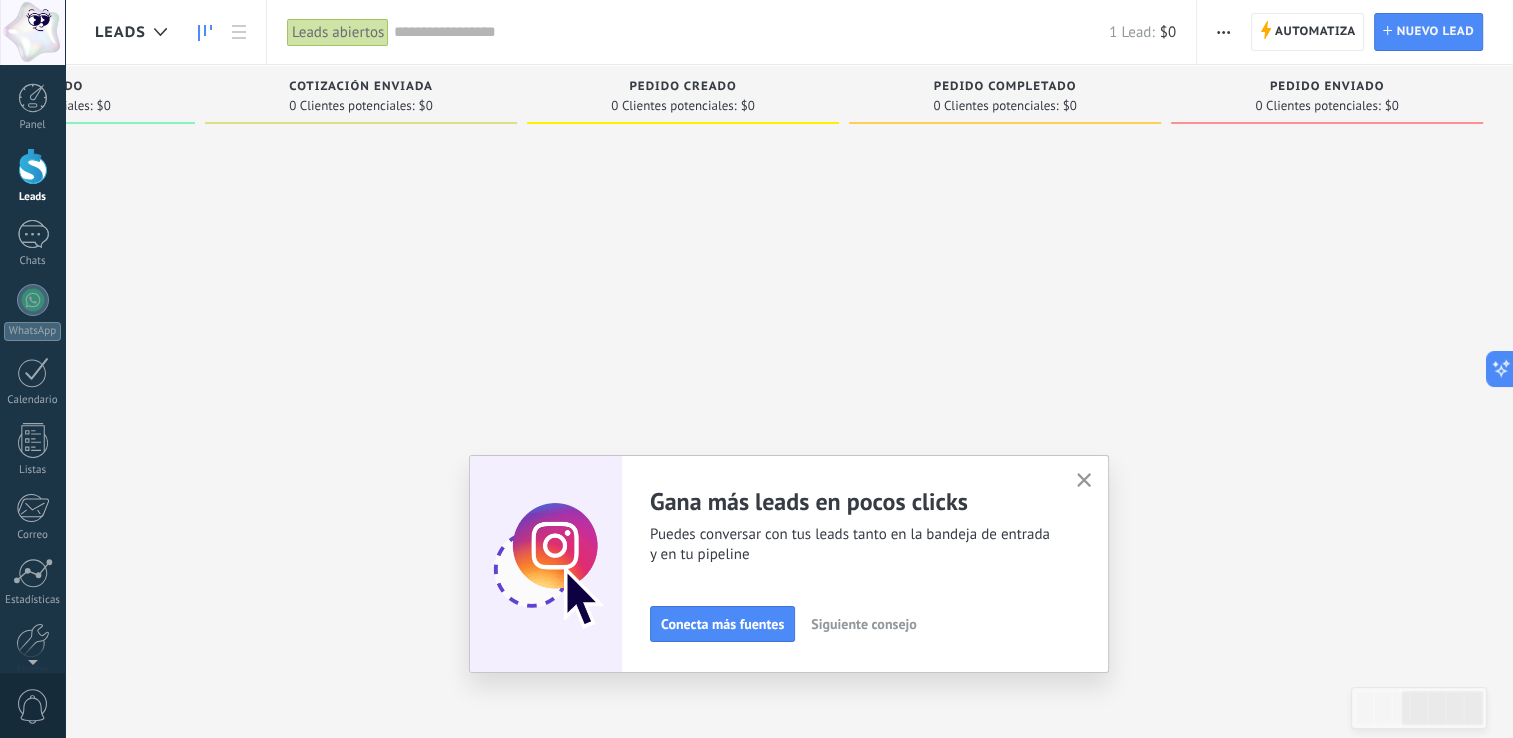 drag, startPoint x: 1477, startPoint y: 162, endPoint x: 460, endPoint y: 227, distance: 1019.0751 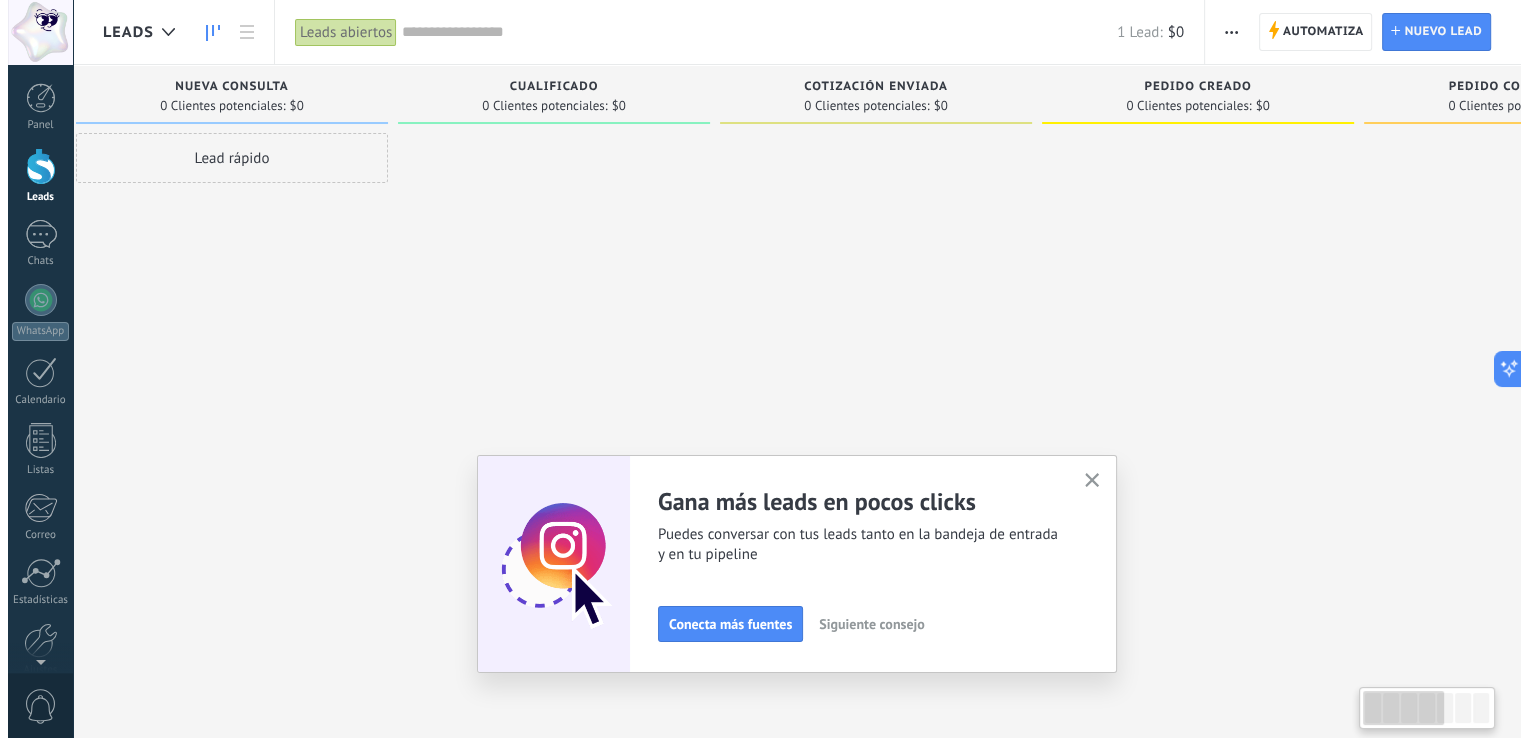 scroll, scrollTop: 0, scrollLeft: 0, axis: both 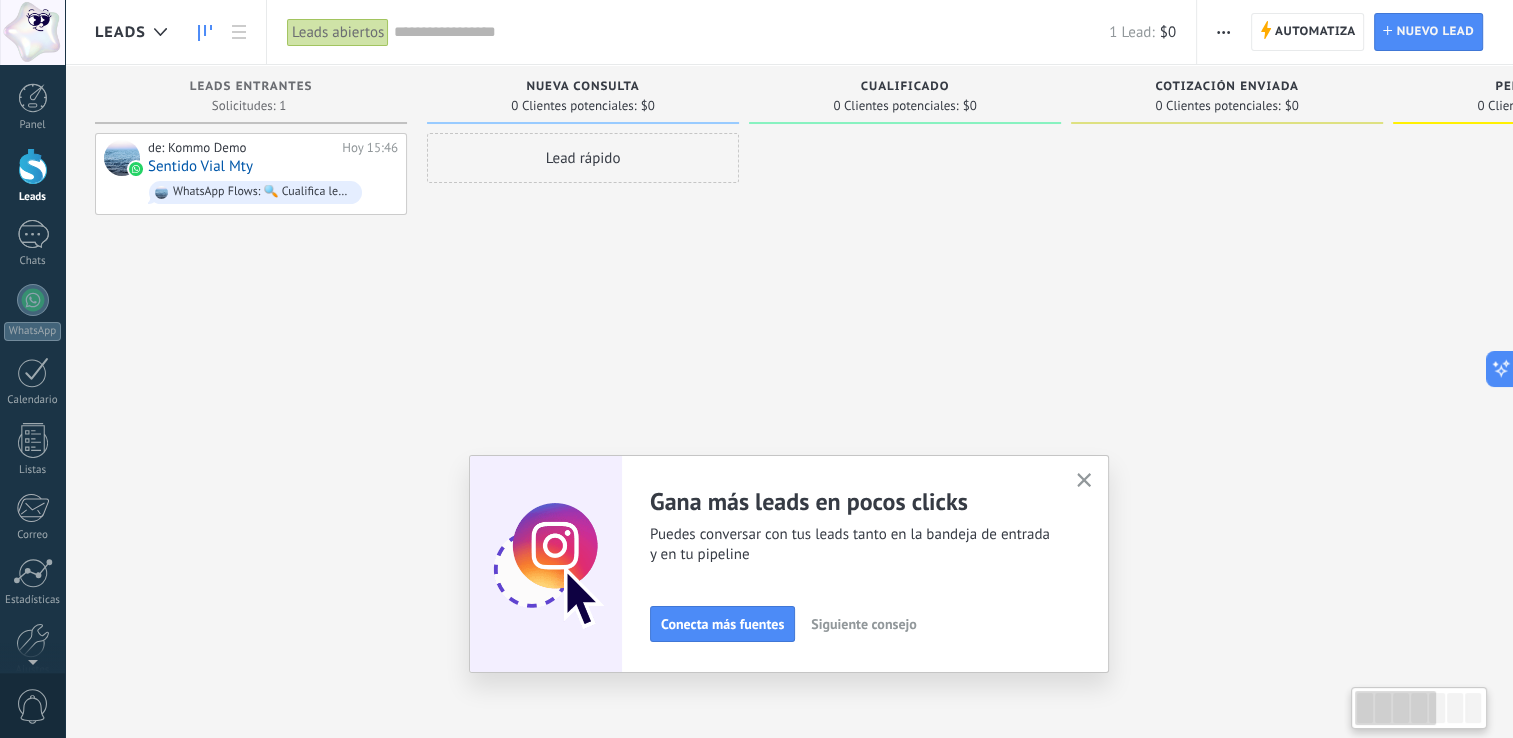 drag, startPoint x: 449, startPoint y: 223, endPoint x: 1531, endPoint y: 234, distance: 1082.0559 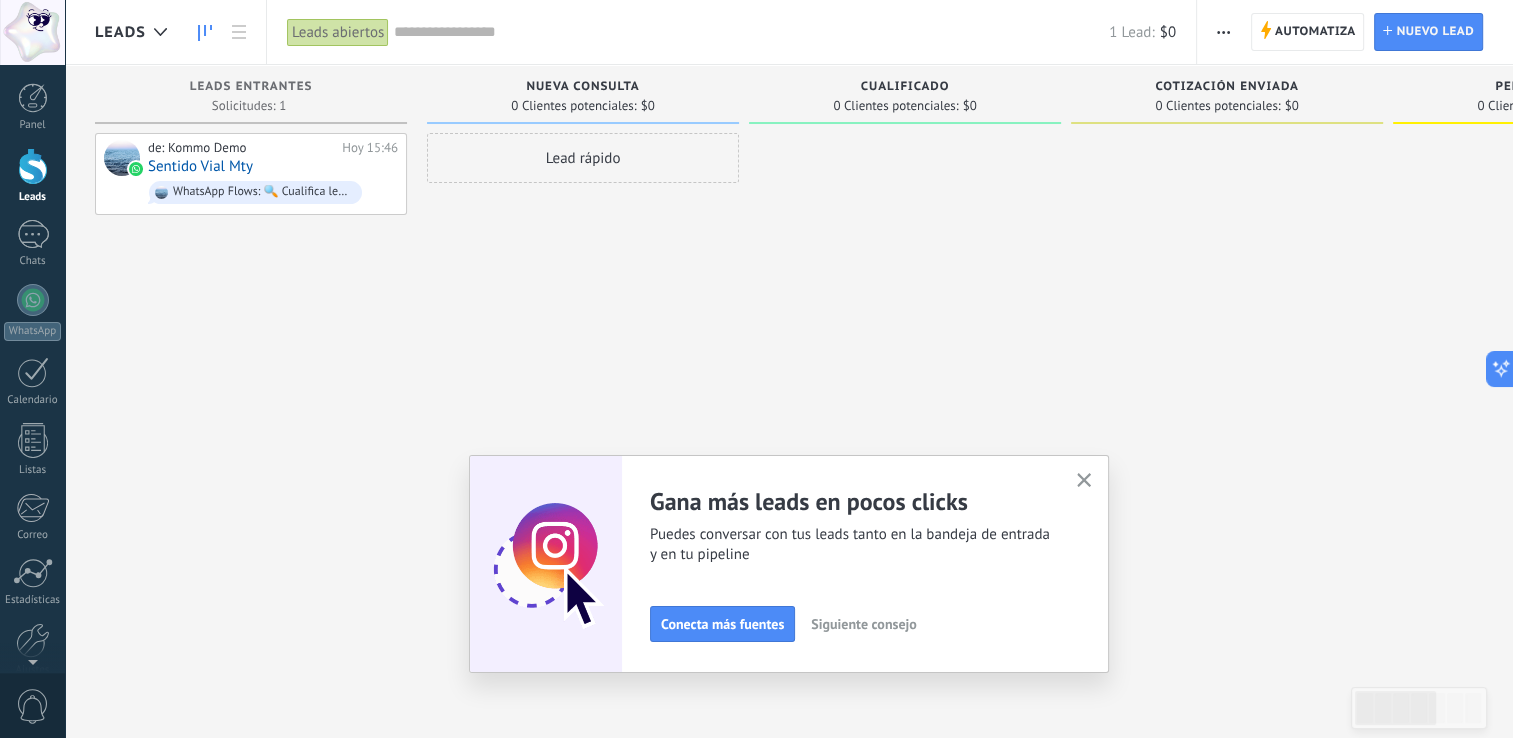 click 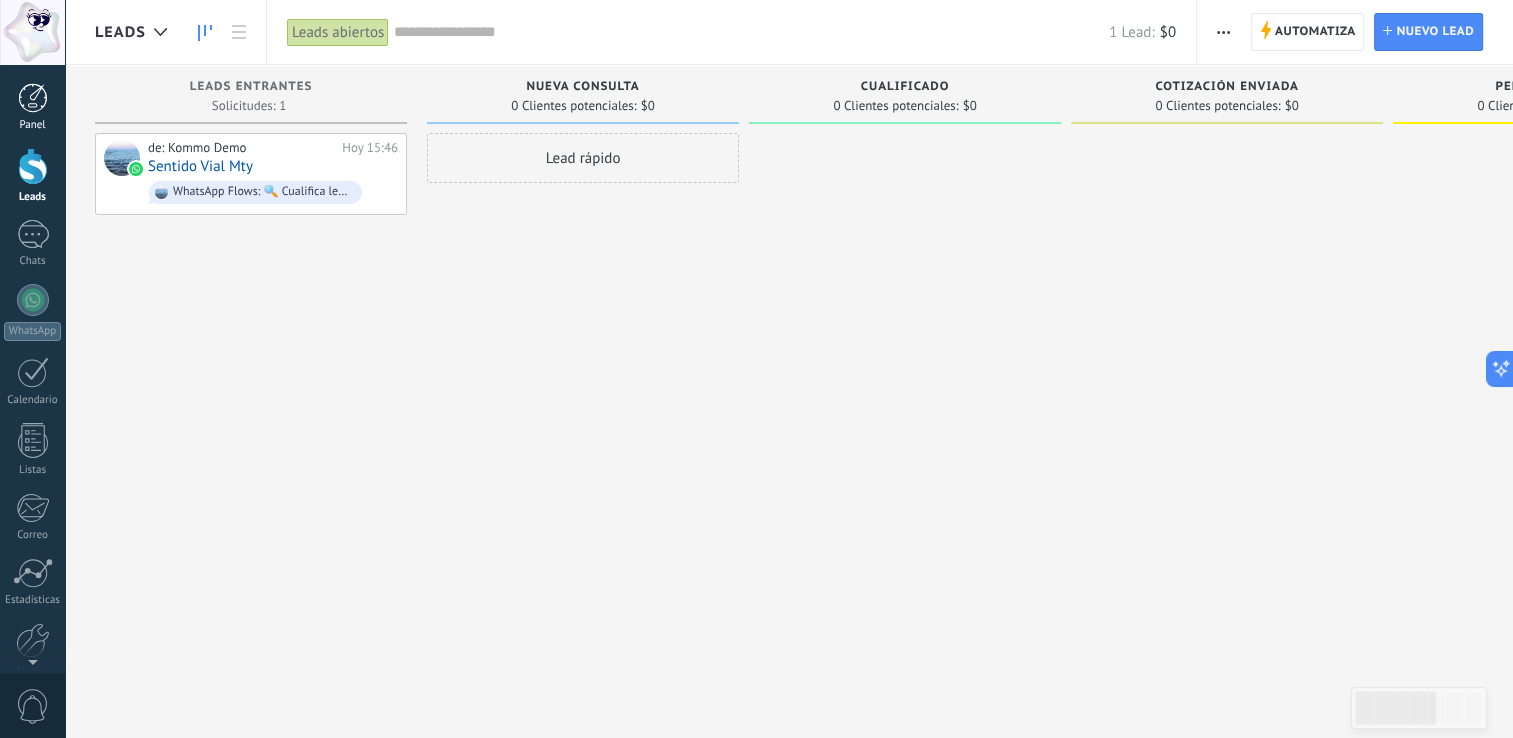 click at bounding box center (33, 98) 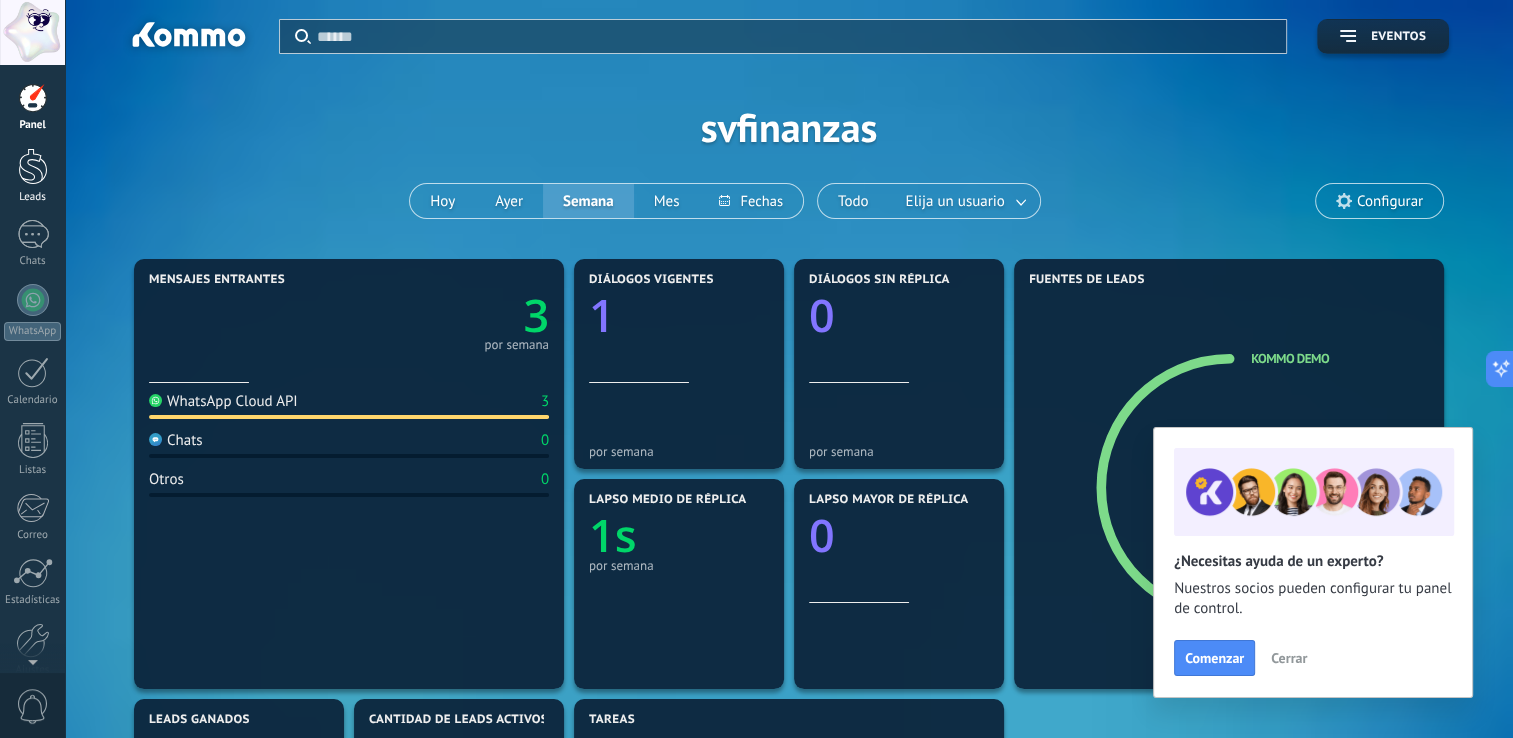 click at bounding box center (33, 166) 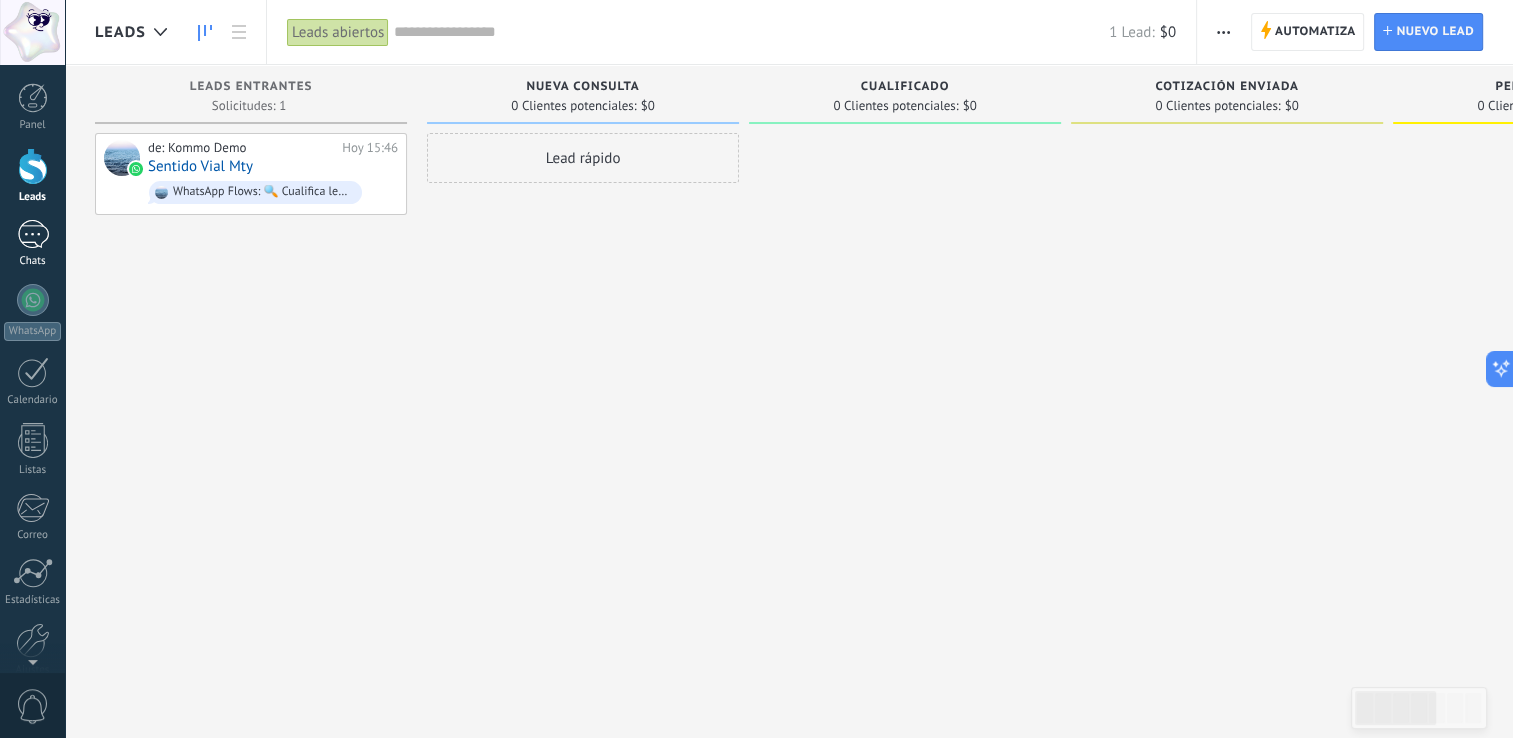 click on "1" at bounding box center (33, 234) 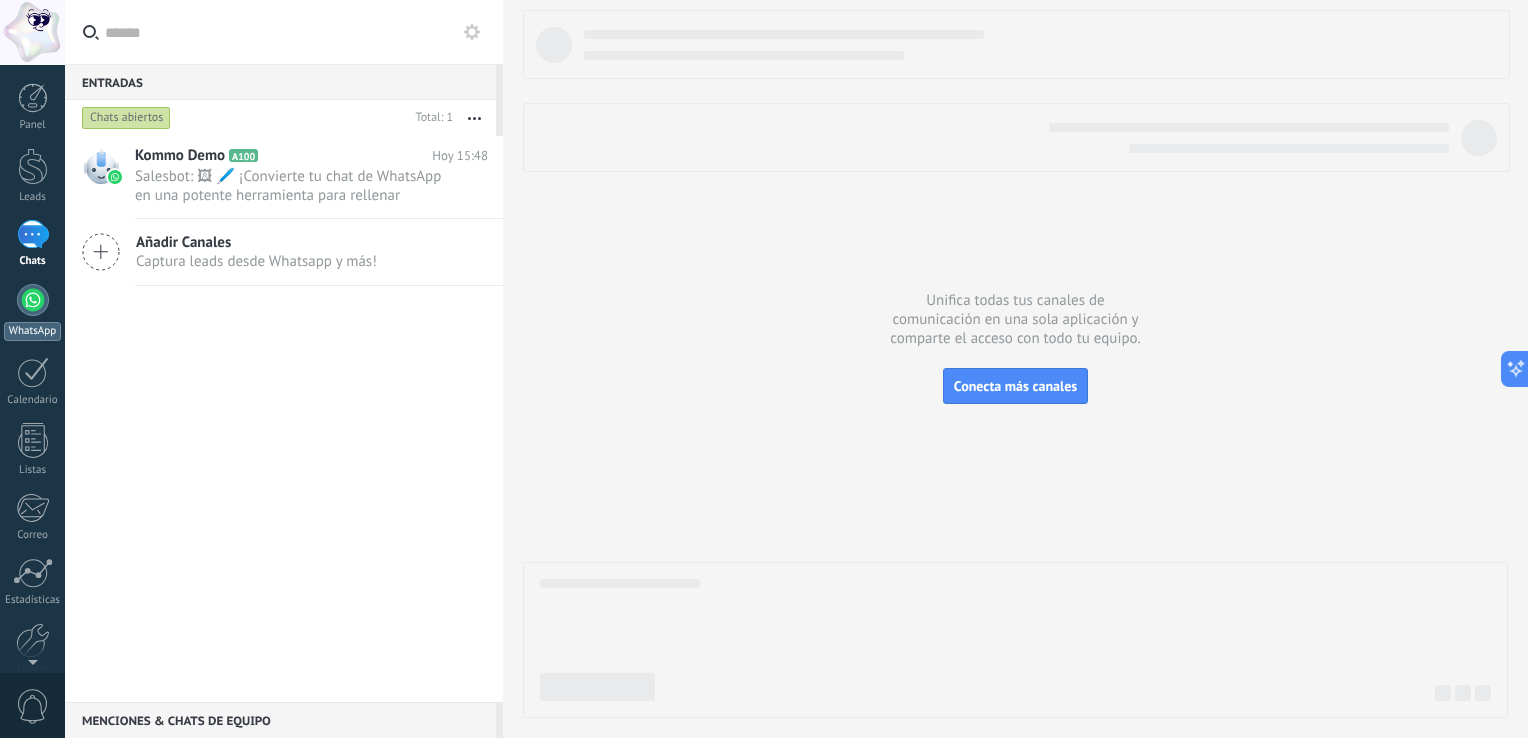 click on "WhatsApp" at bounding box center [32, 312] 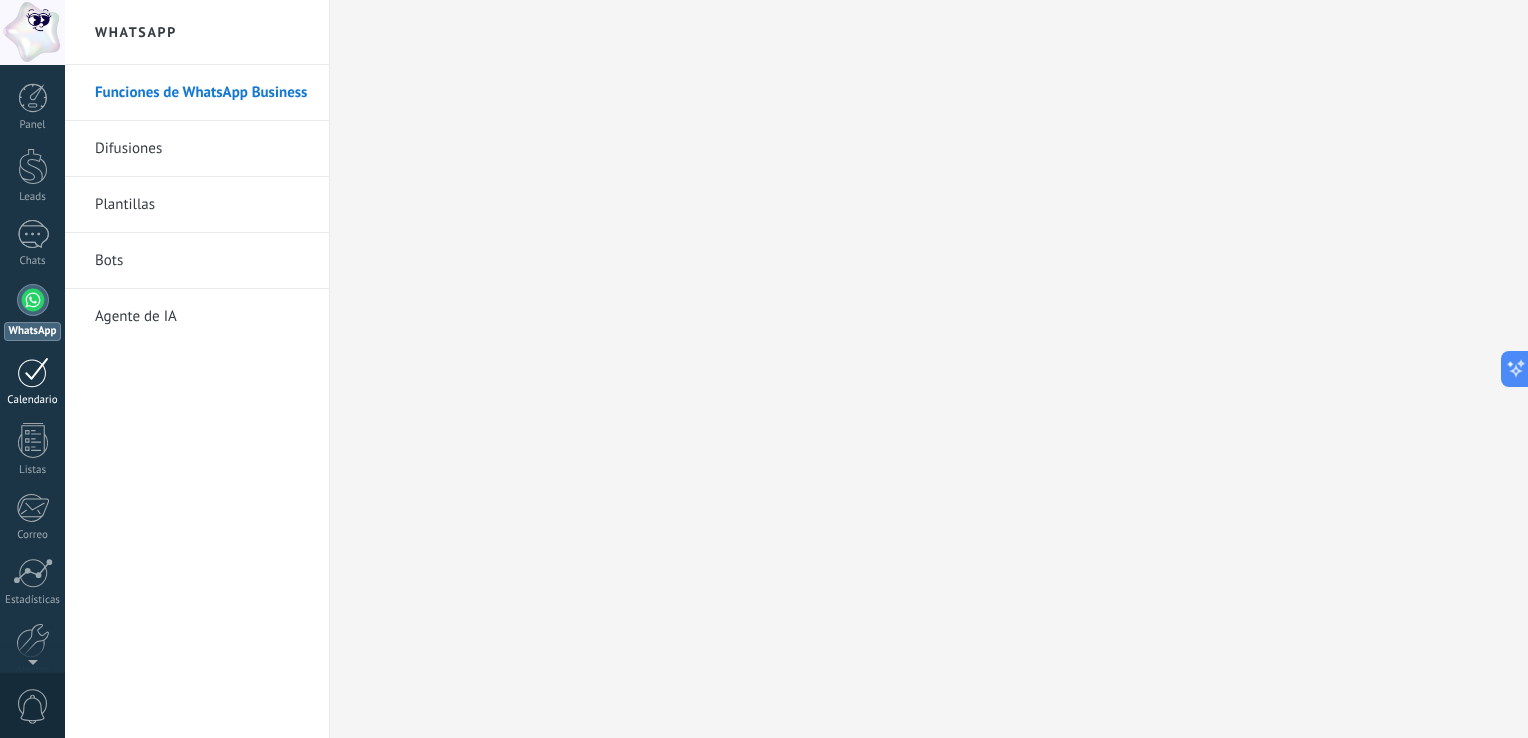 click on "Calendario" at bounding box center [33, 400] 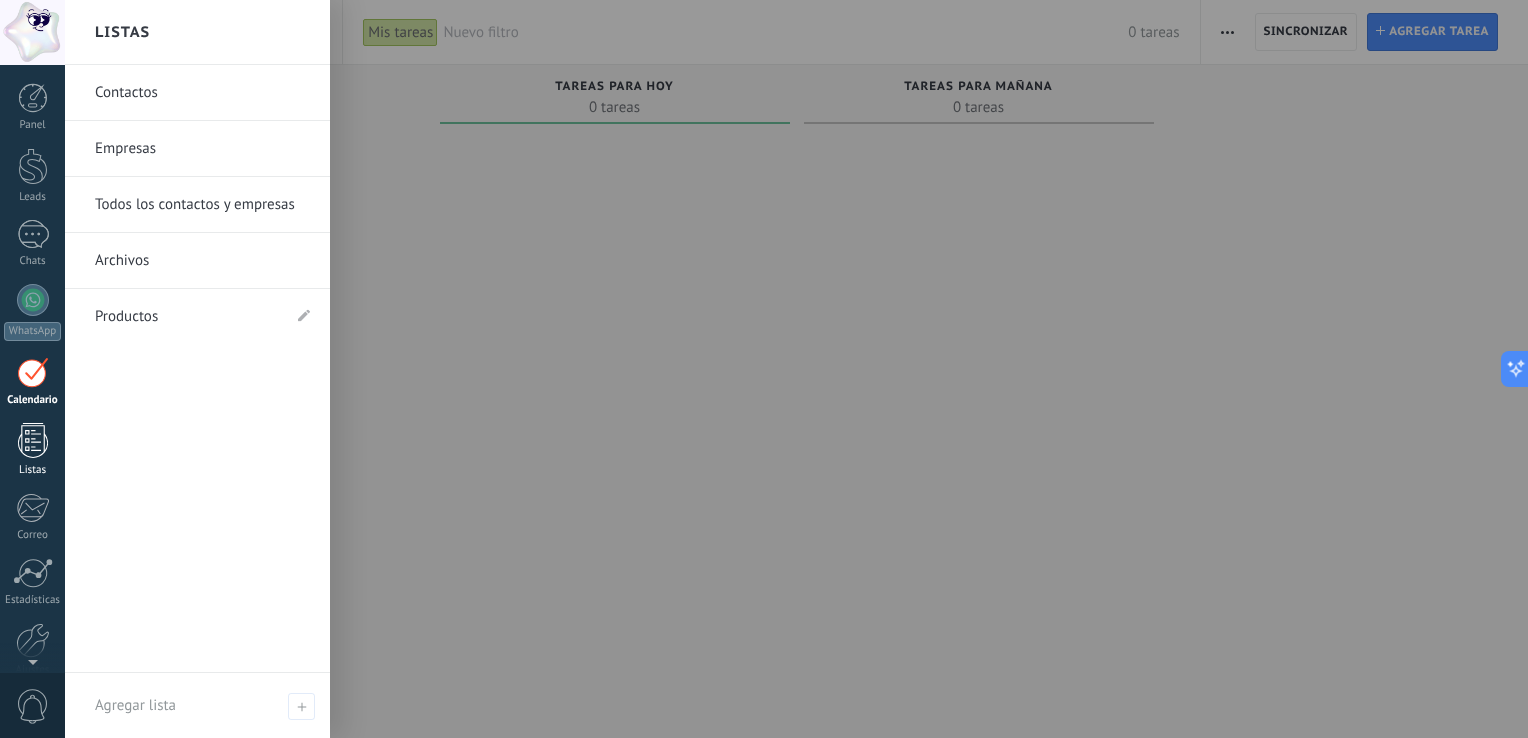 click at bounding box center [33, 440] 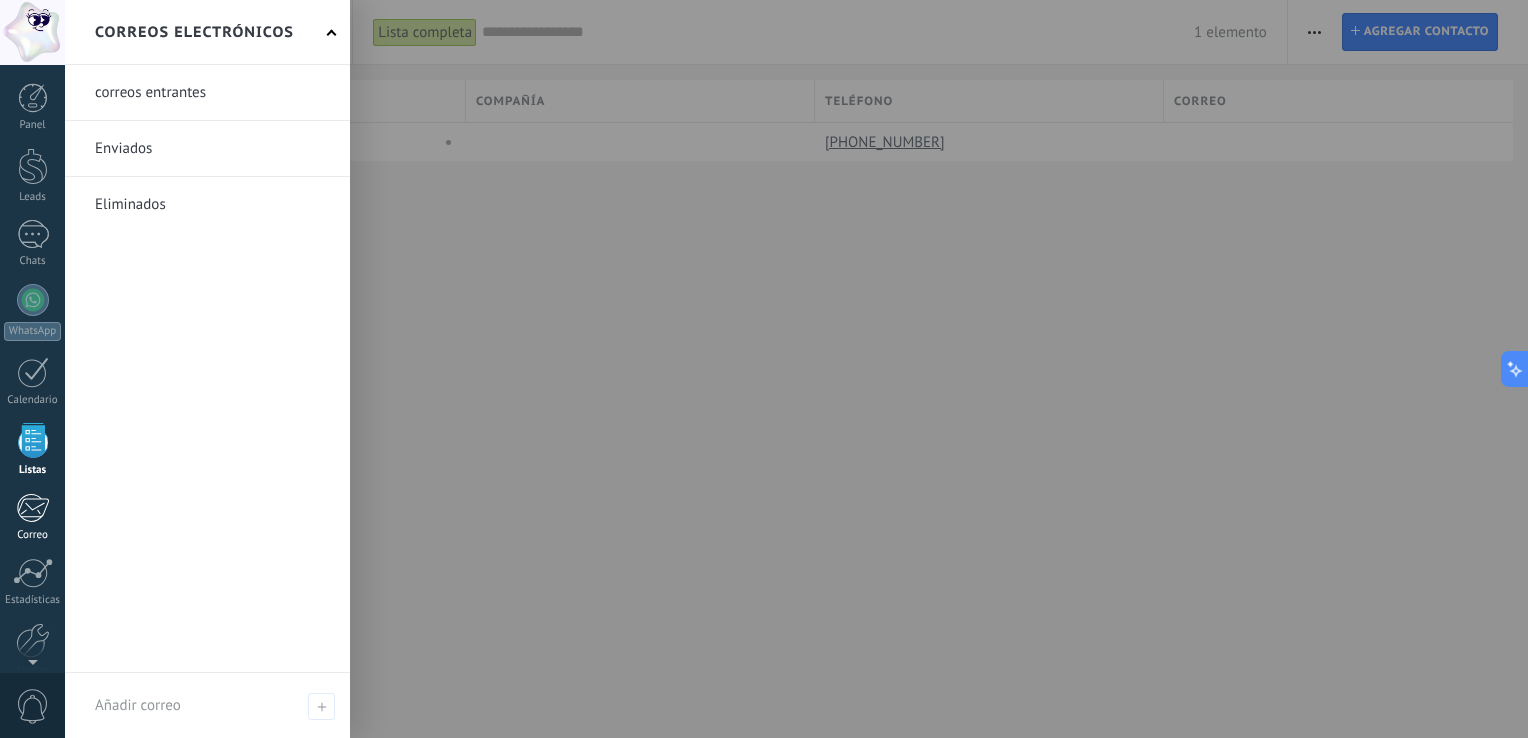click at bounding box center [32, 508] 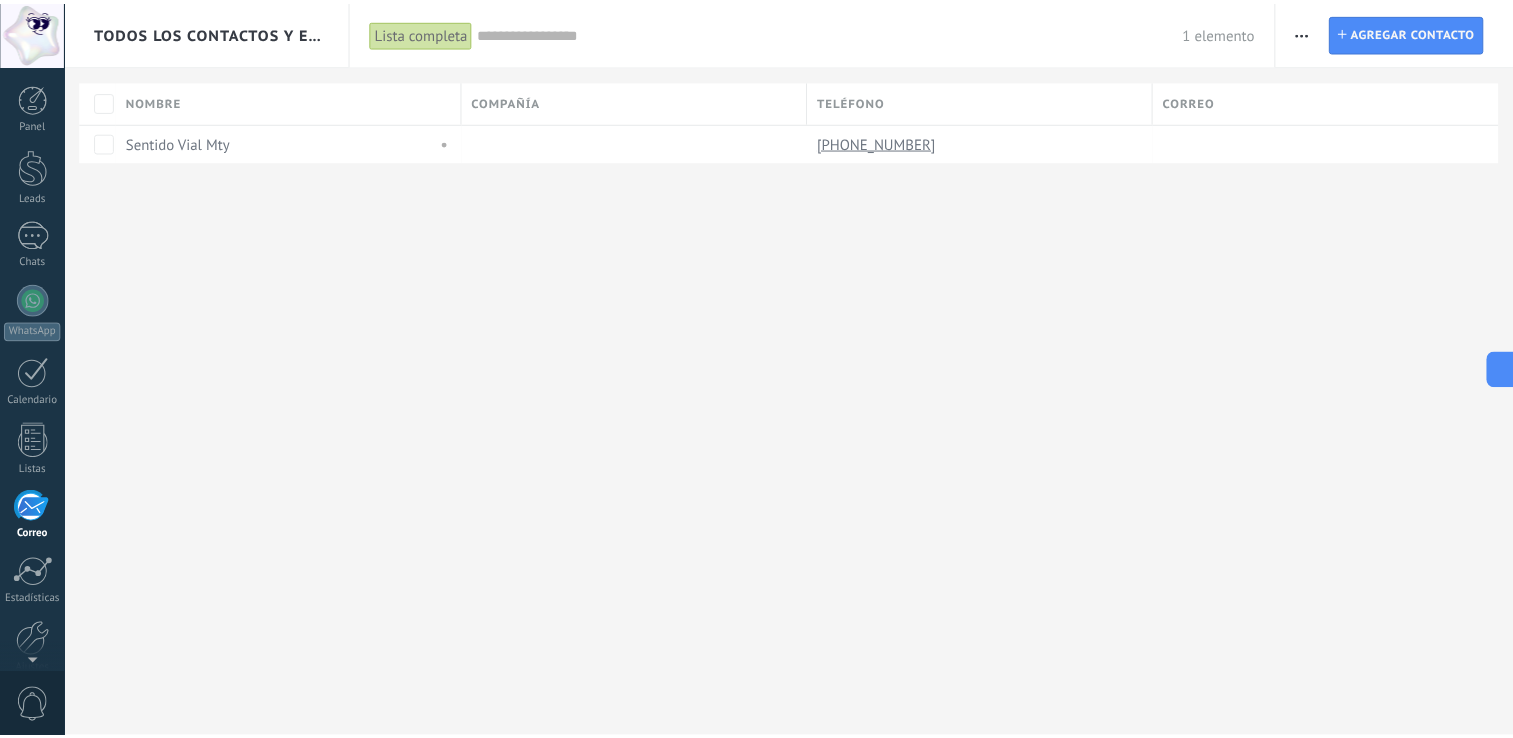 scroll, scrollTop: 92, scrollLeft: 0, axis: vertical 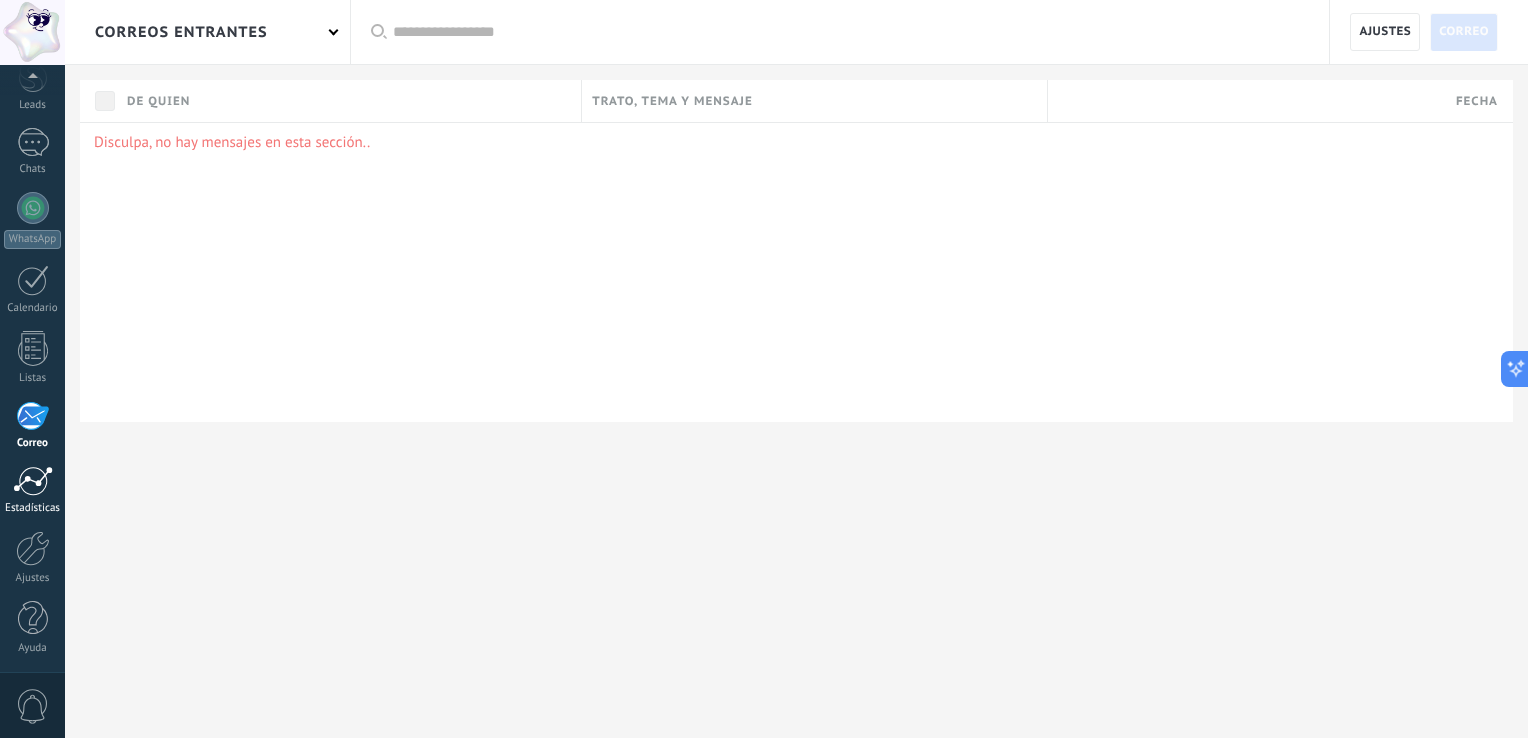 click at bounding box center [33, 481] 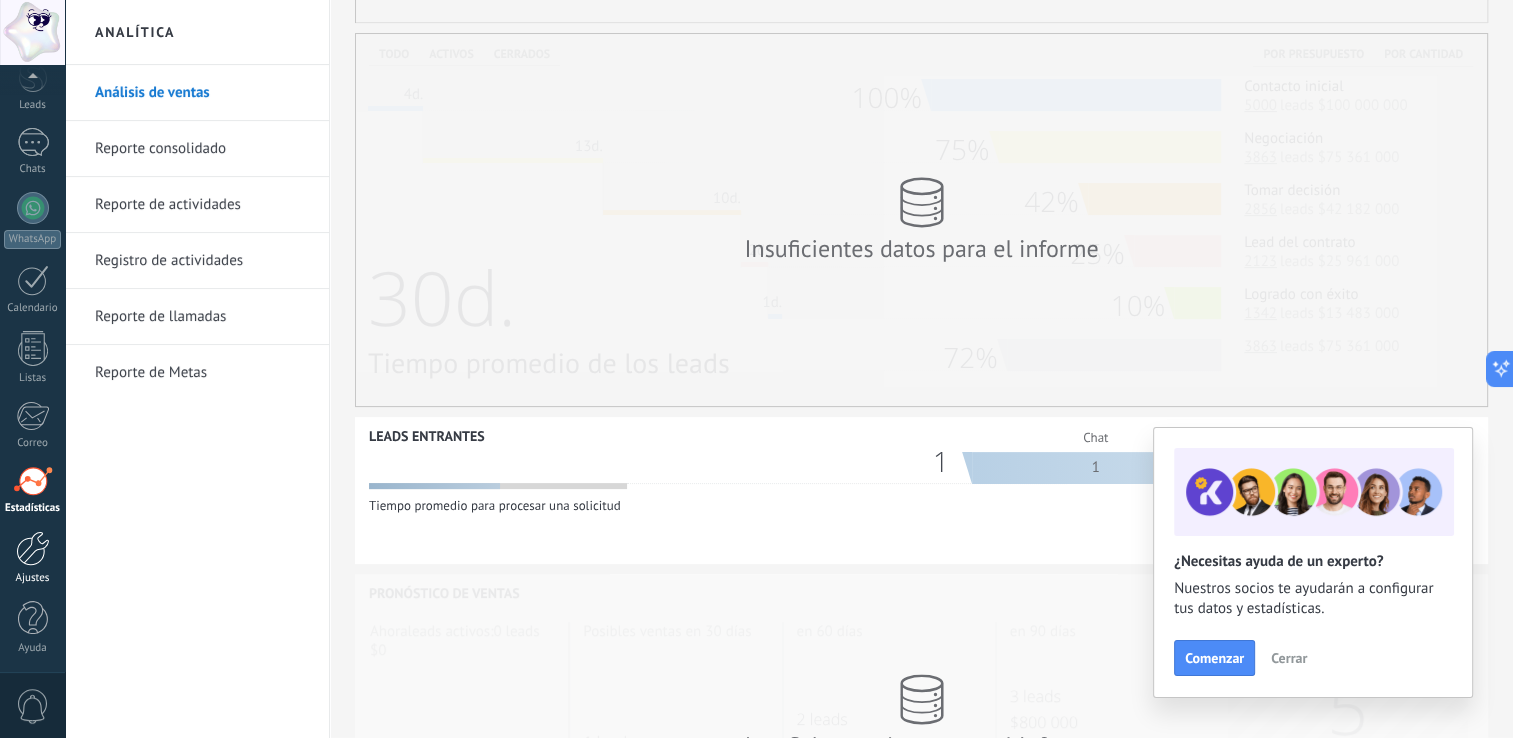 scroll, scrollTop: 400, scrollLeft: 0, axis: vertical 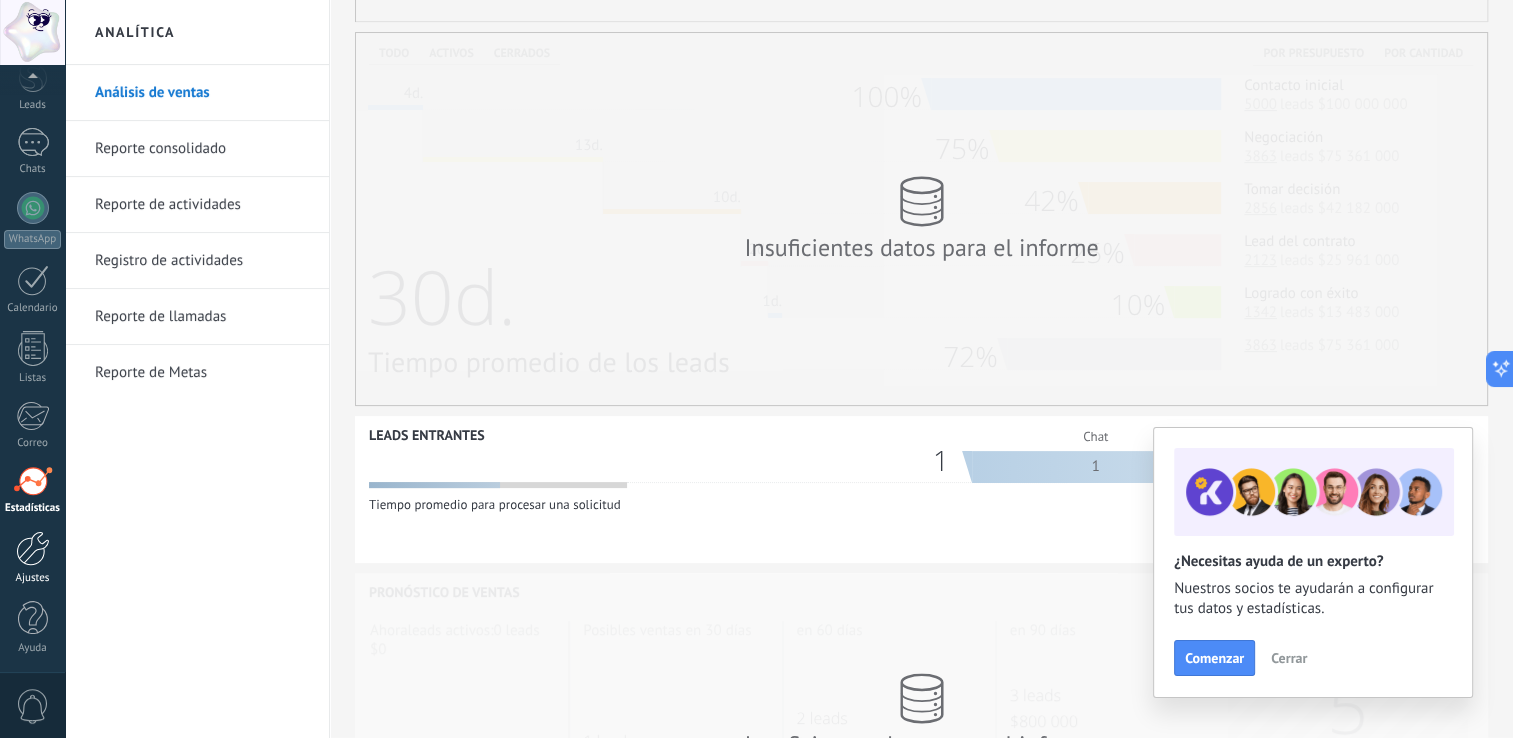 click at bounding box center [33, 548] 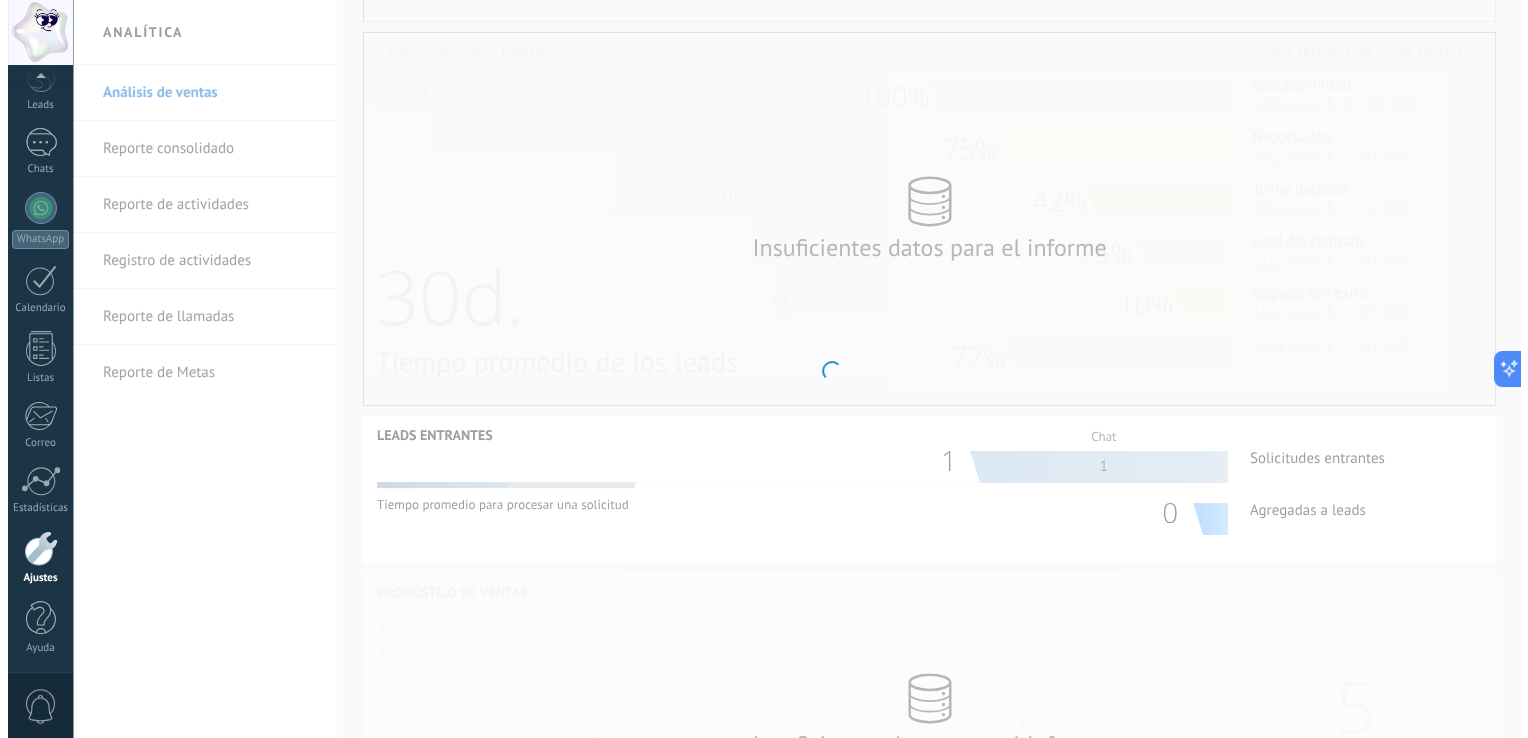 scroll, scrollTop: 0, scrollLeft: 0, axis: both 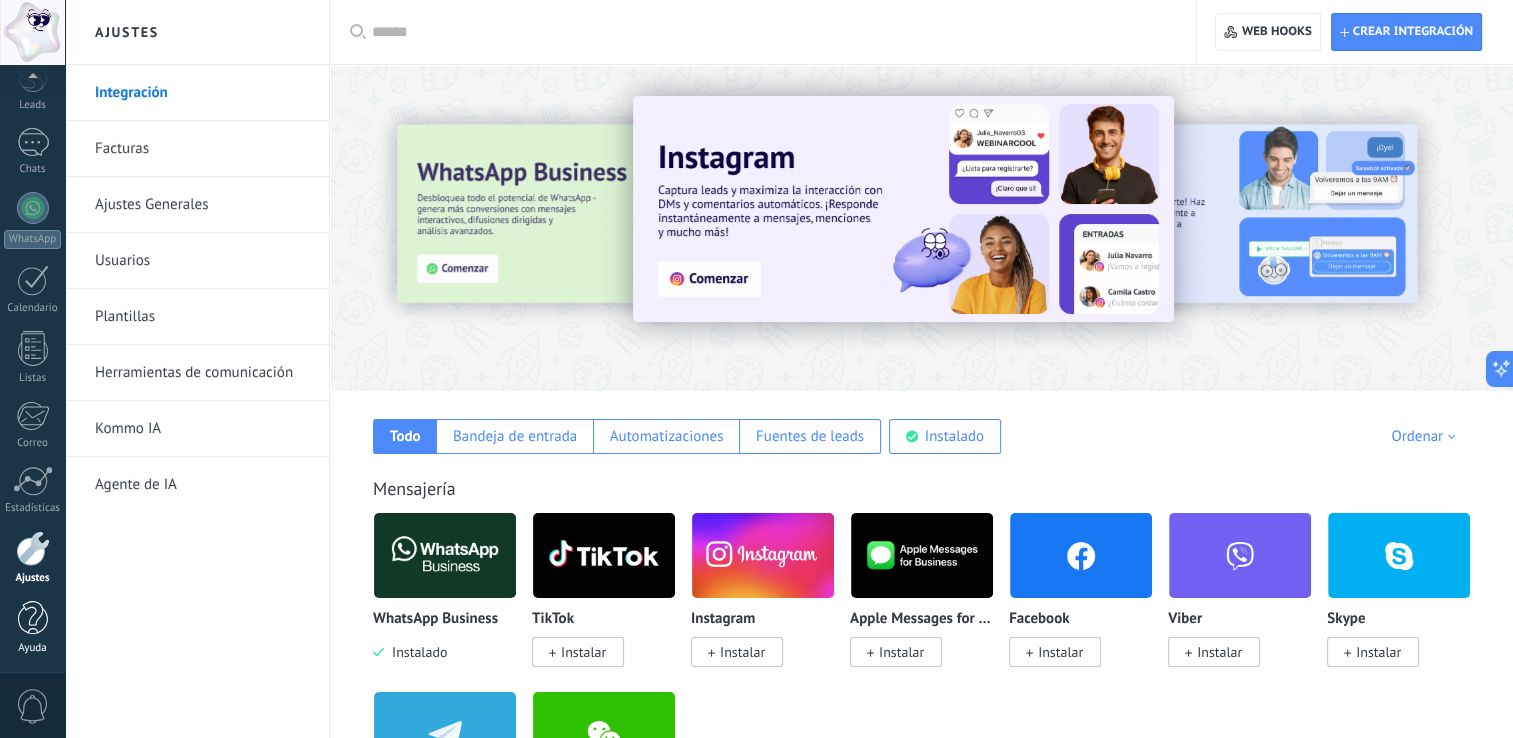 click at bounding box center (33, 618) 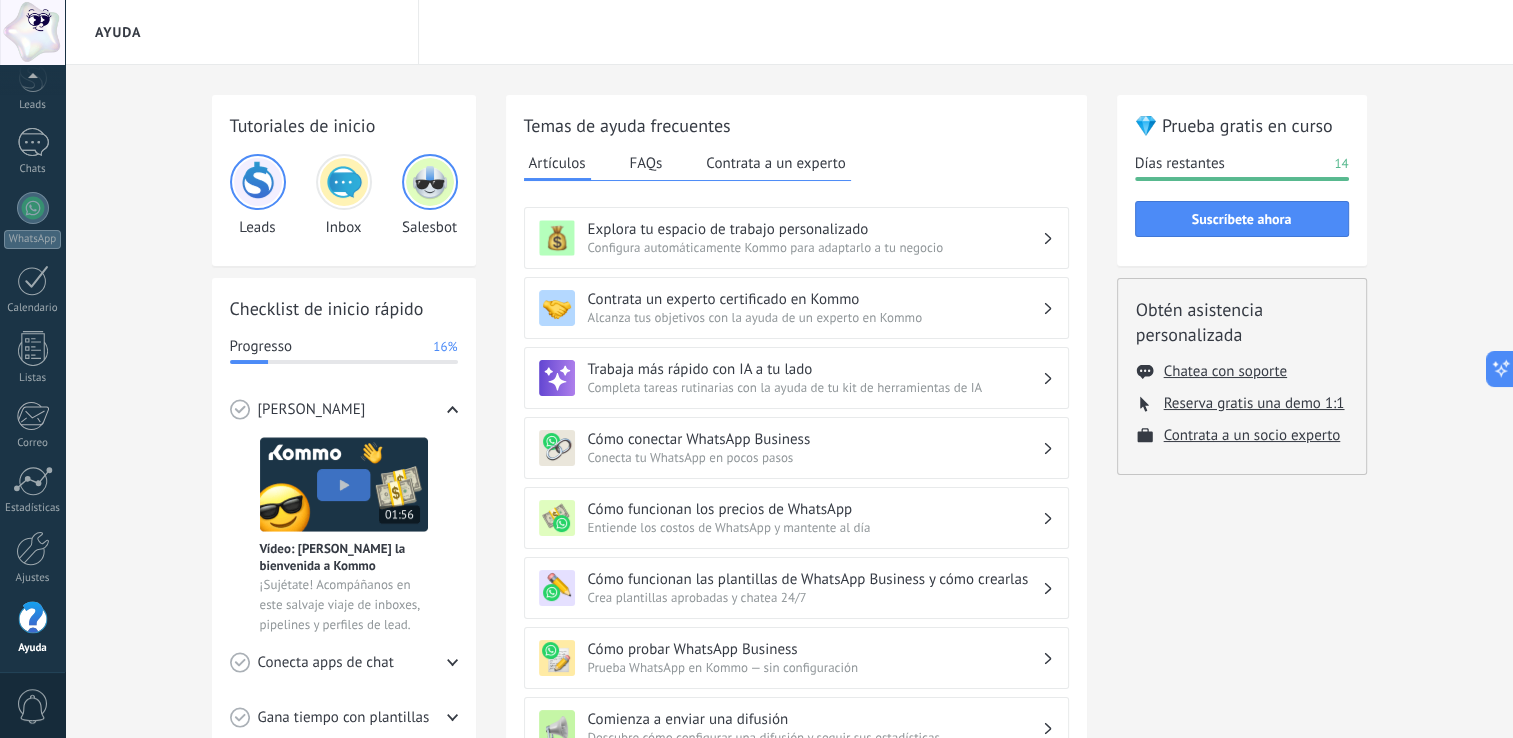 click at bounding box center [344, 484] 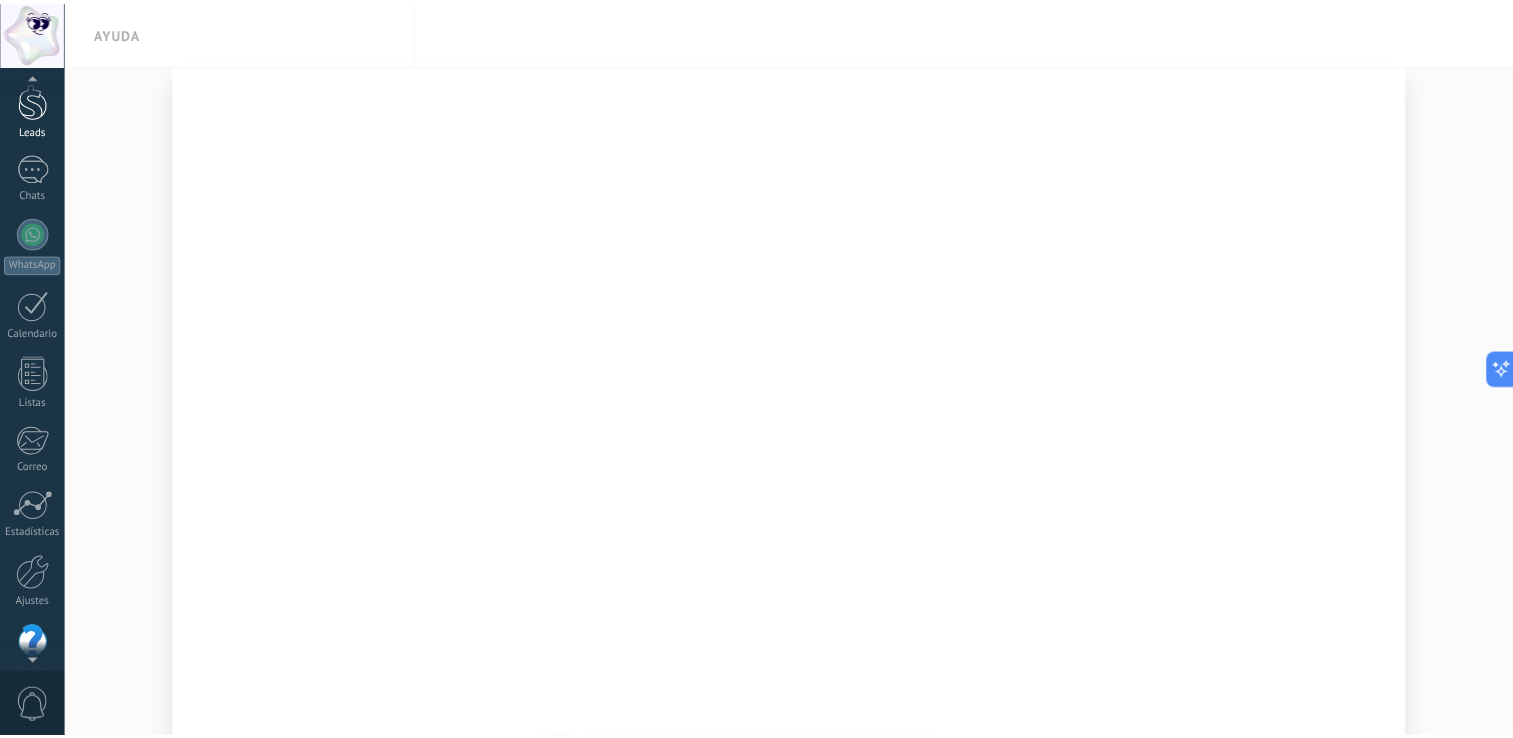scroll, scrollTop: 0, scrollLeft: 0, axis: both 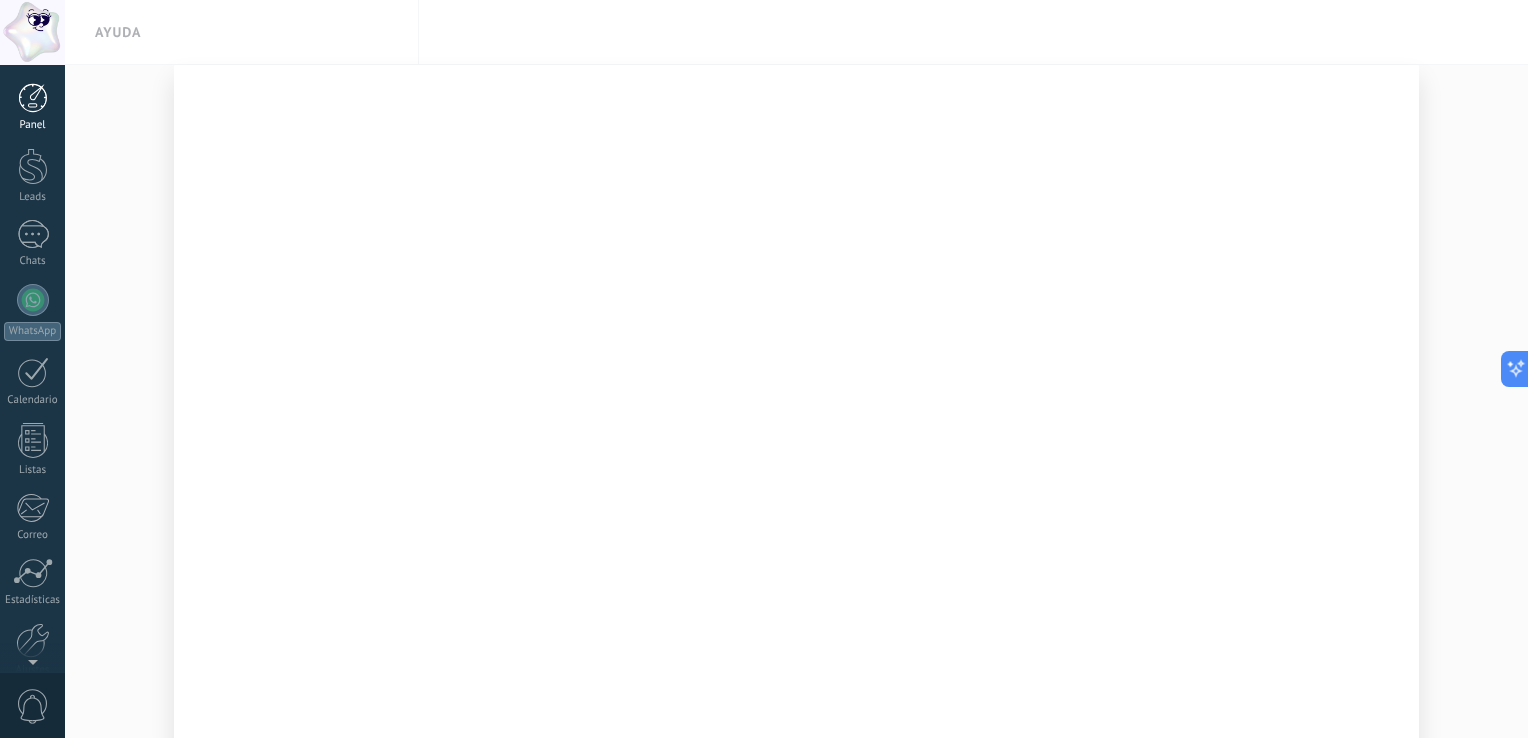 click on "Panel" at bounding box center [32, 107] 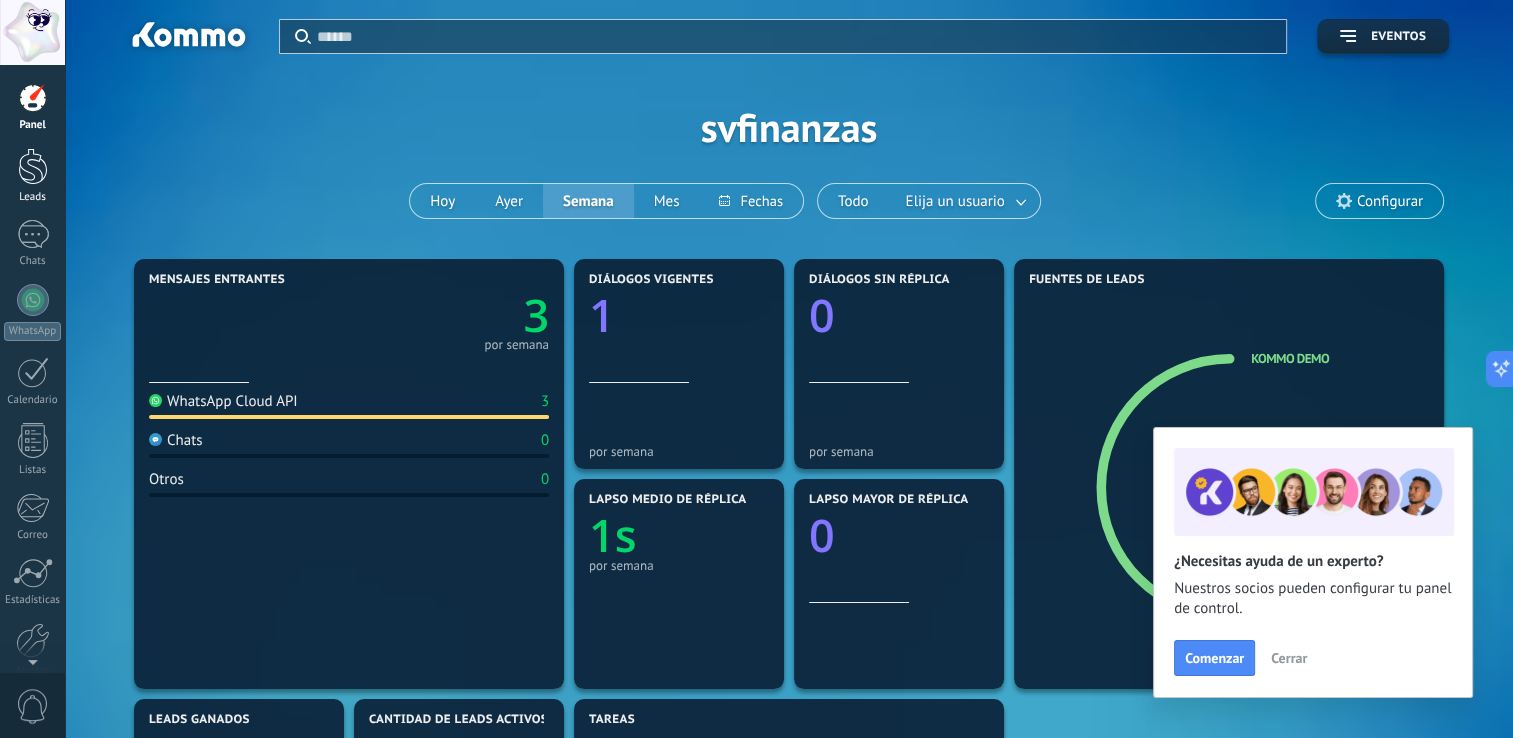 click at bounding box center (33, 166) 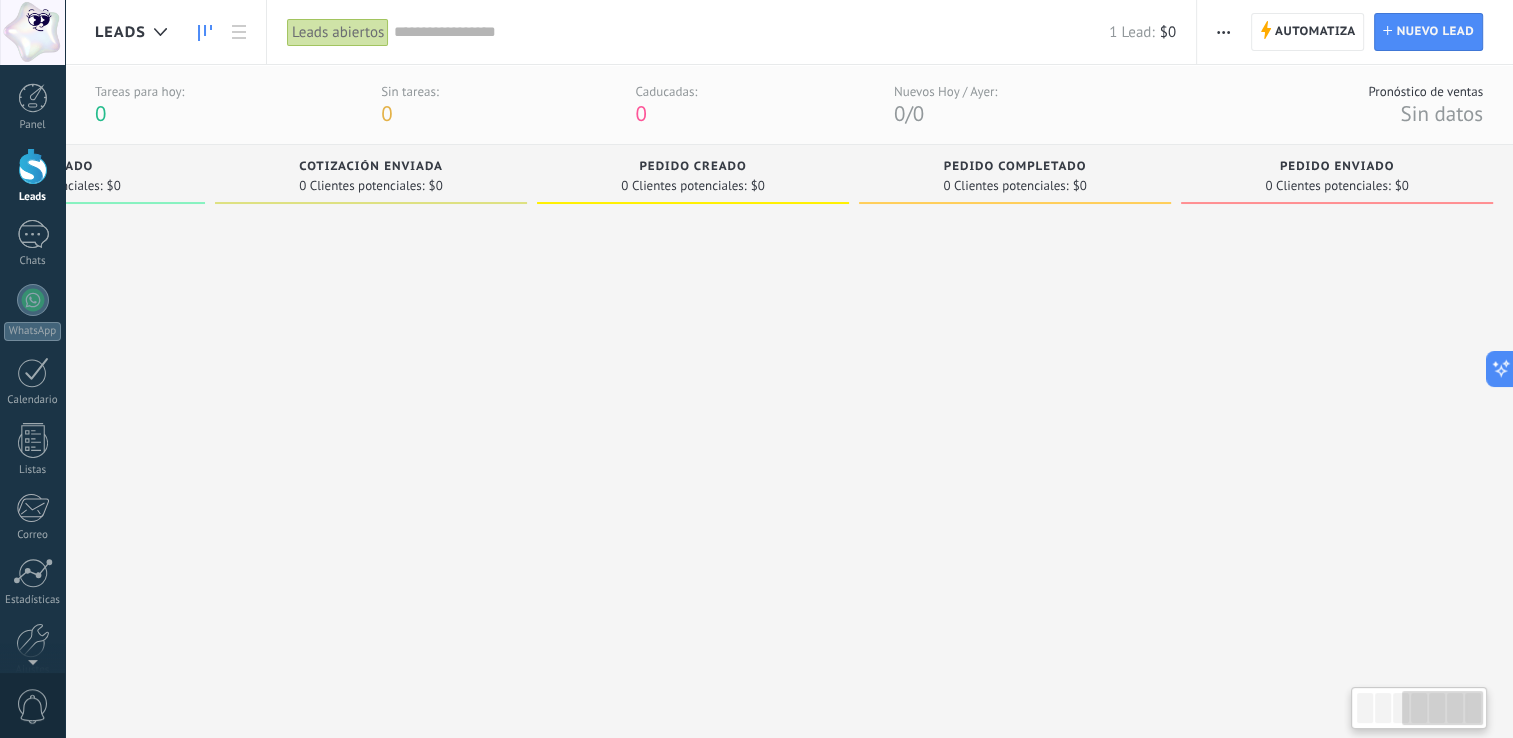 drag, startPoint x: 1476, startPoint y: 270, endPoint x: 632, endPoint y: 311, distance: 844.99524 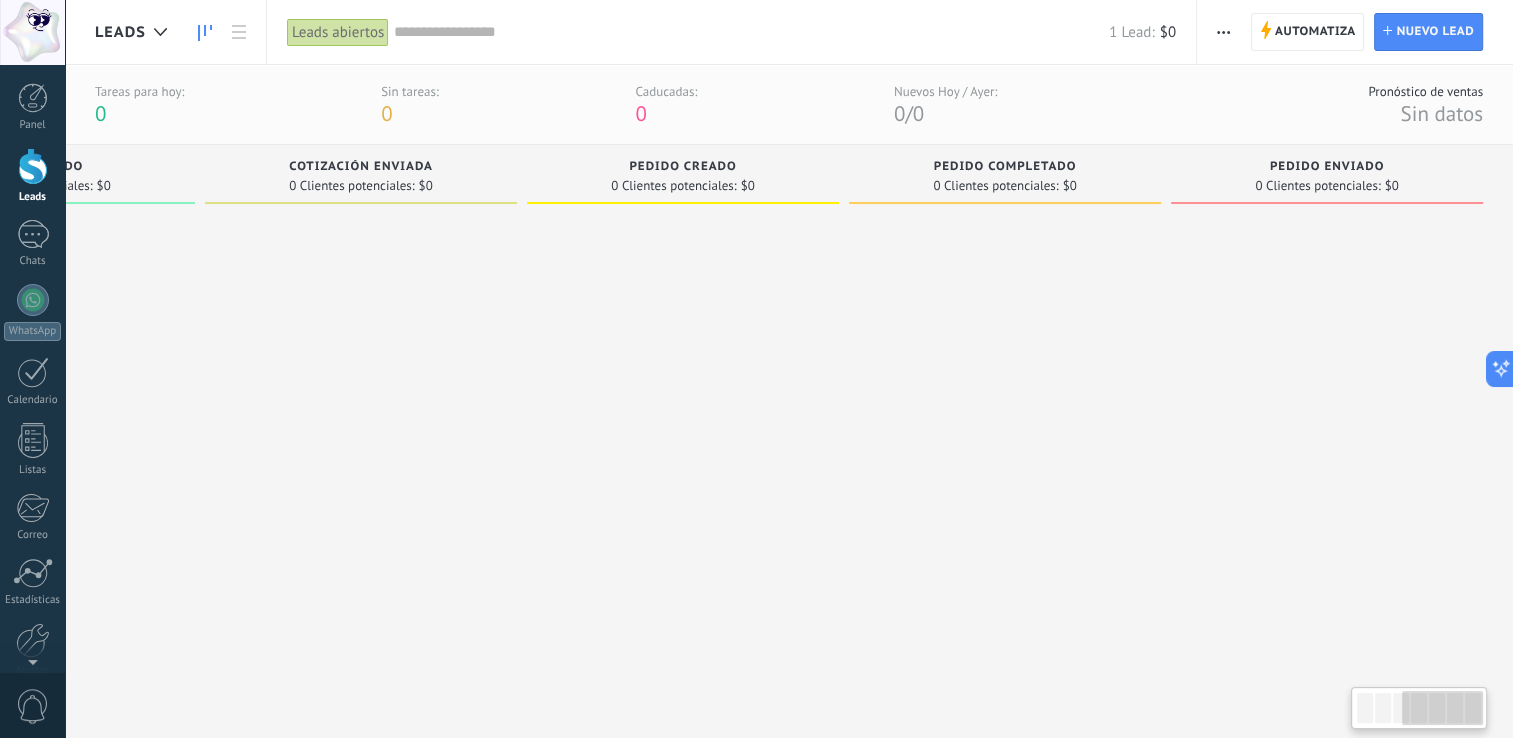 drag, startPoint x: 1140, startPoint y: 275, endPoint x: 889, endPoint y: 282, distance: 251.0976 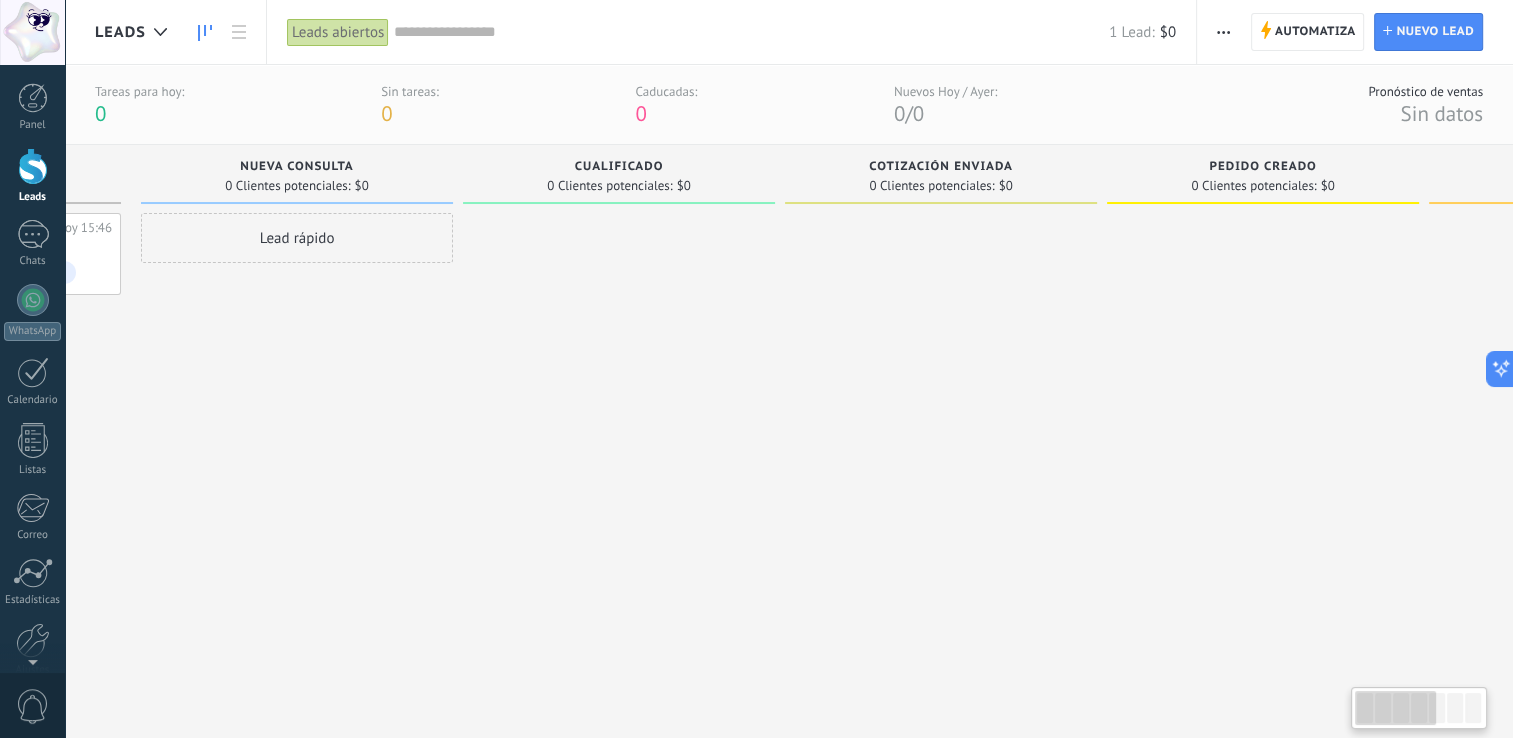 scroll, scrollTop: 0, scrollLeft: 0, axis: both 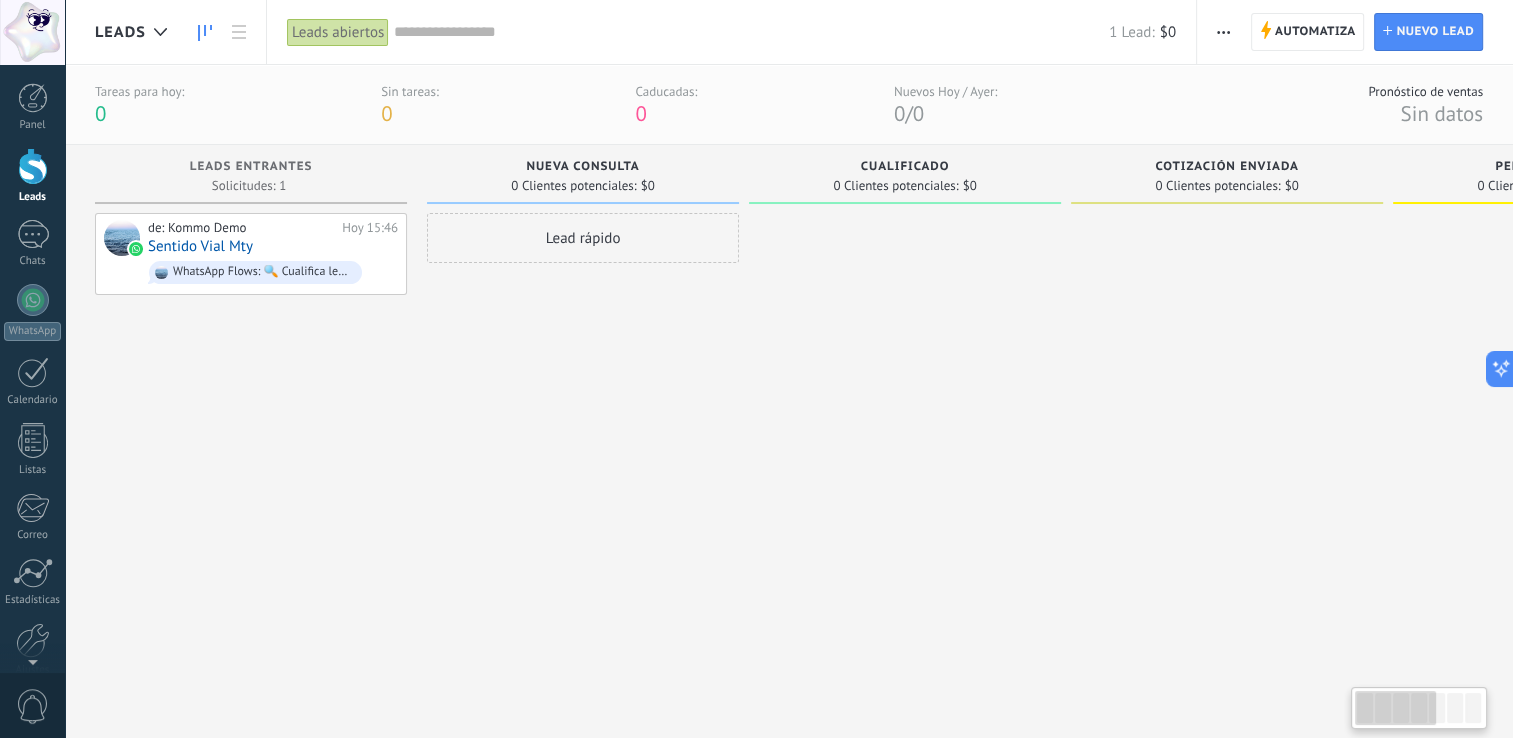 drag, startPoint x: 303, startPoint y: 321, endPoint x: 1531, endPoint y: 357, distance: 1228.5276 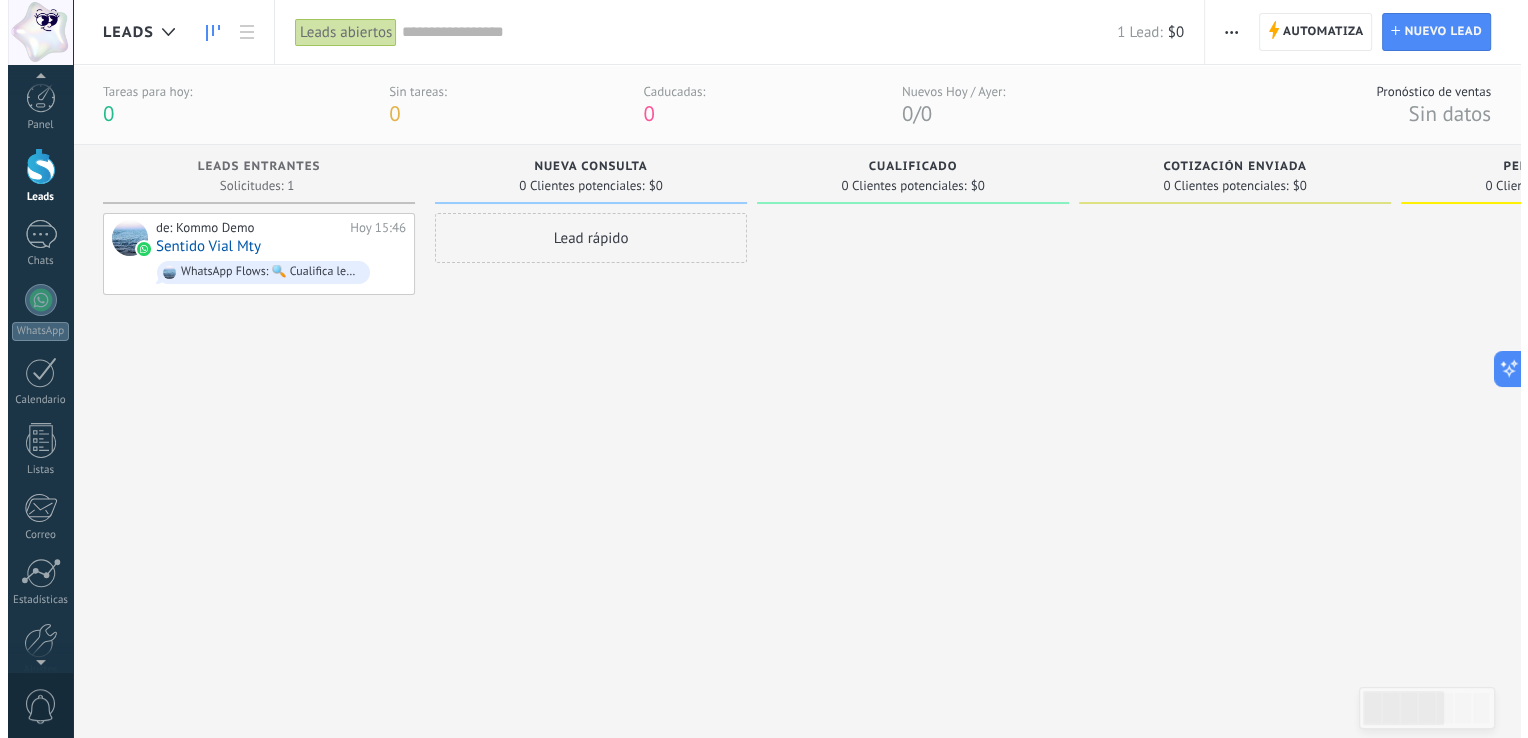 scroll, scrollTop: 80, scrollLeft: 0, axis: vertical 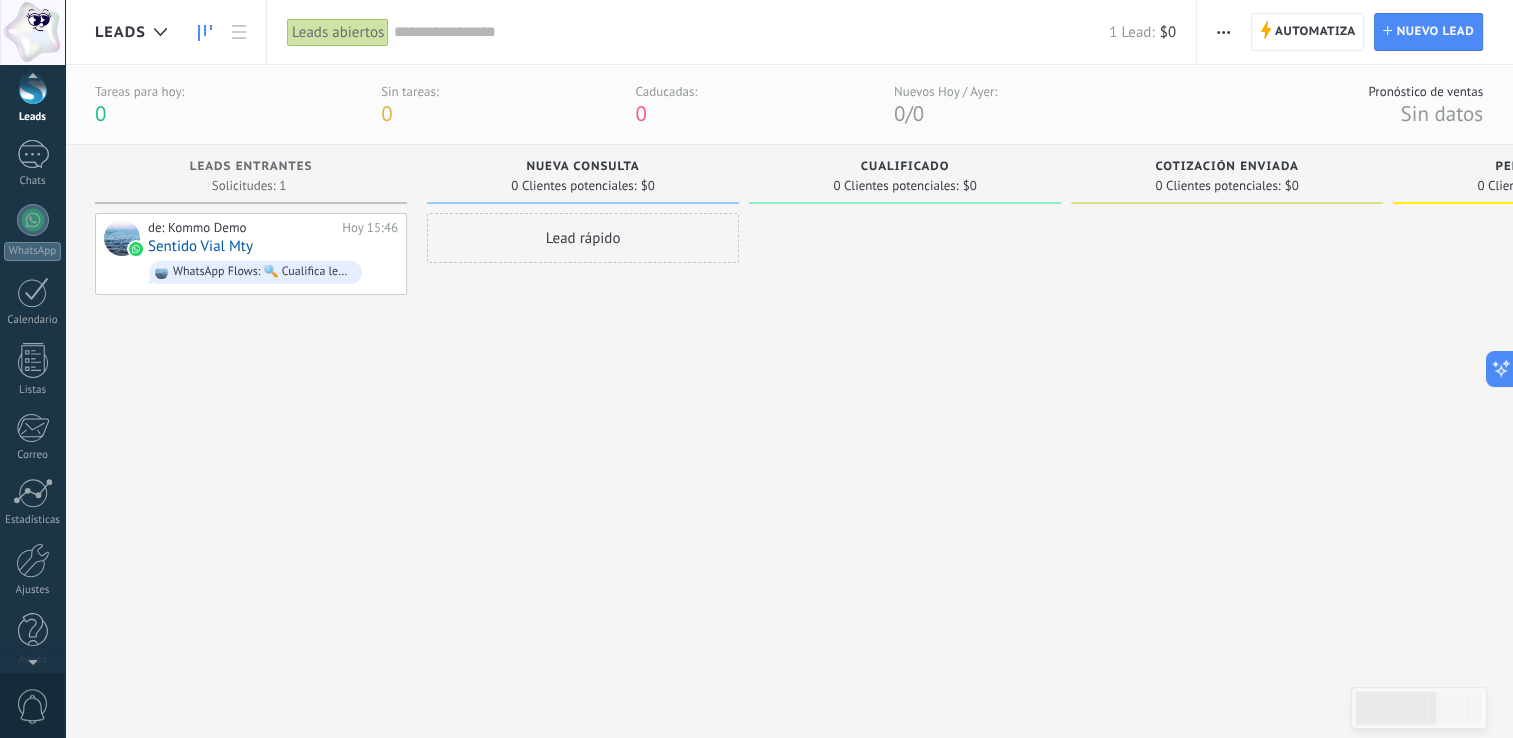 click on "0" at bounding box center [33, 706] 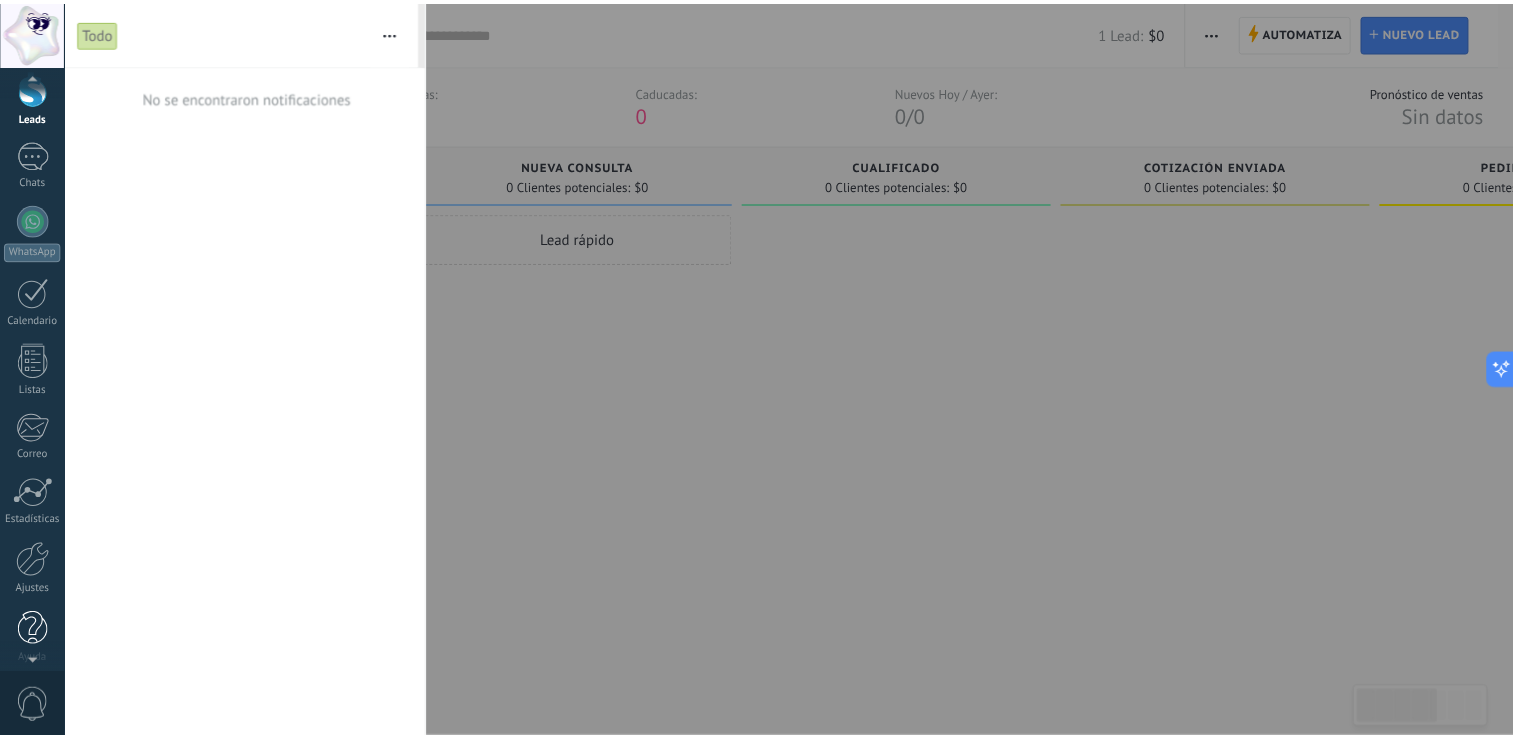 scroll, scrollTop: 92, scrollLeft: 0, axis: vertical 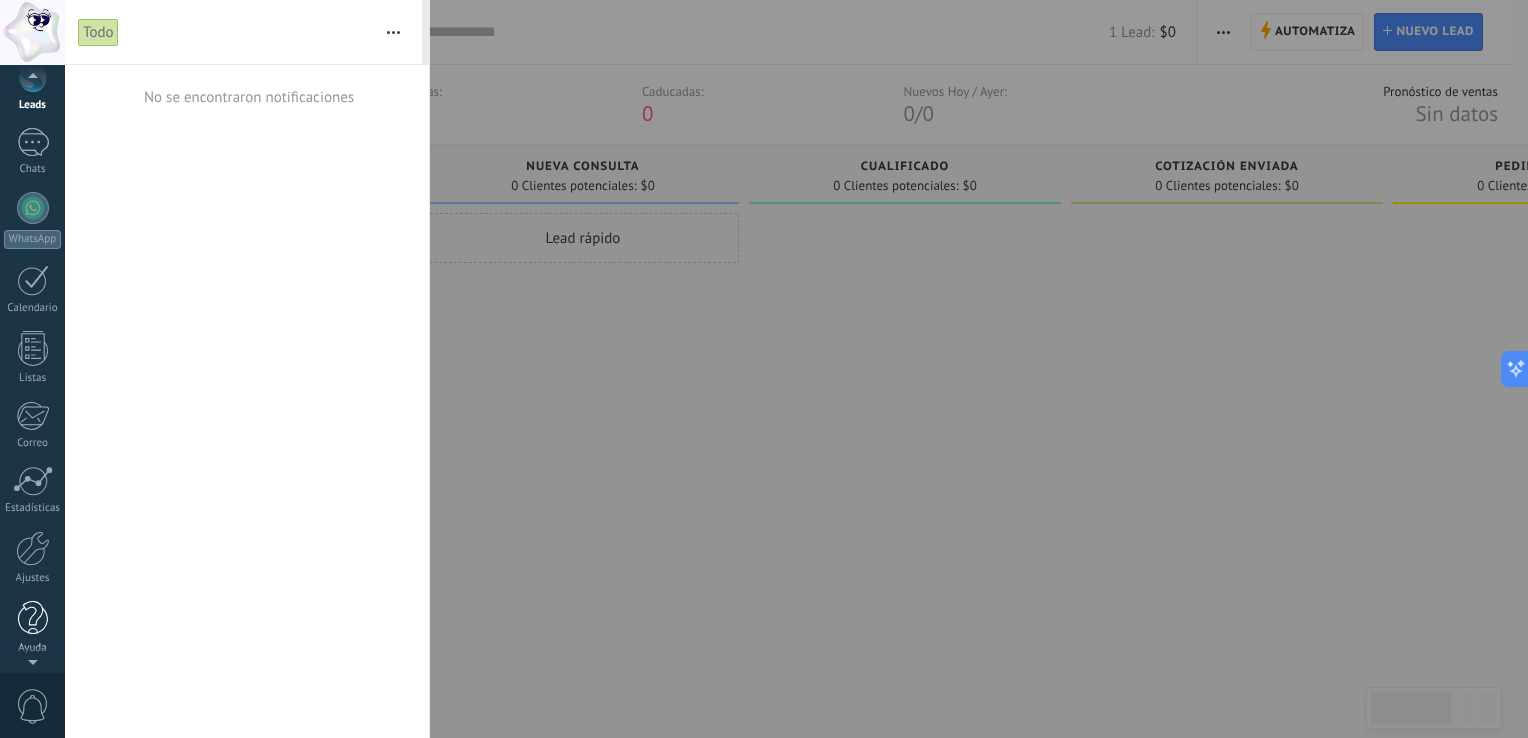 click at bounding box center (33, 618) 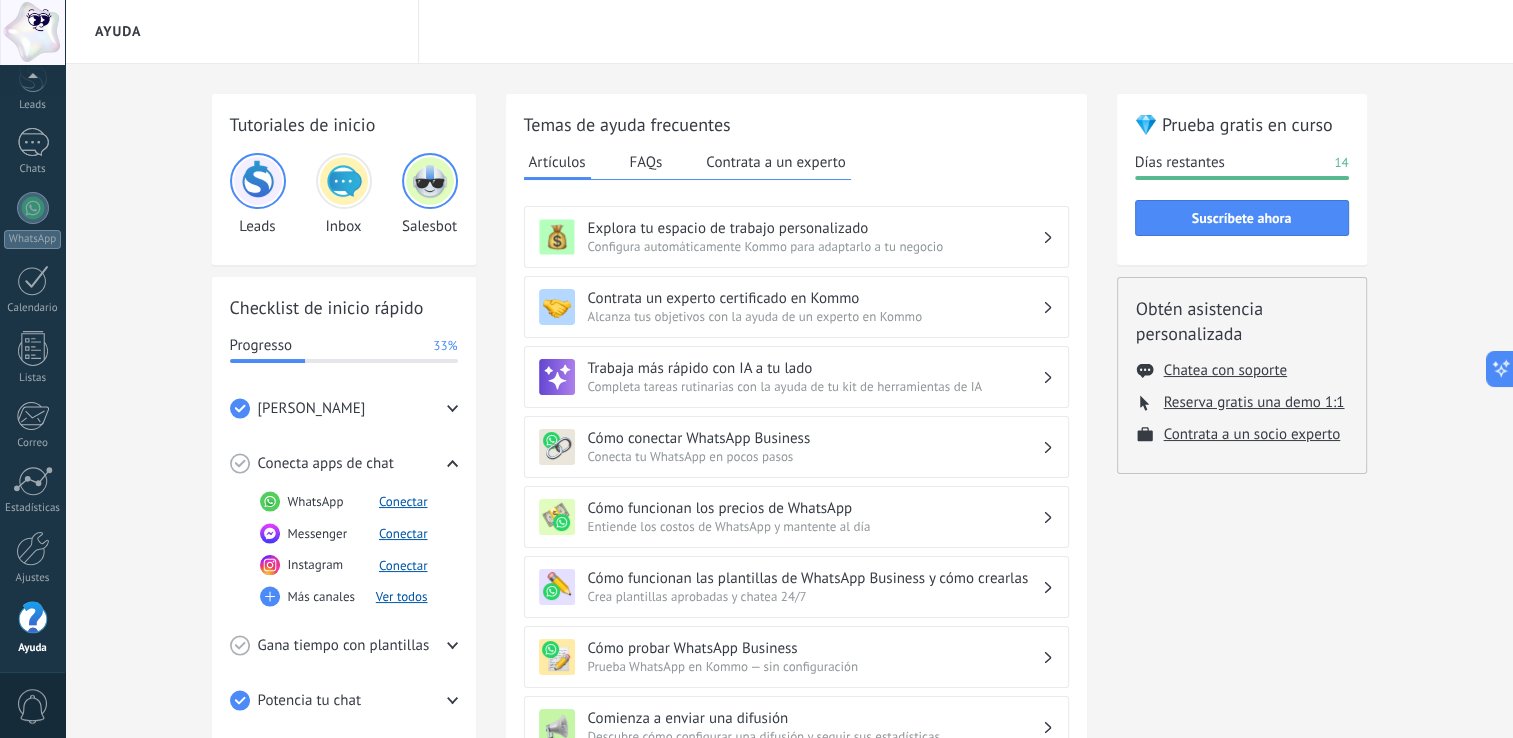 scroll, scrollTop: 0, scrollLeft: 0, axis: both 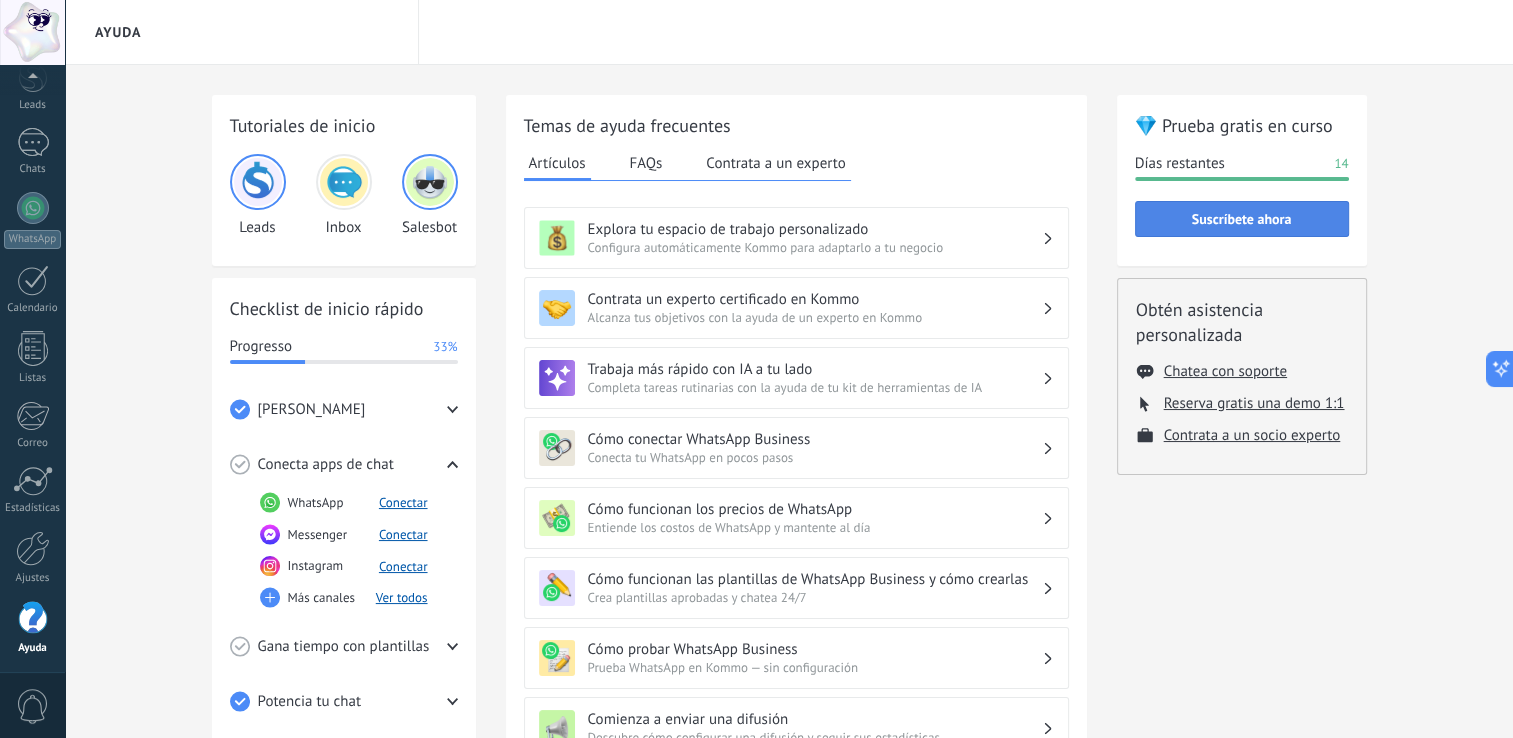 click on "Suscríbete ahora" at bounding box center [1242, 219] 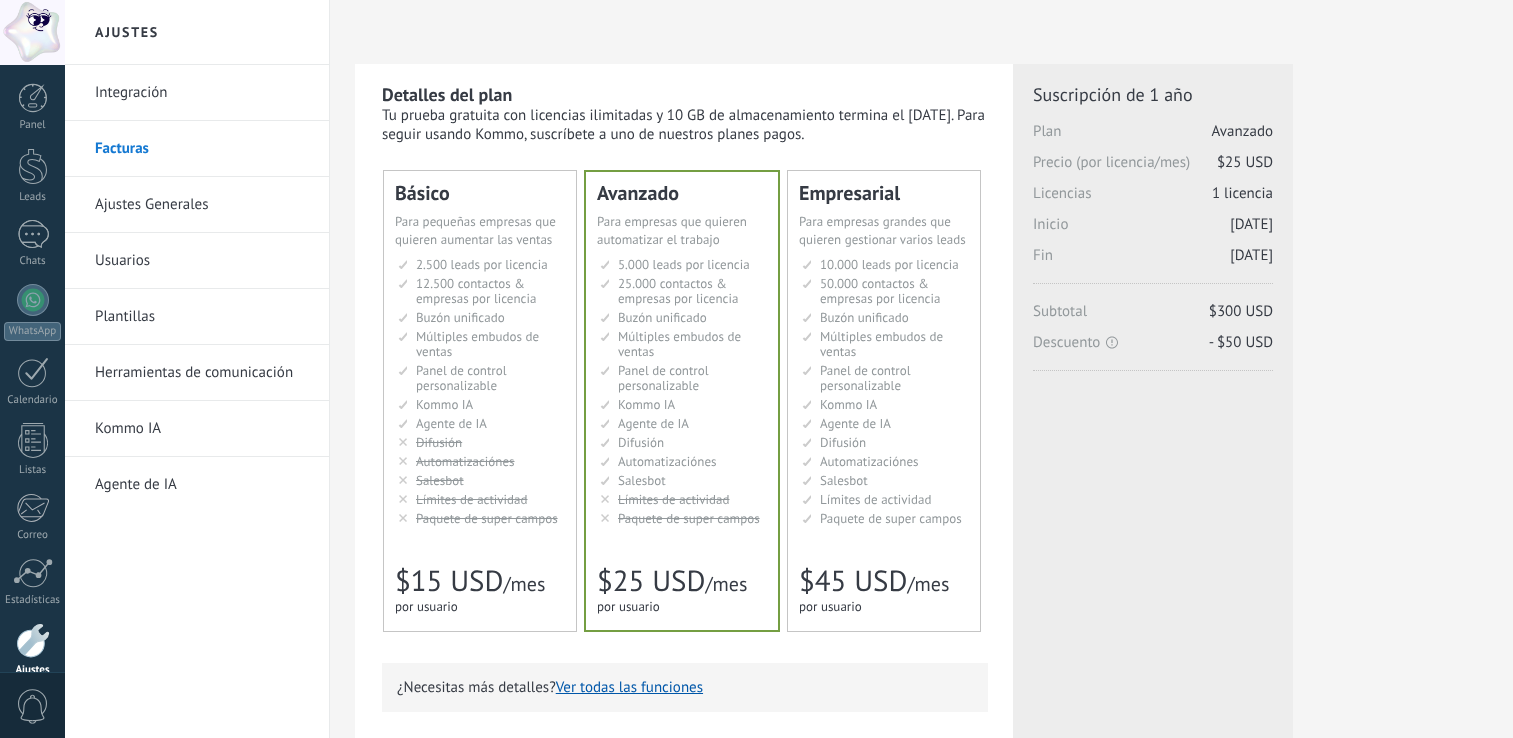 scroll, scrollTop: 123, scrollLeft: 0, axis: vertical 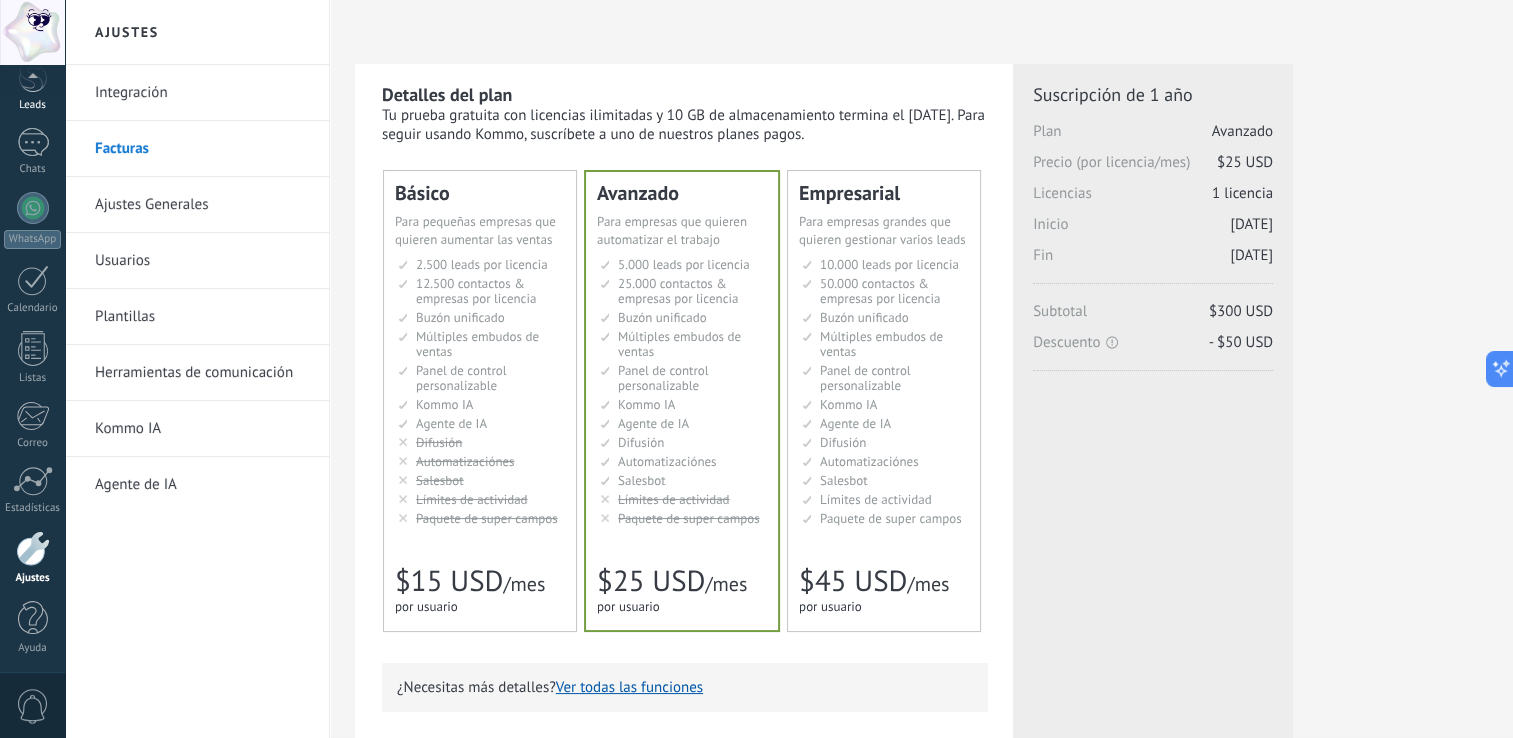 click on "Leads" at bounding box center (33, 105) 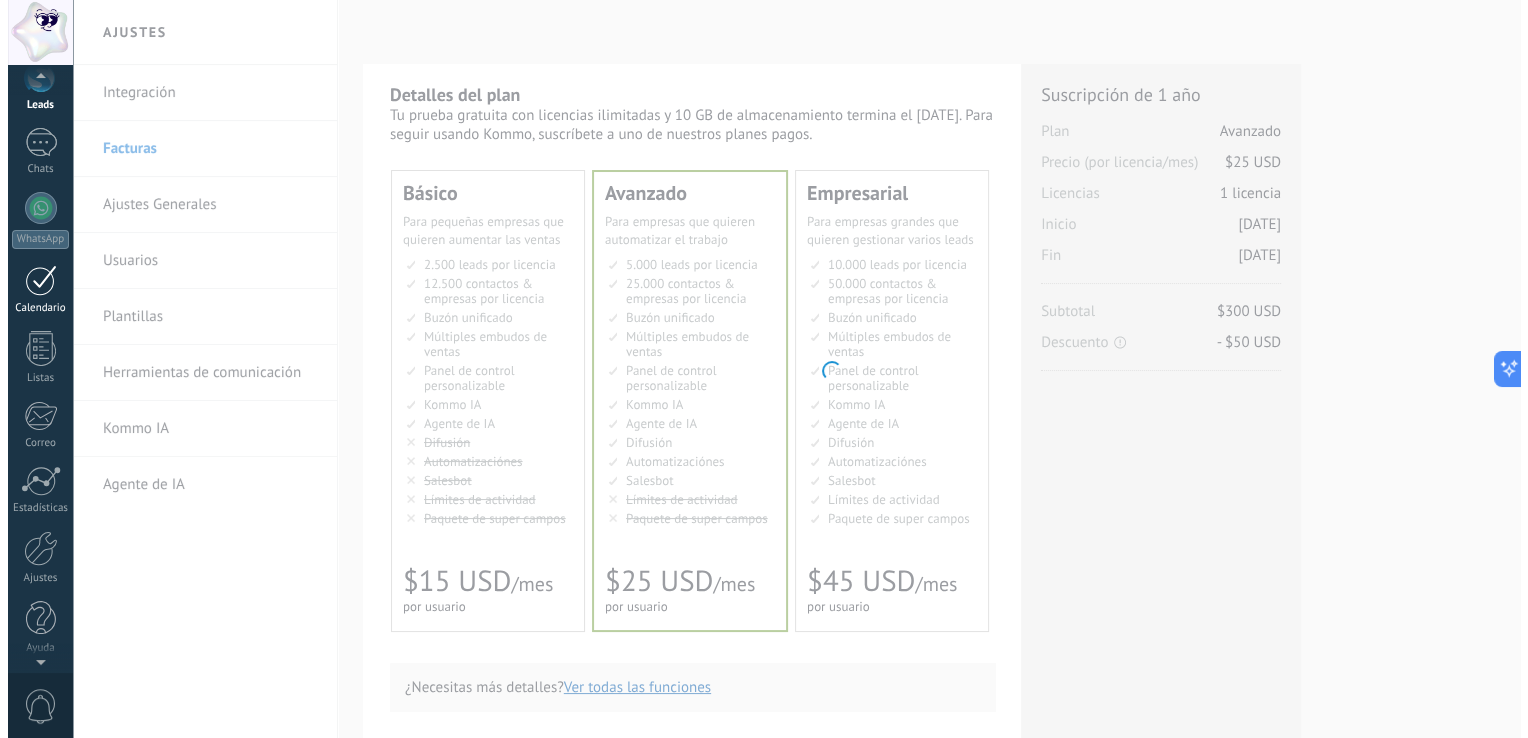 scroll, scrollTop: 0, scrollLeft: 0, axis: both 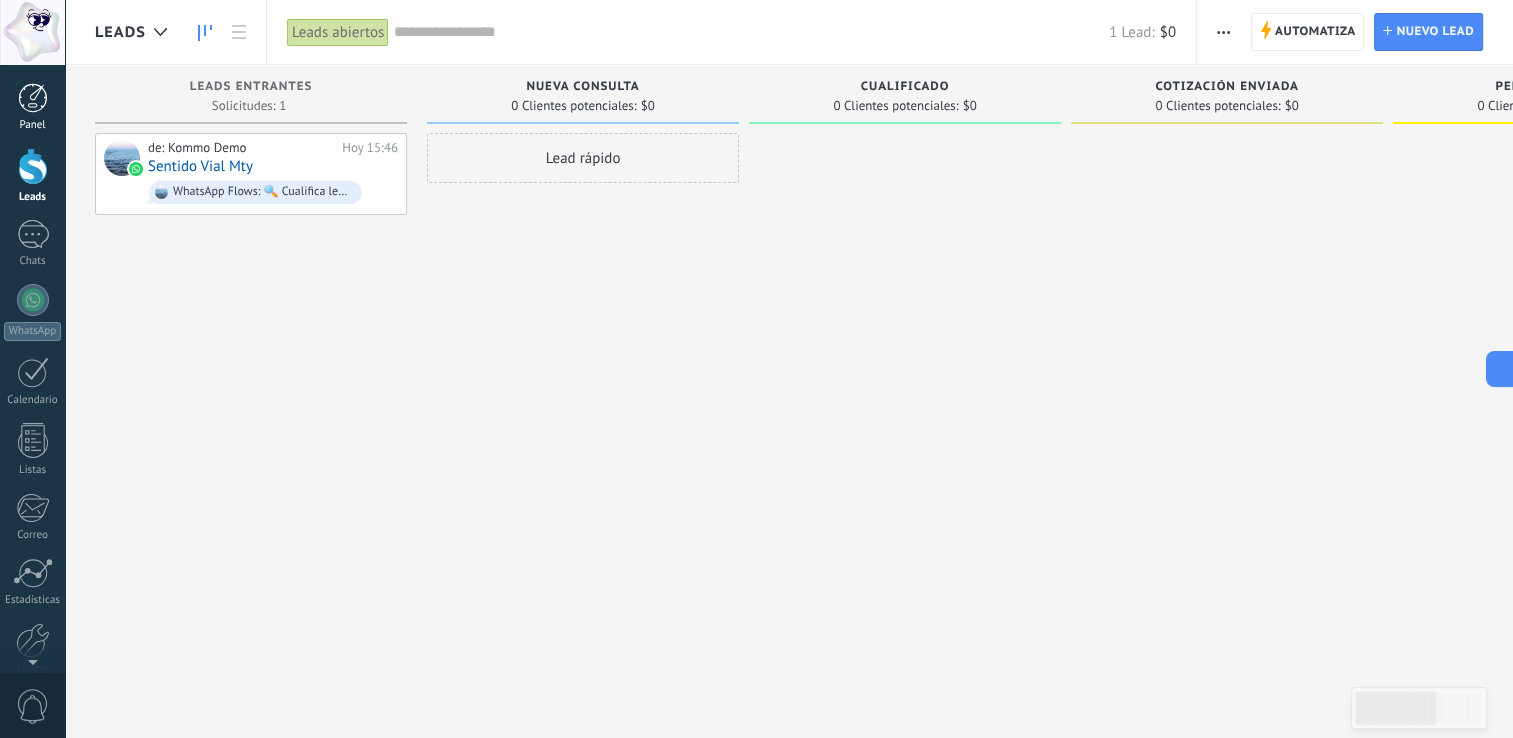 click at bounding box center [33, 98] 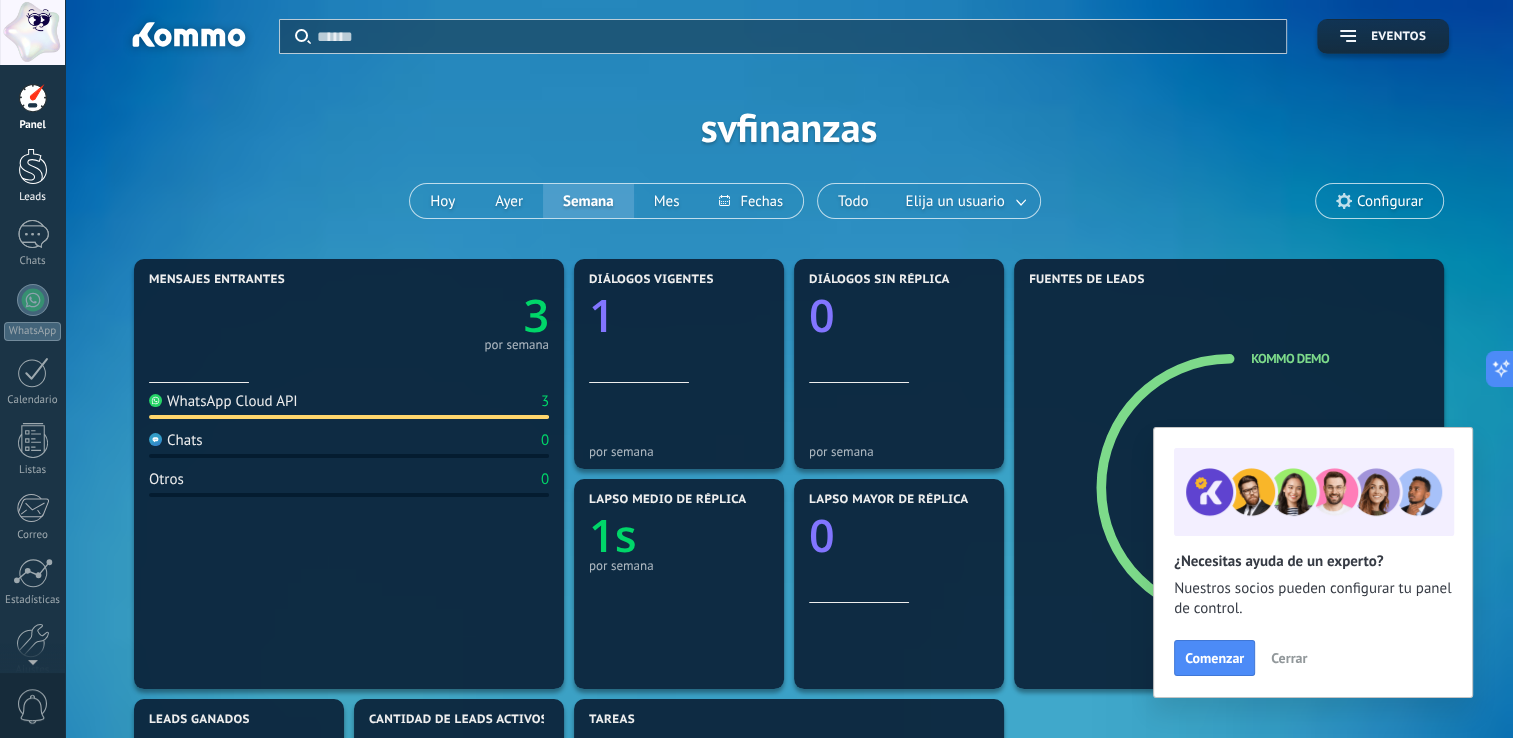 click on "Leads" at bounding box center (32, 176) 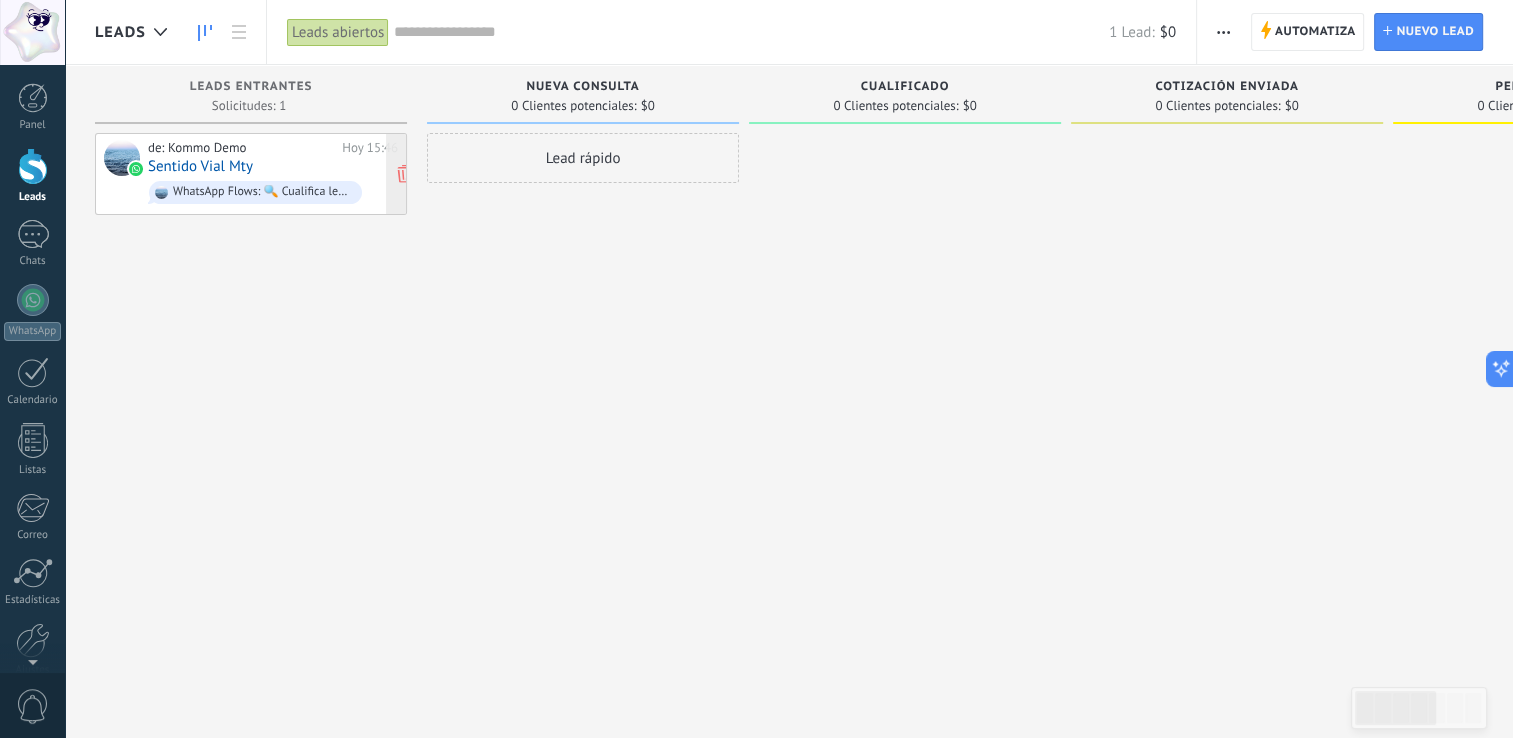 click on "de: Kommo Demo Hoy 15:46 Sentido Vial Mty WhatsApp Flows:
🔍 Cualifica leads con WhatsApp Flows 📝" at bounding box center [273, 174] 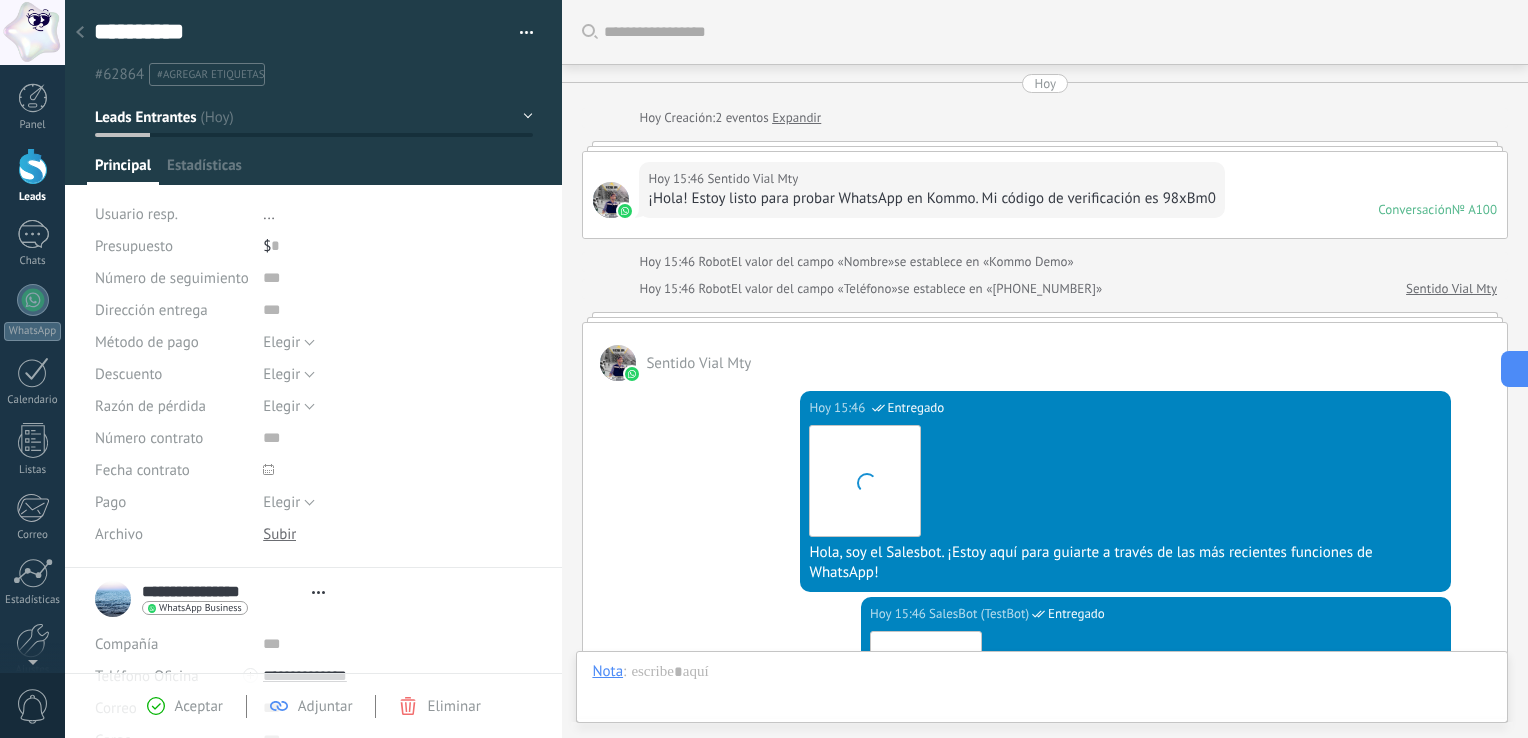 scroll, scrollTop: 1454, scrollLeft: 0, axis: vertical 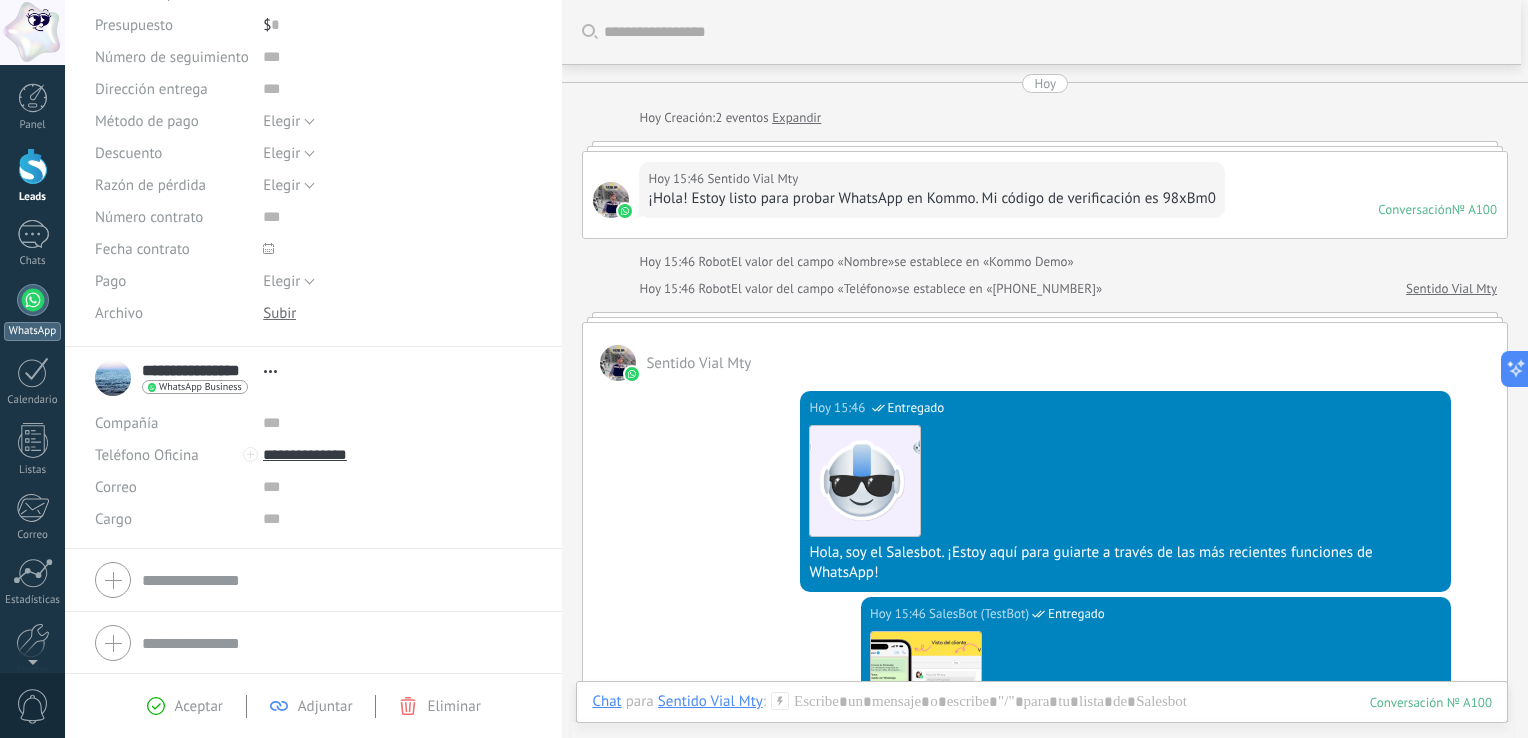 click at bounding box center (33, 300) 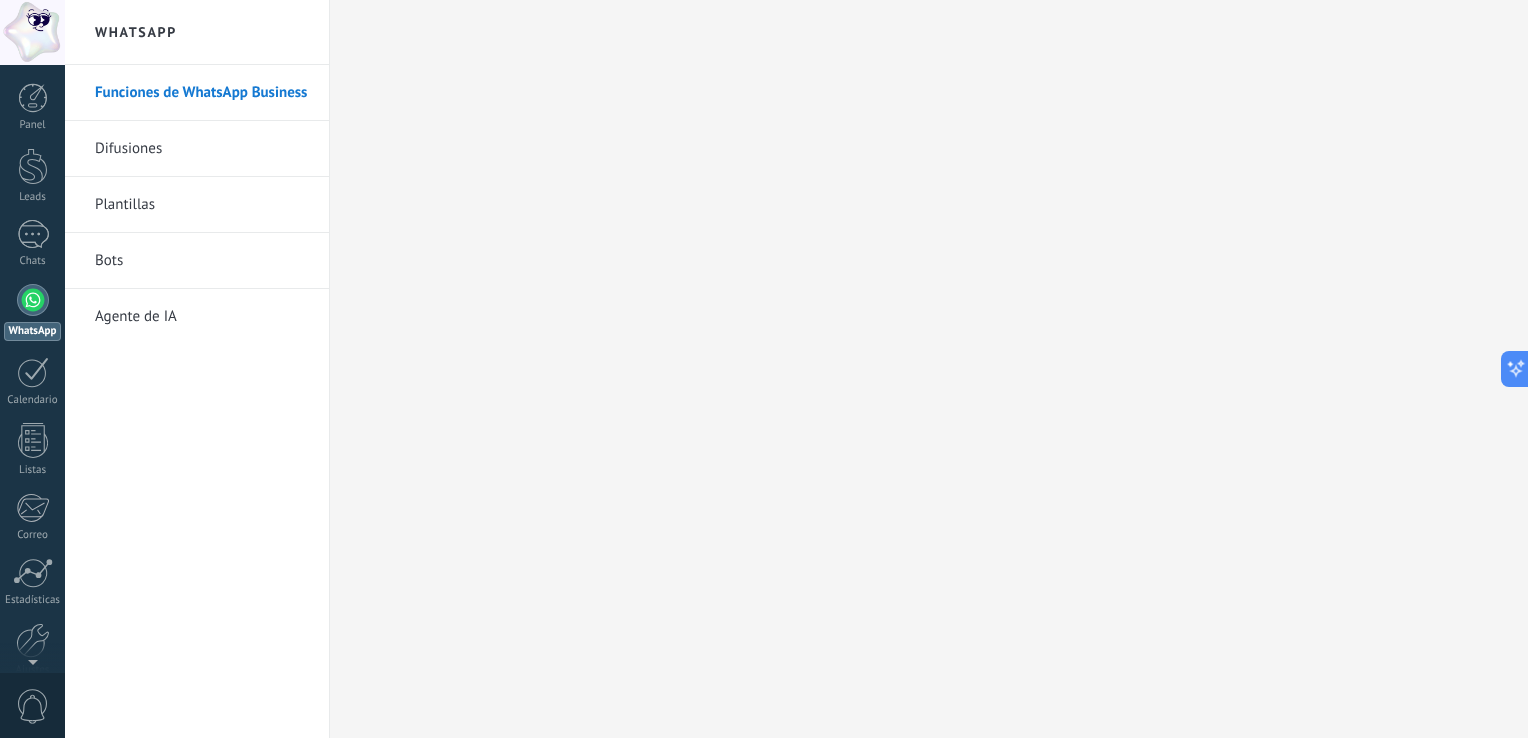 click on "Panel
Leads
Chats
WhatsApp
Clientes" at bounding box center (32, 425) 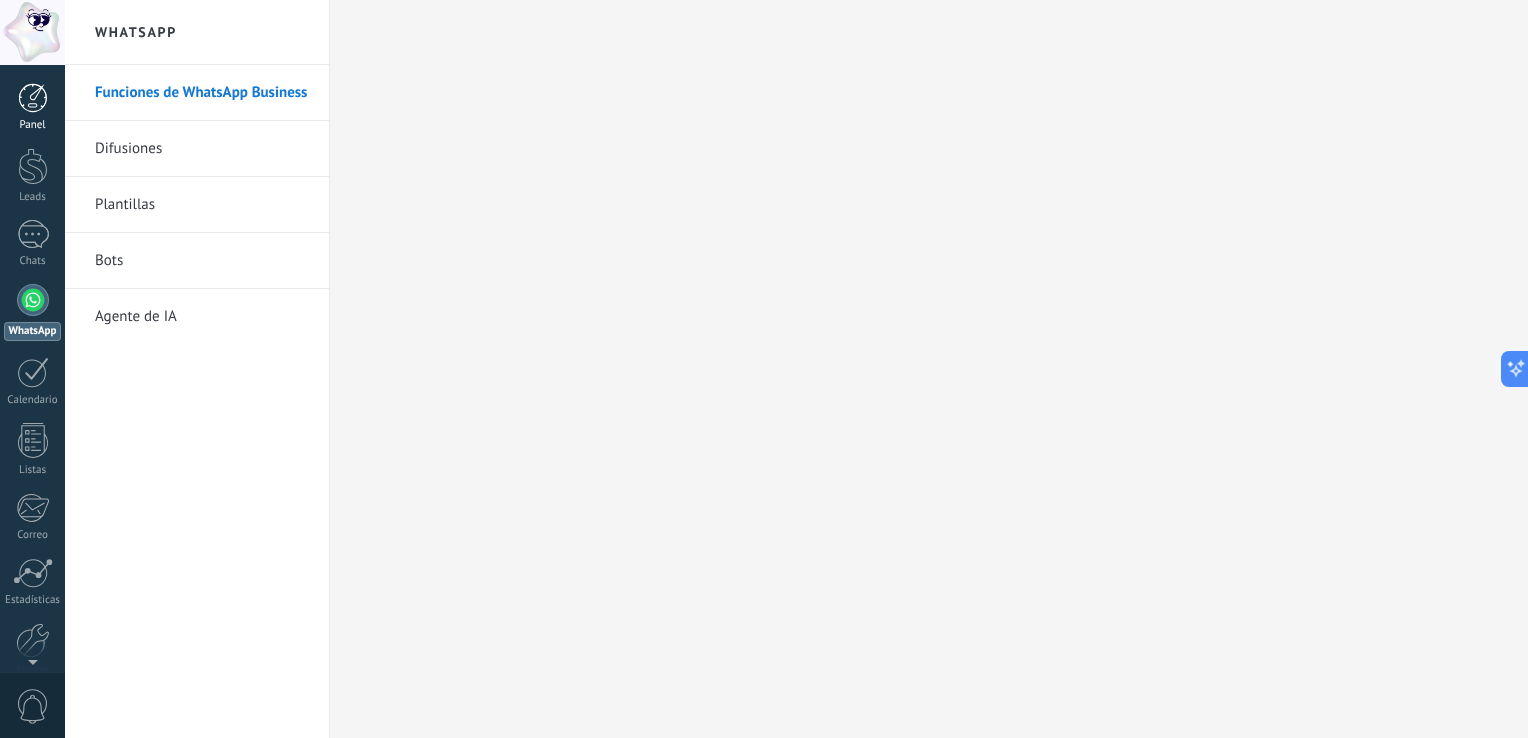 click at bounding box center (33, 98) 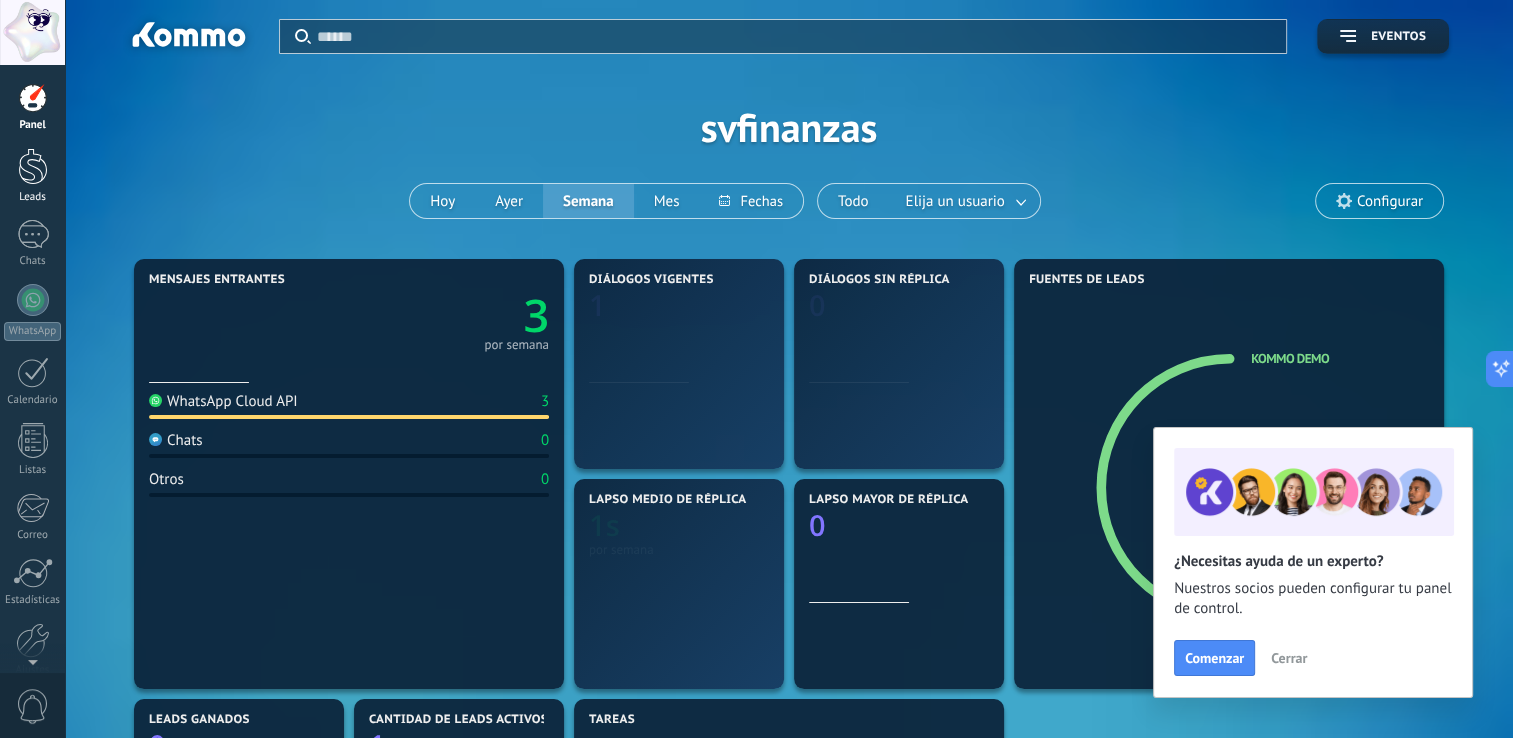 click at bounding box center (33, 166) 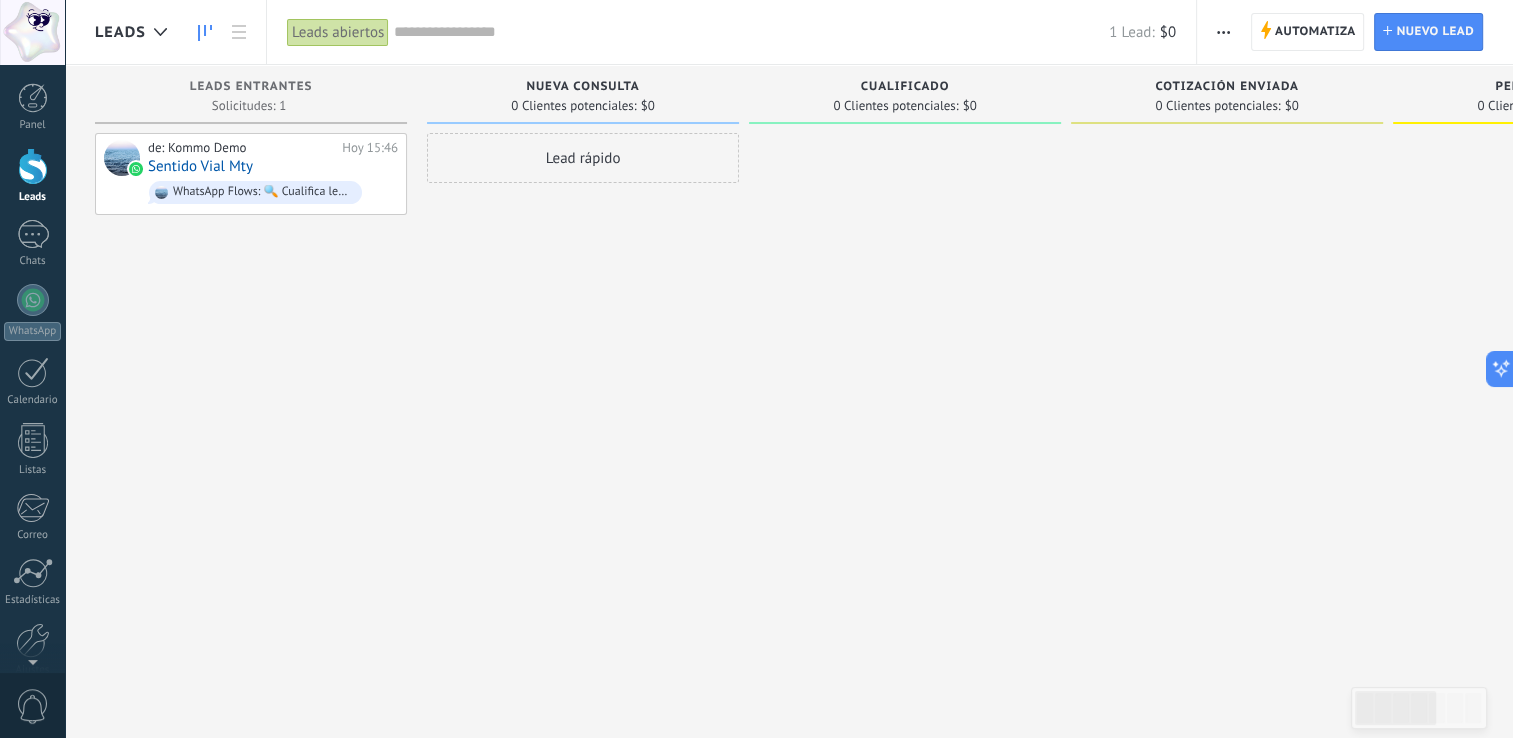 click on "Lead rápido" at bounding box center (583, 158) 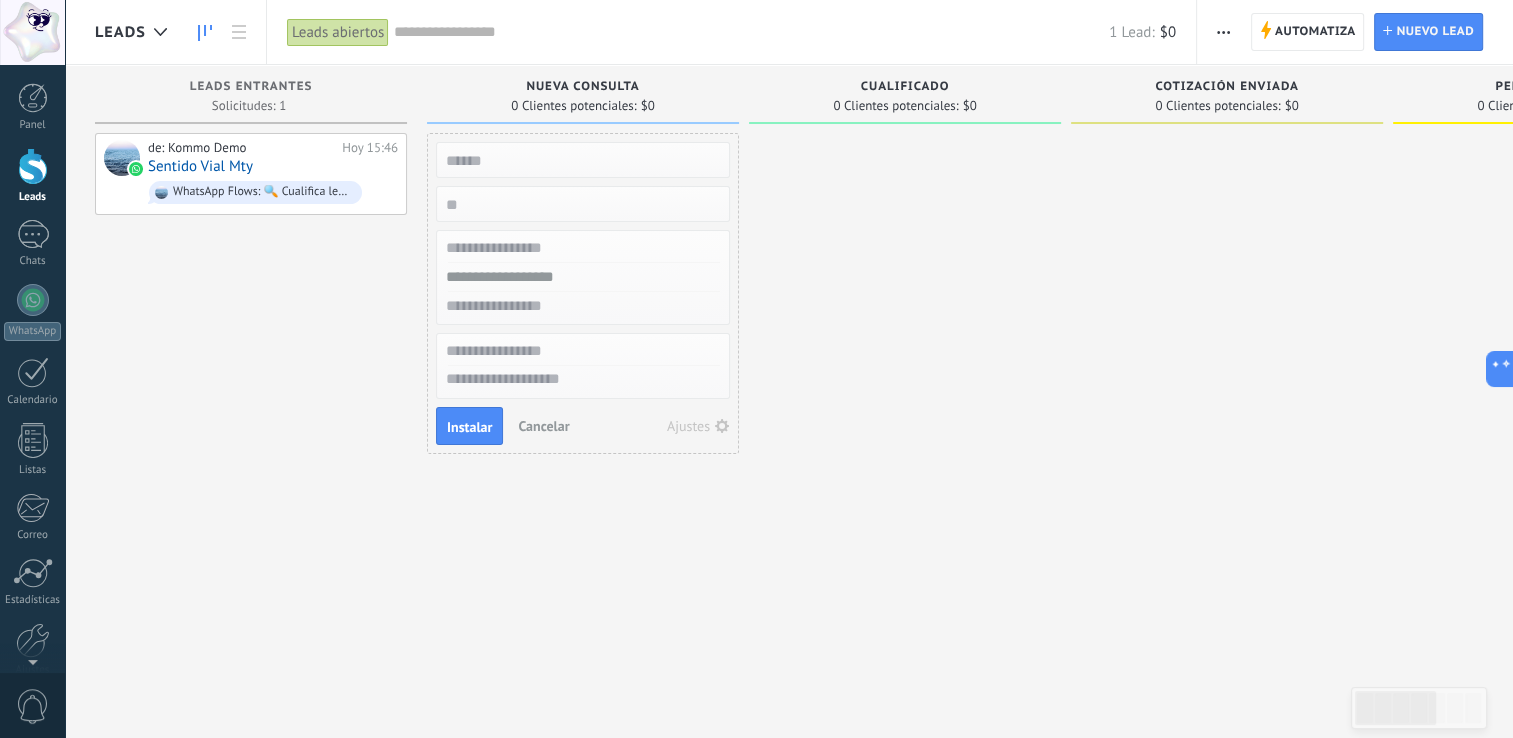 click on "de: Kommo Demo Hoy 15:46 Sentido Vial Mty WhatsApp Flows:
🔍 Cualifica leads con WhatsApp Flows 📝" at bounding box center (251, 371) 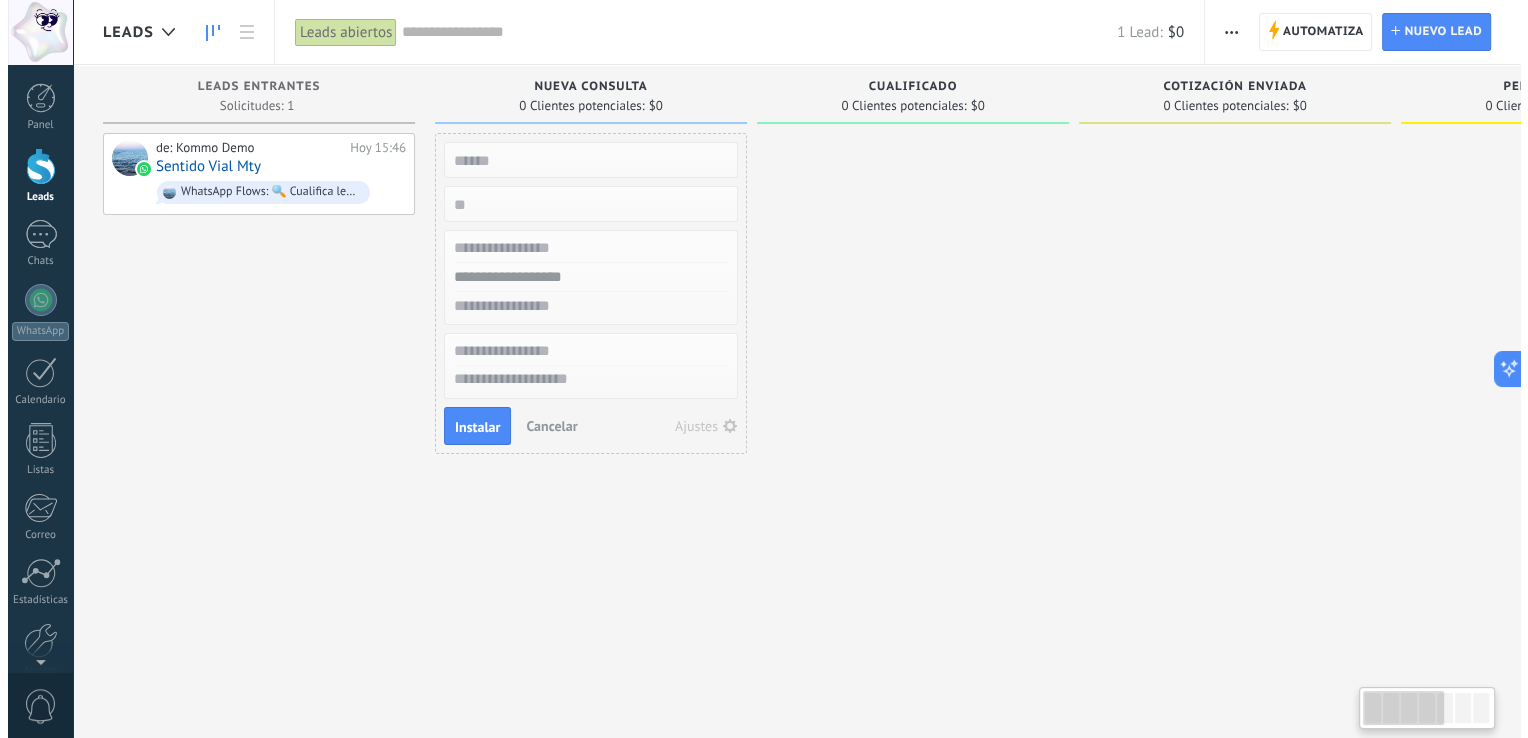scroll, scrollTop: 0, scrollLeft: 0, axis: both 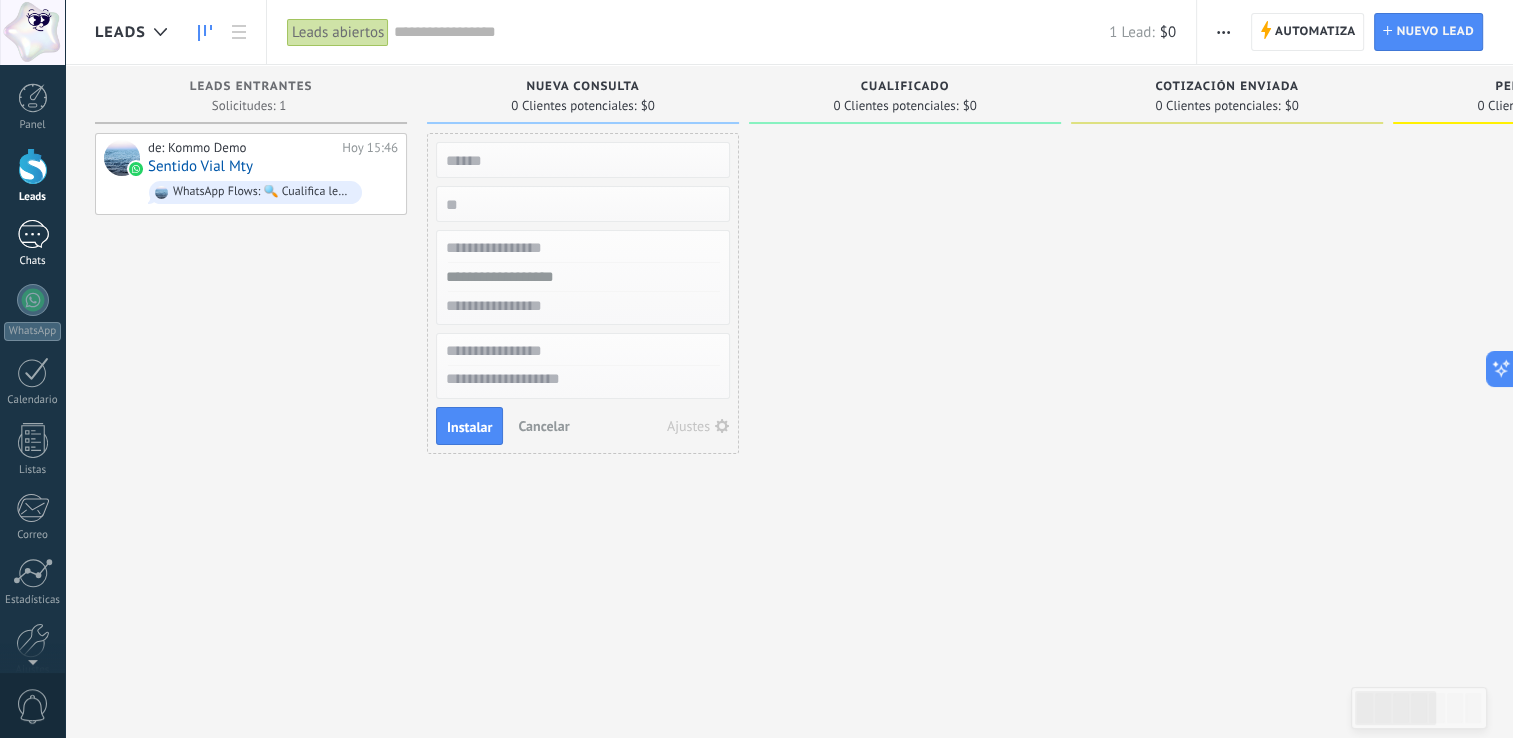 click at bounding box center [33, 234] 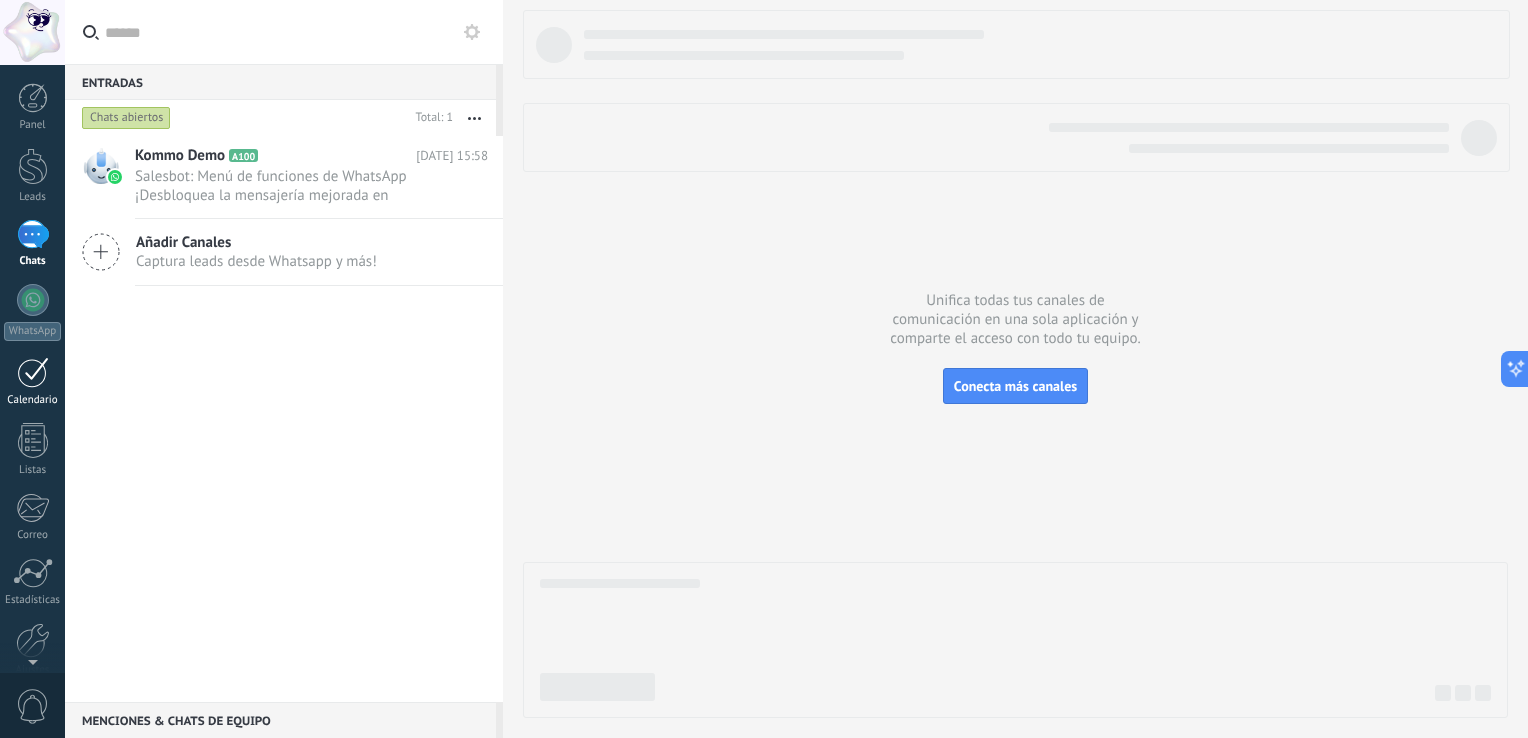 click at bounding box center [33, 372] 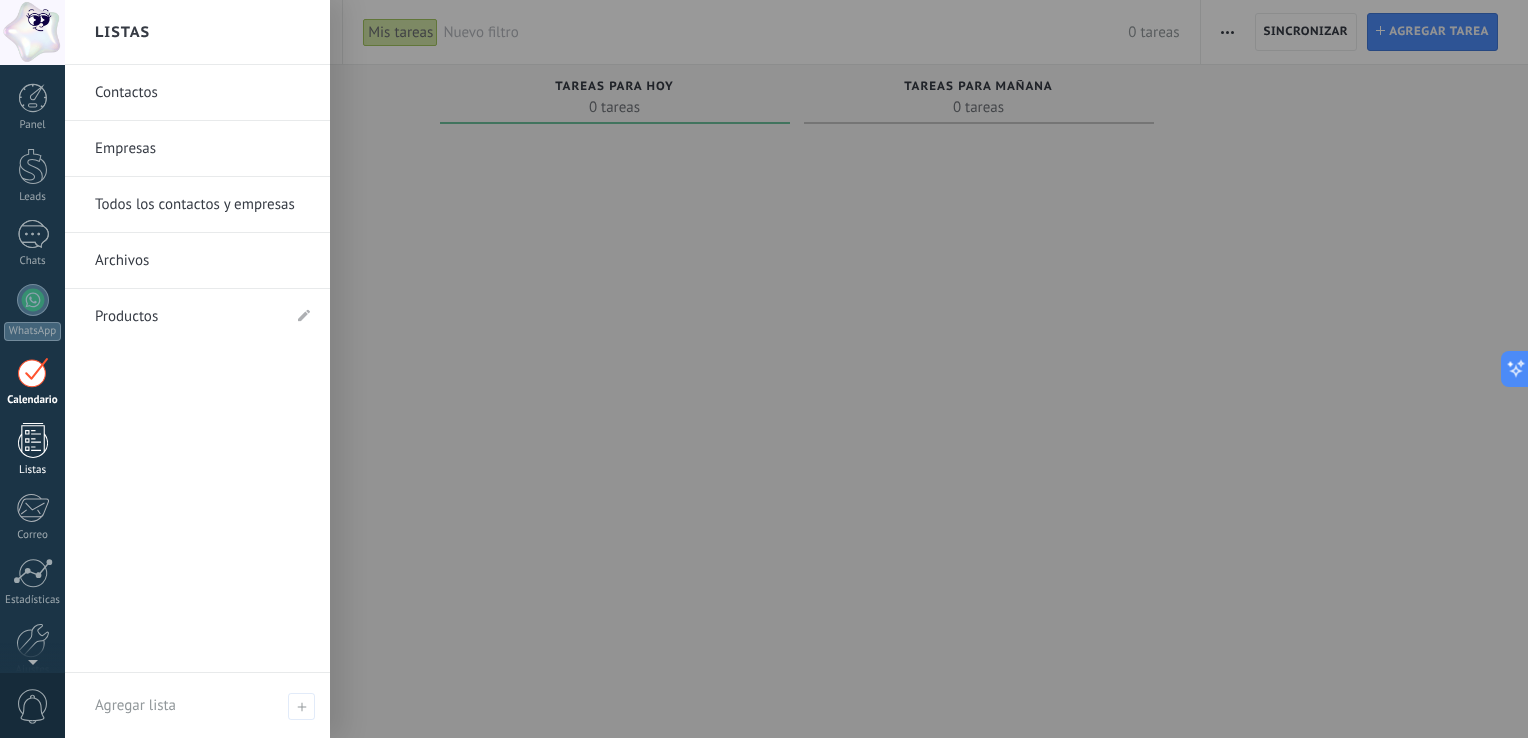 click at bounding box center (33, 440) 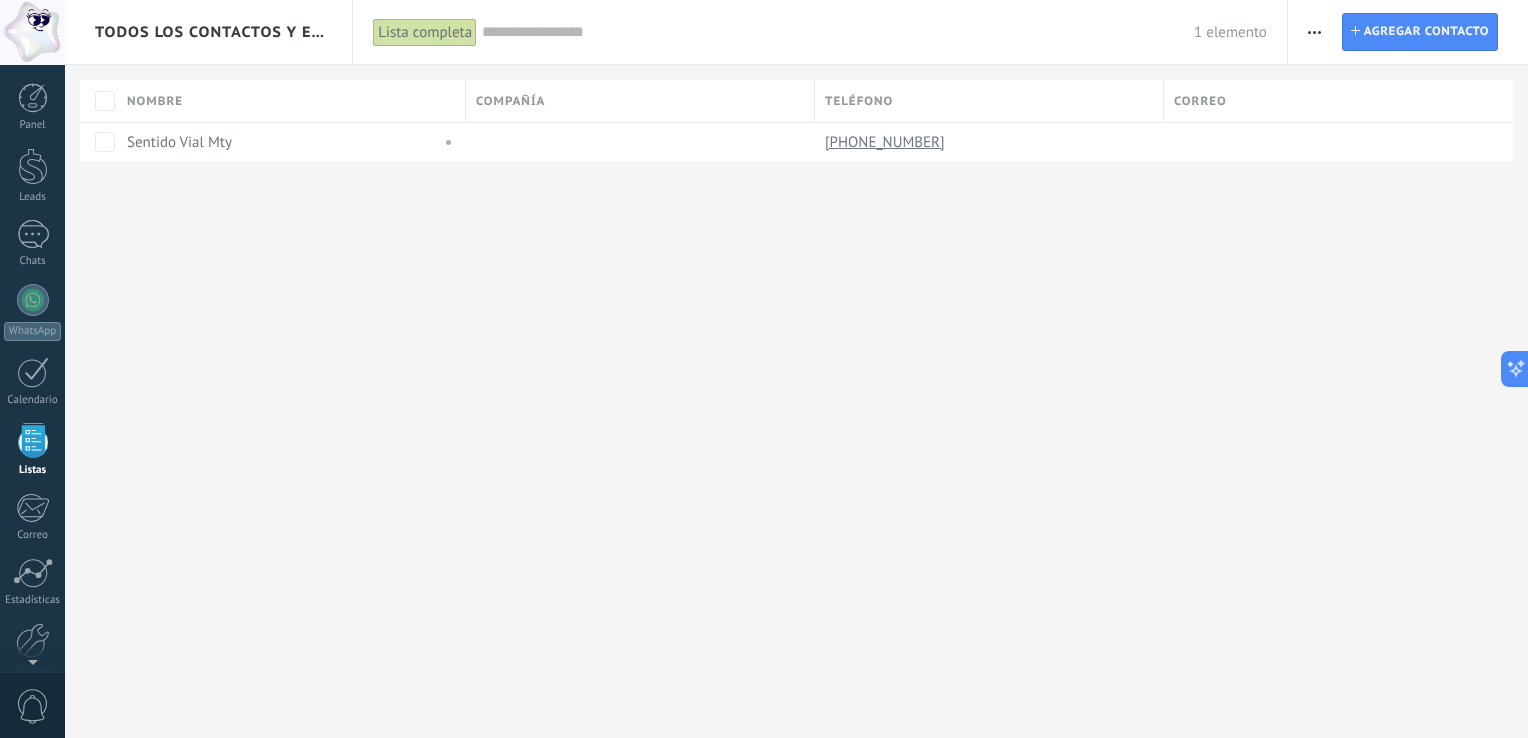 scroll, scrollTop: 51, scrollLeft: 0, axis: vertical 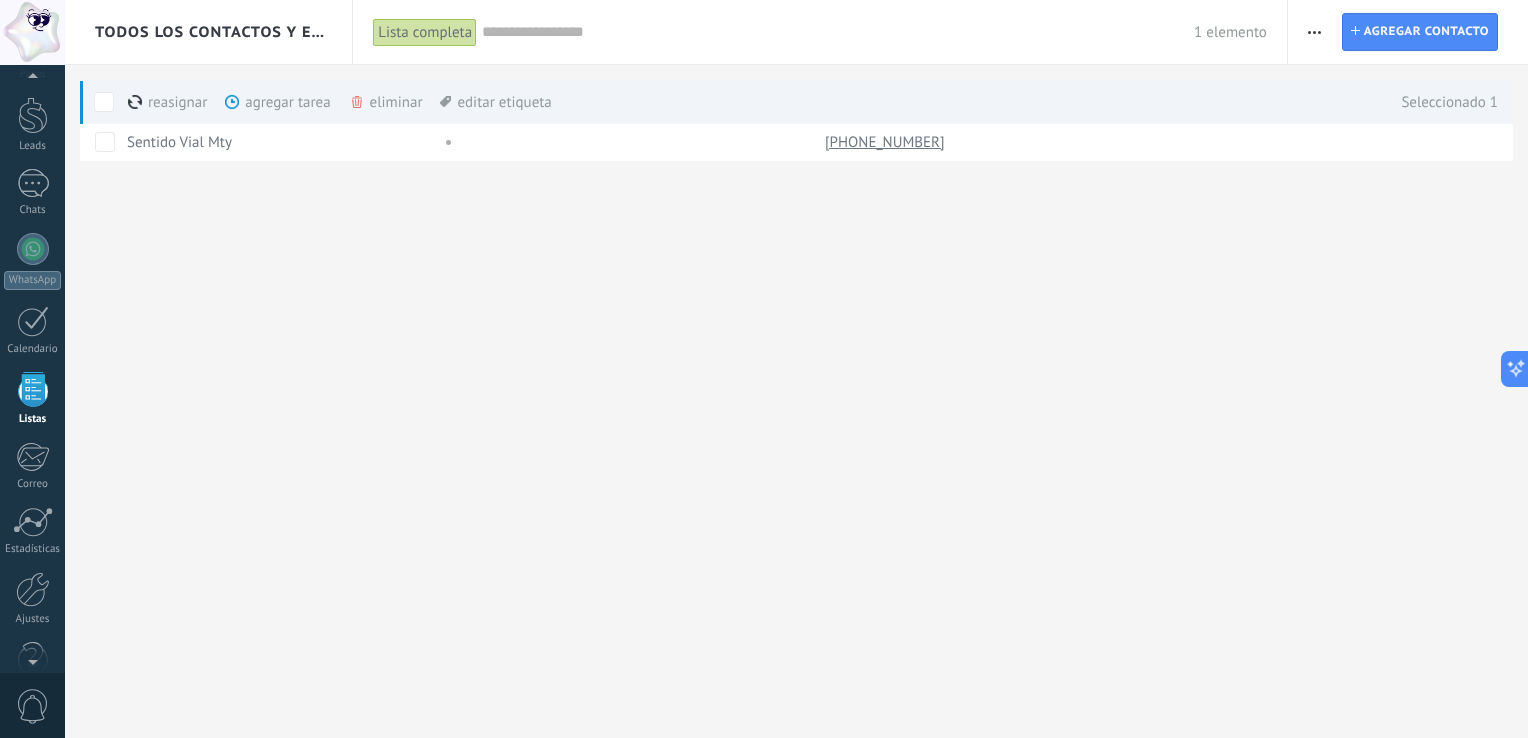 click on "agregar tarea màs" at bounding box center (311, 102) 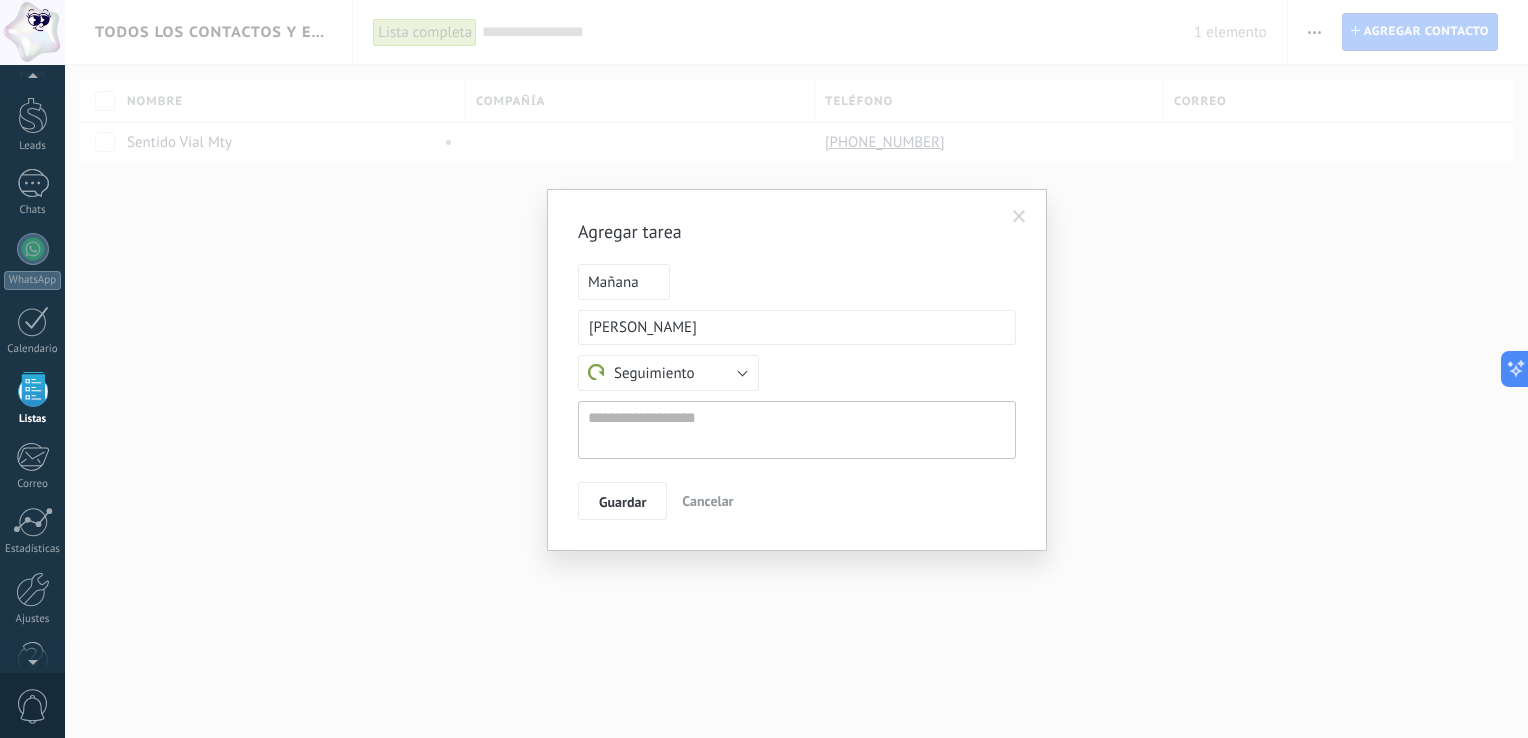 click on "**********" at bounding box center [797, 392] 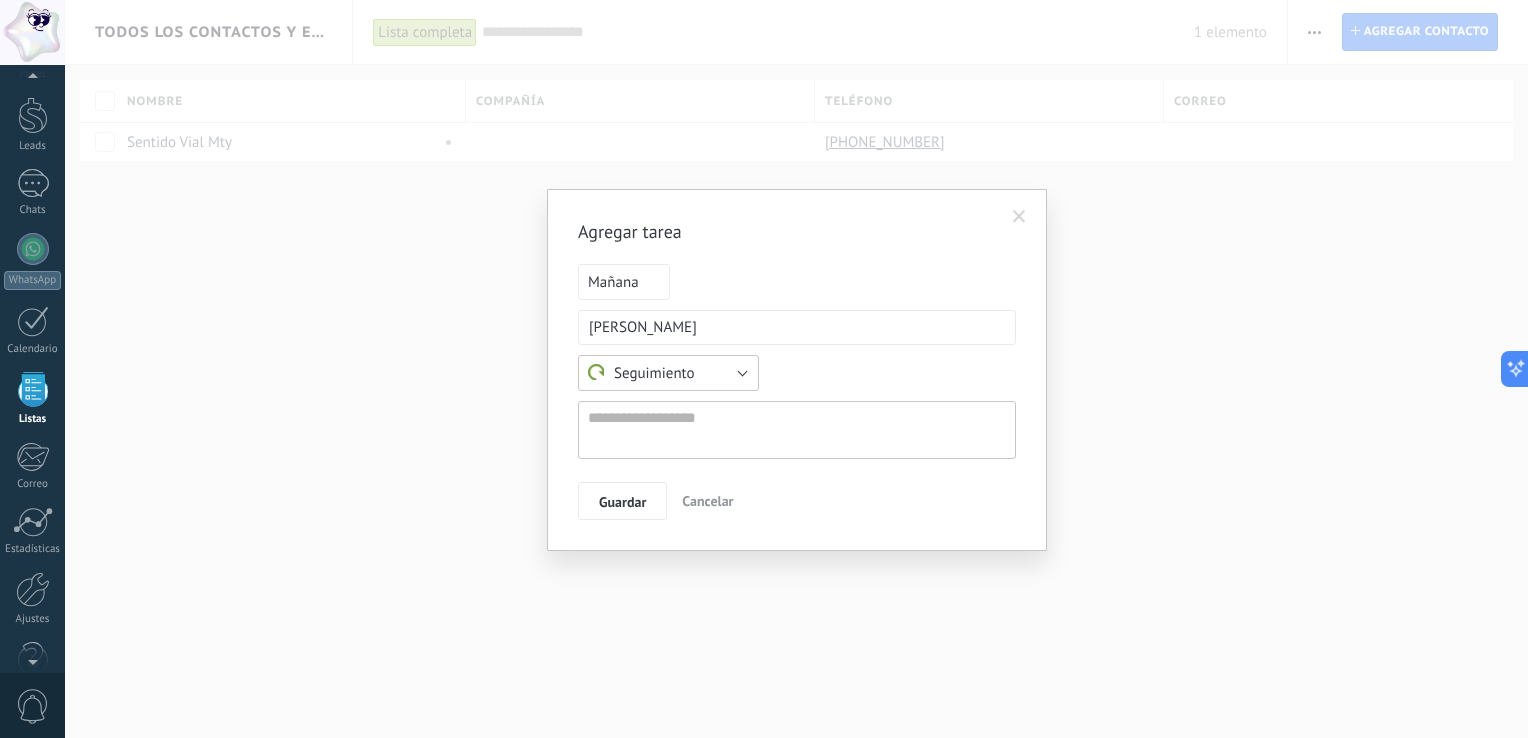 click on "Seguimiento" at bounding box center [668, 373] 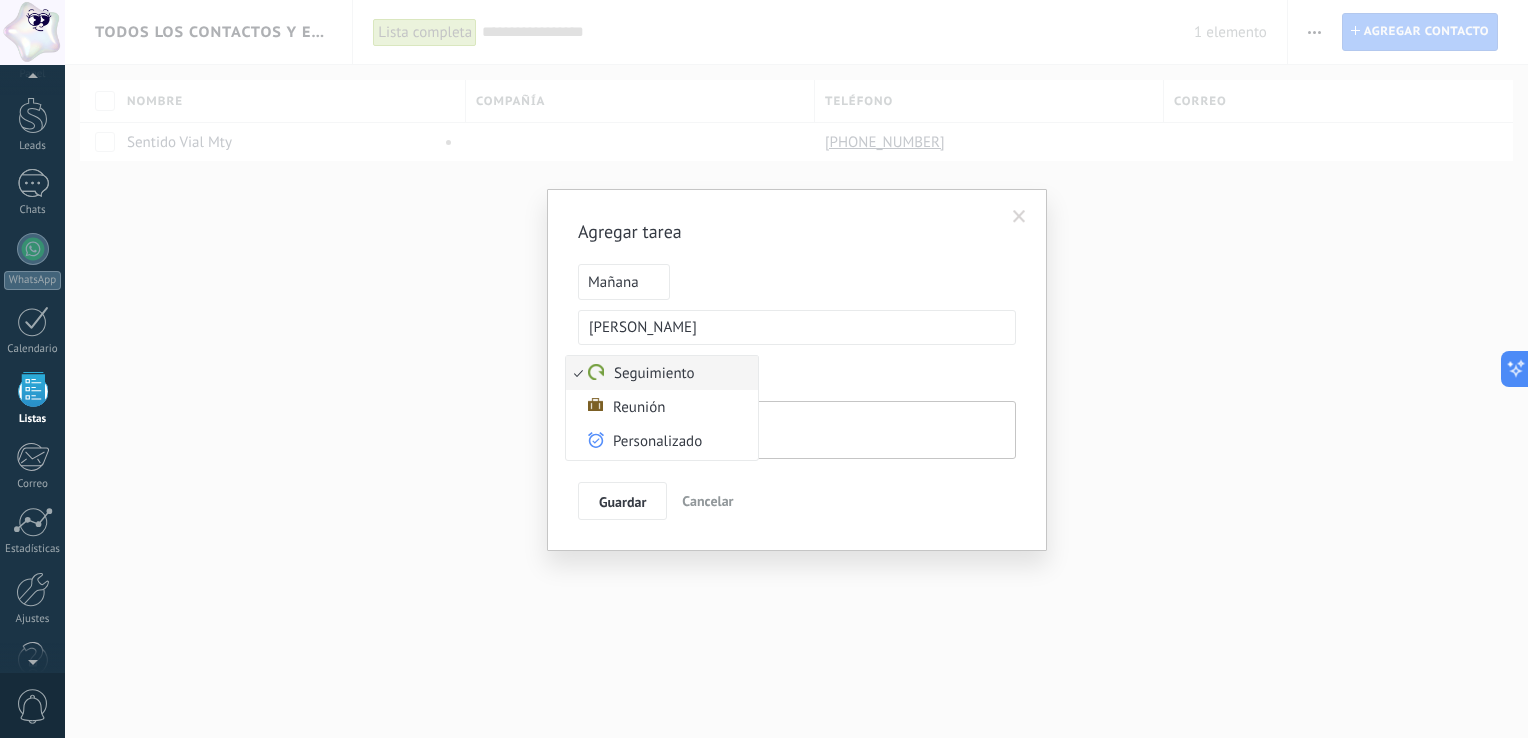 click on "Seguimiento" at bounding box center (659, 373) 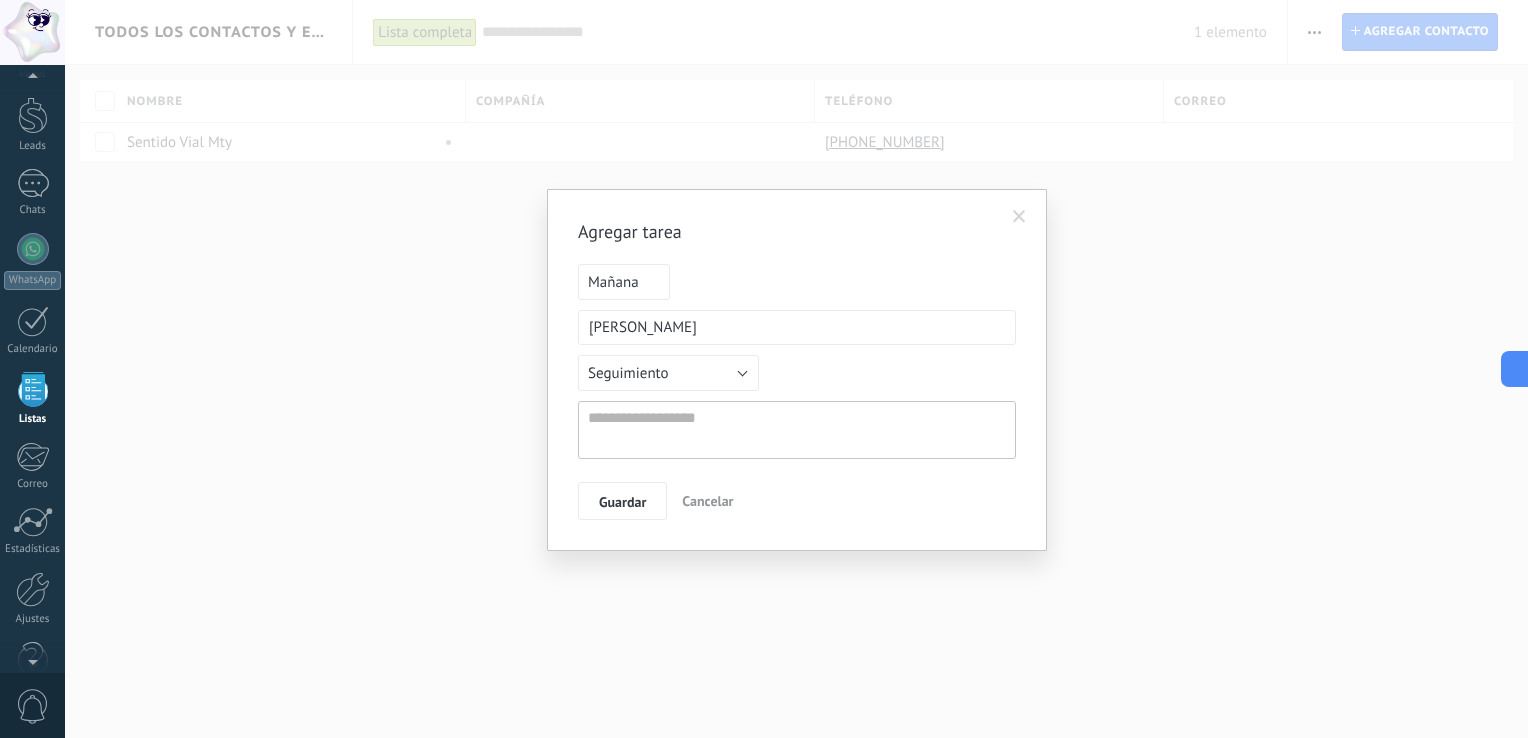 click at bounding box center [1019, 217] 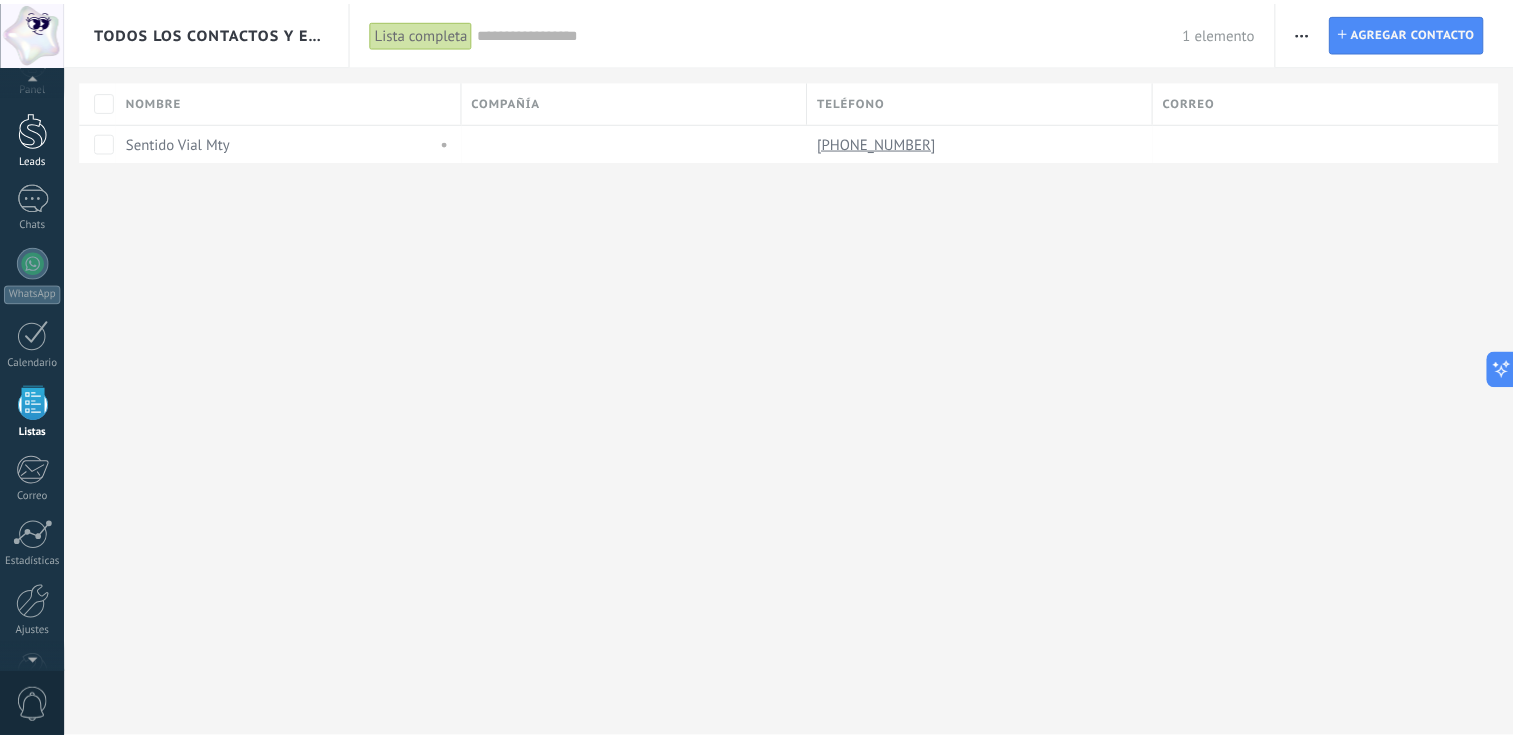 scroll, scrollTop: 29, scrollLeft: 0, axis: vertical 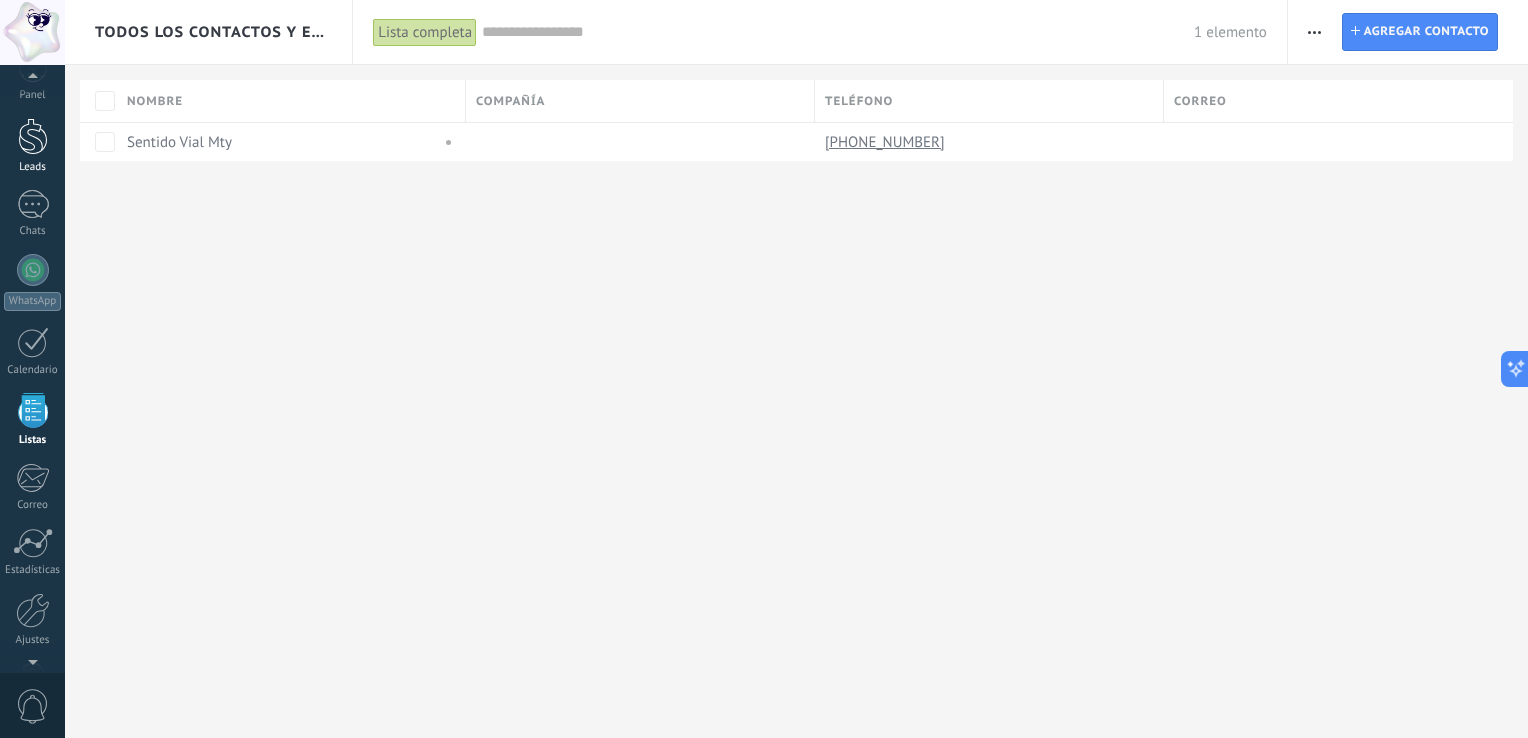 click at bounding box center [33, 136] 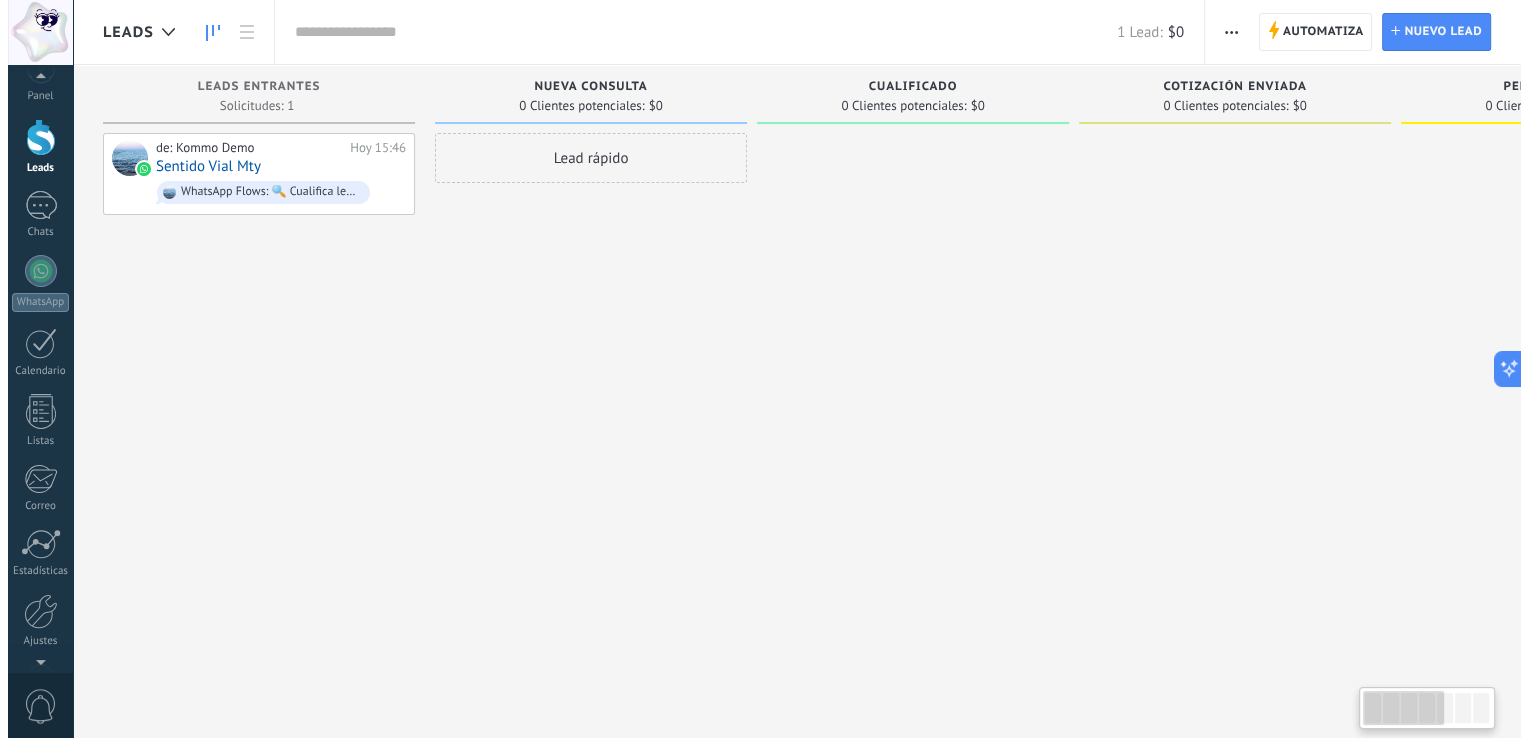 scroll, scrollTop: 0, scrollLeft: 0, axis: both 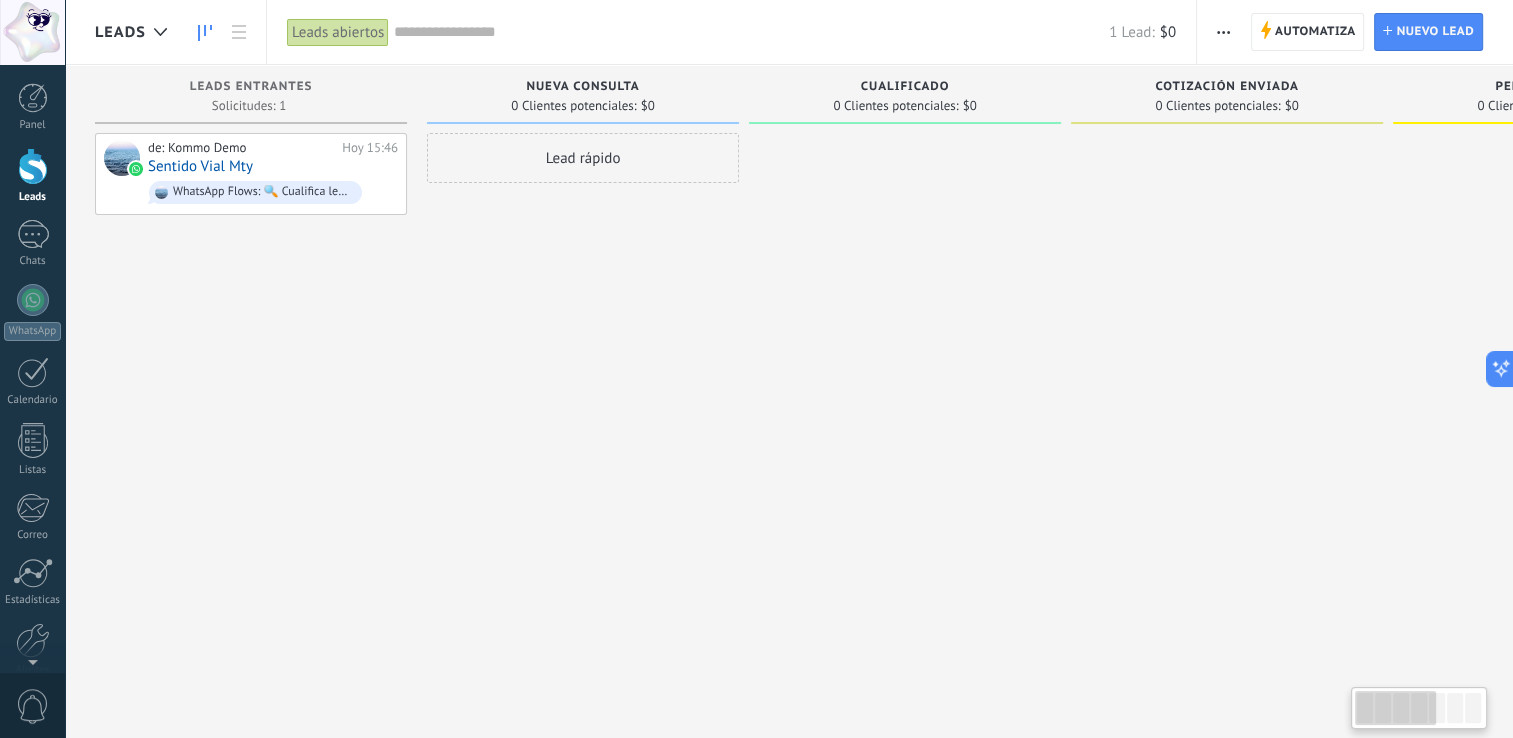 click on "Panel
Leads
Chats
WhatsApp
Clientes" at bounding box center (65, 369) 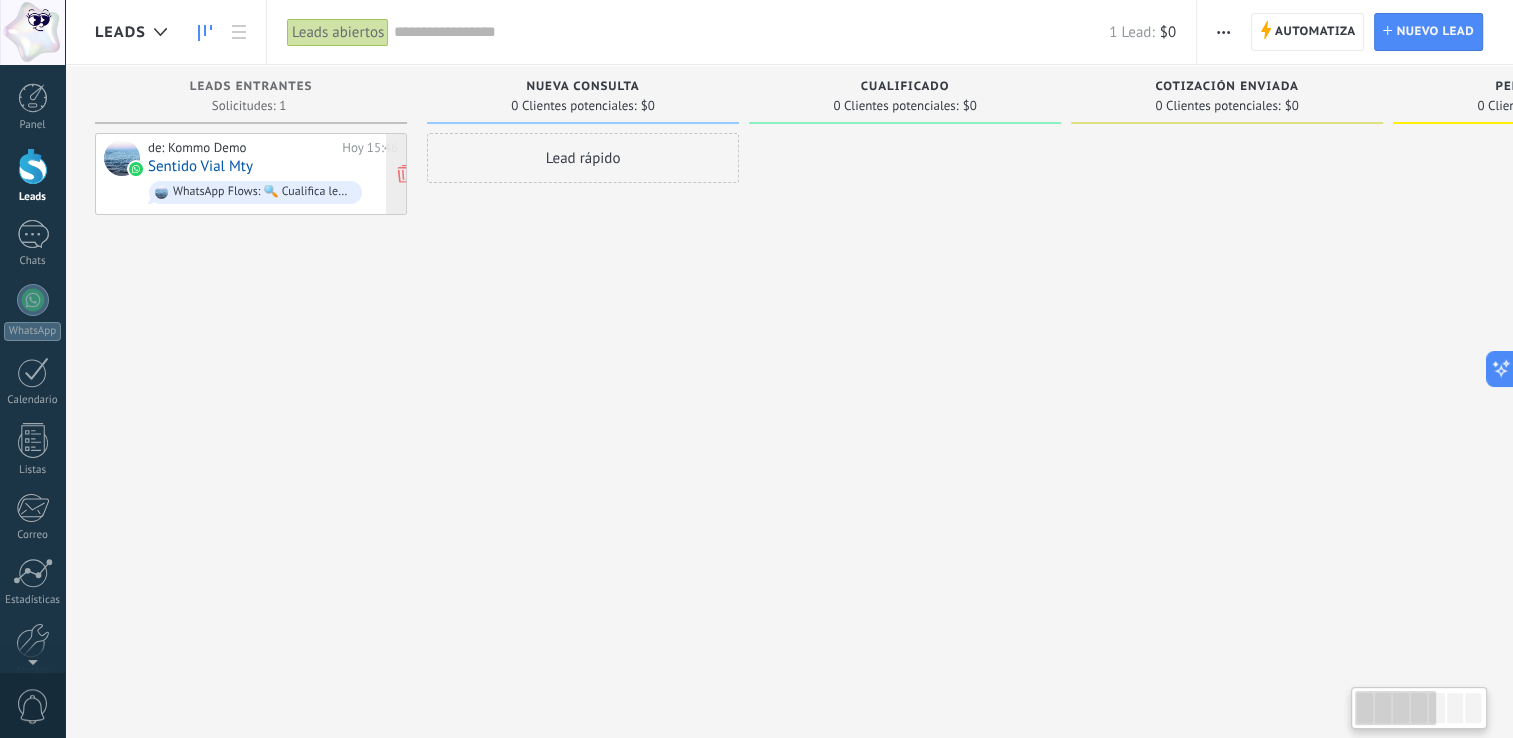 click on "WhatsApp Flows:
🔍 Cualifica leads con WhatsApp Flows 📝" at bounding box center [263, 192] 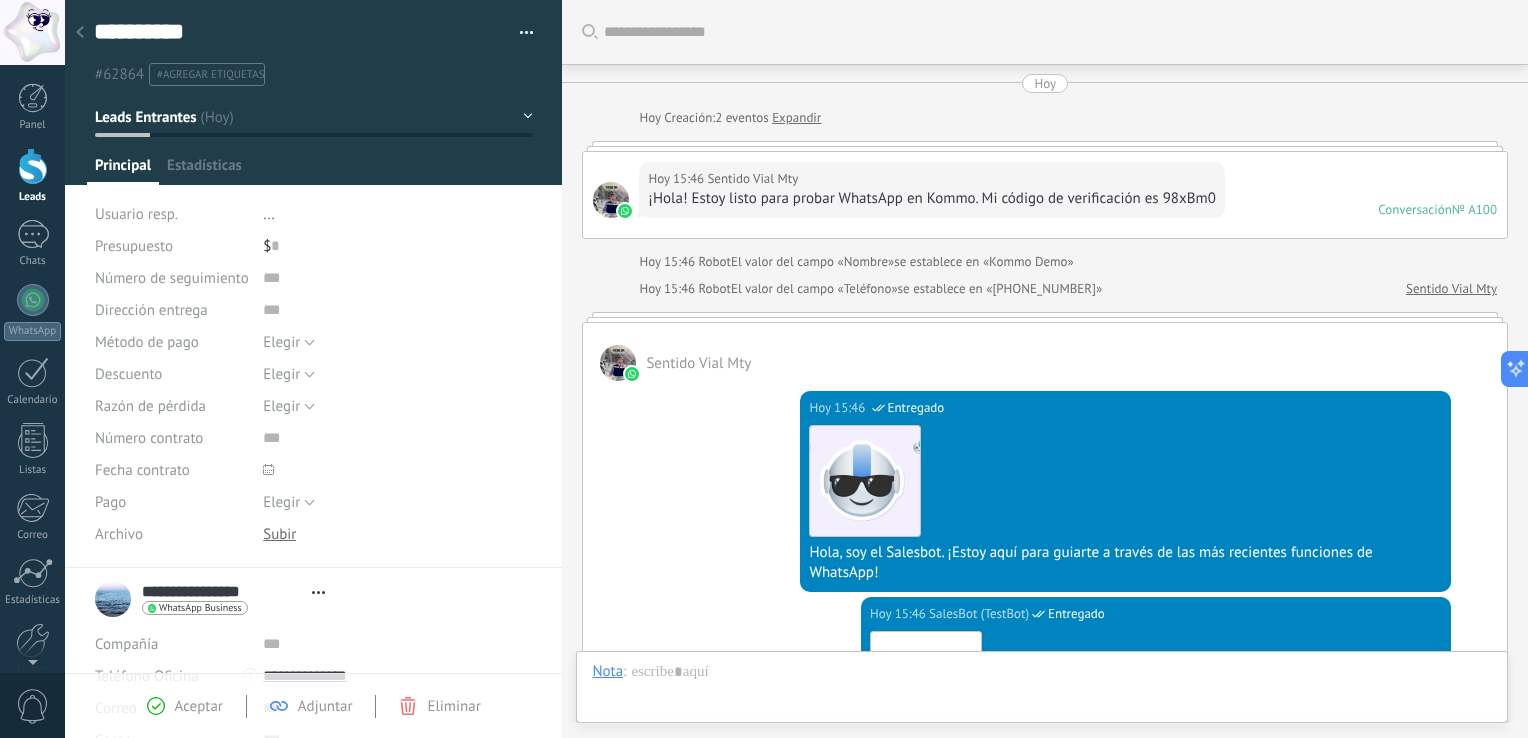type on "**********" 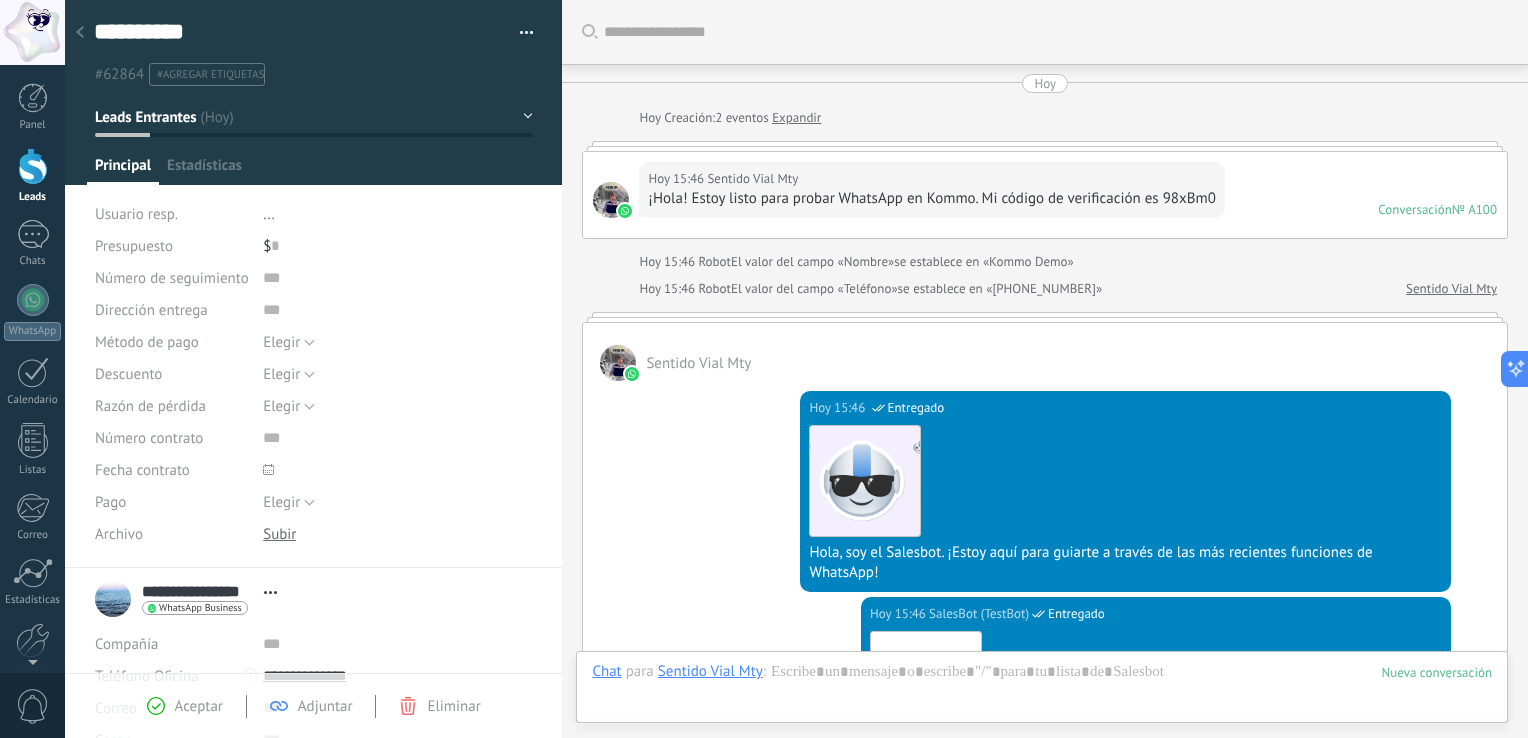 scroll, scrollTop: 1454, scrollLeft: 0, axis: vertical 